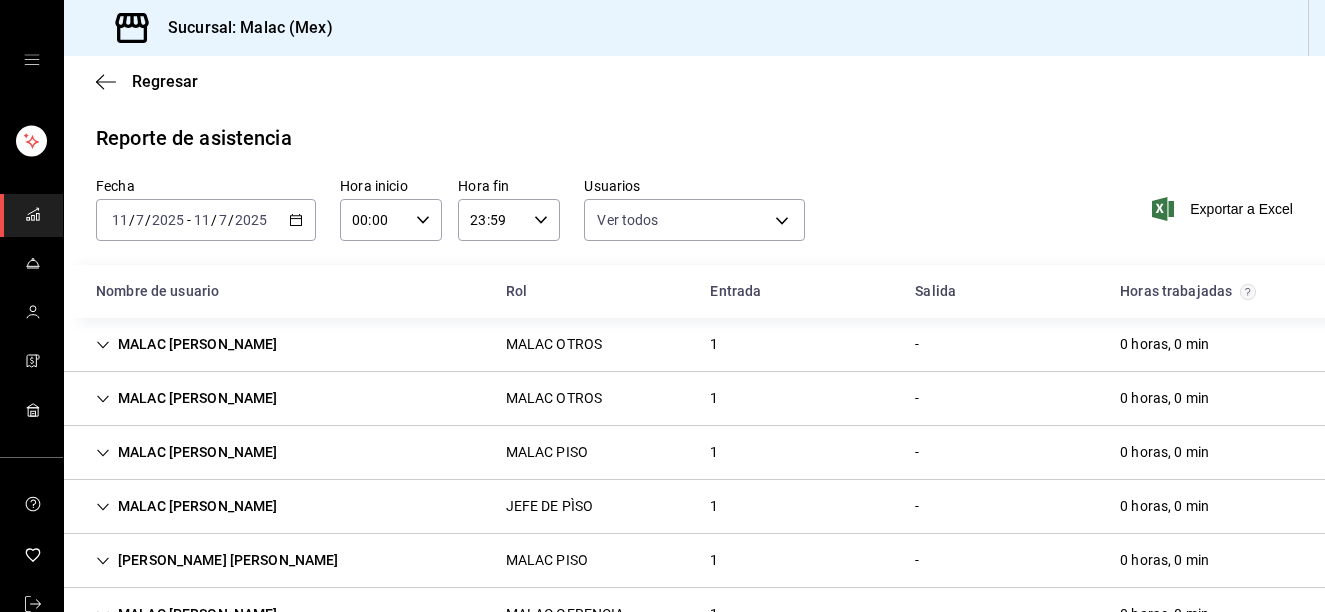 click on "[DATE] [DATE]" at bounding box center [230, 220] 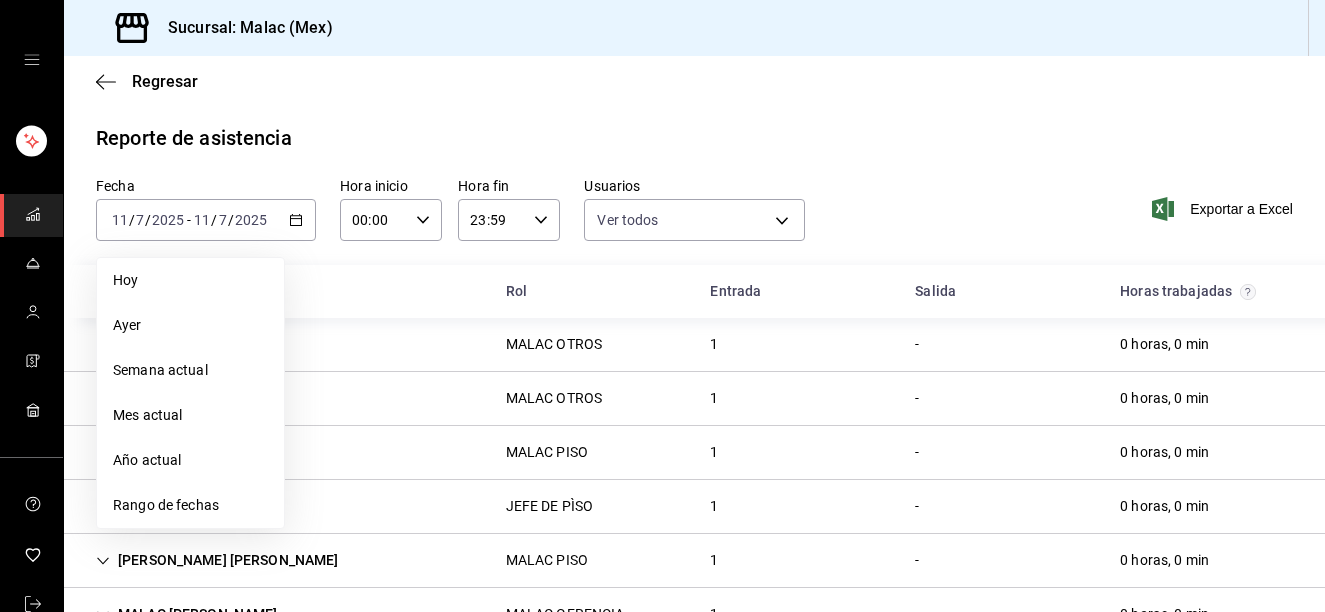 scroll, scrollTop: 0, scrollLeft: 0, axis: both 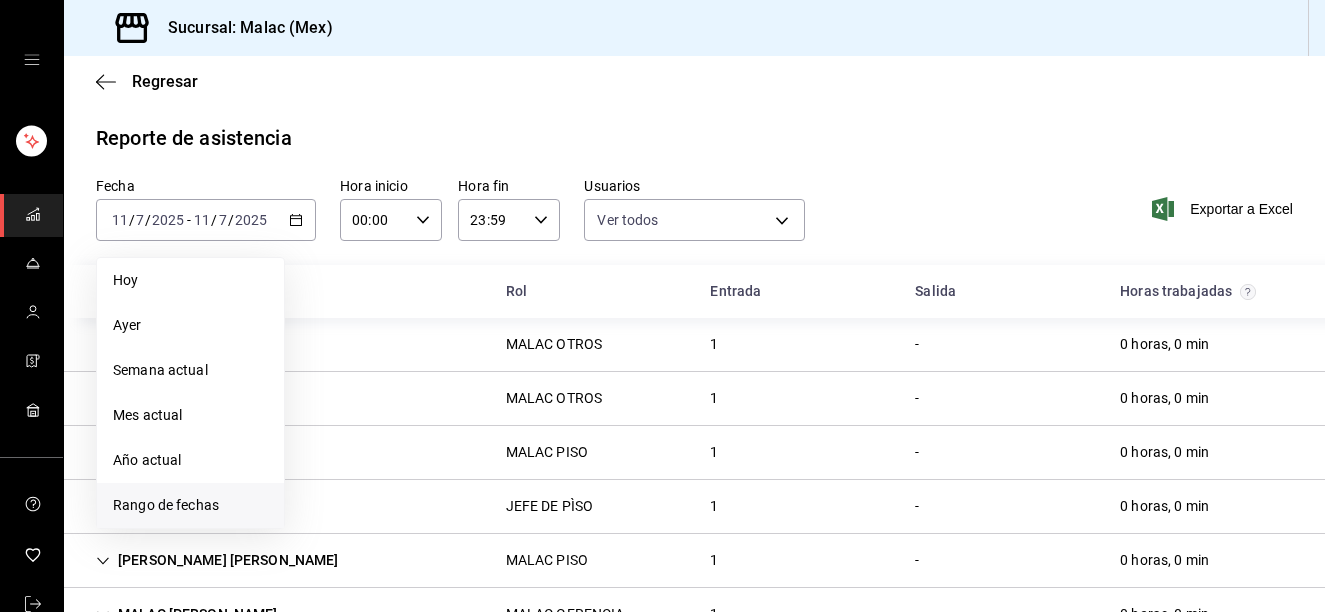 click on "Rango de fechas" at bounding box center (190, 505) 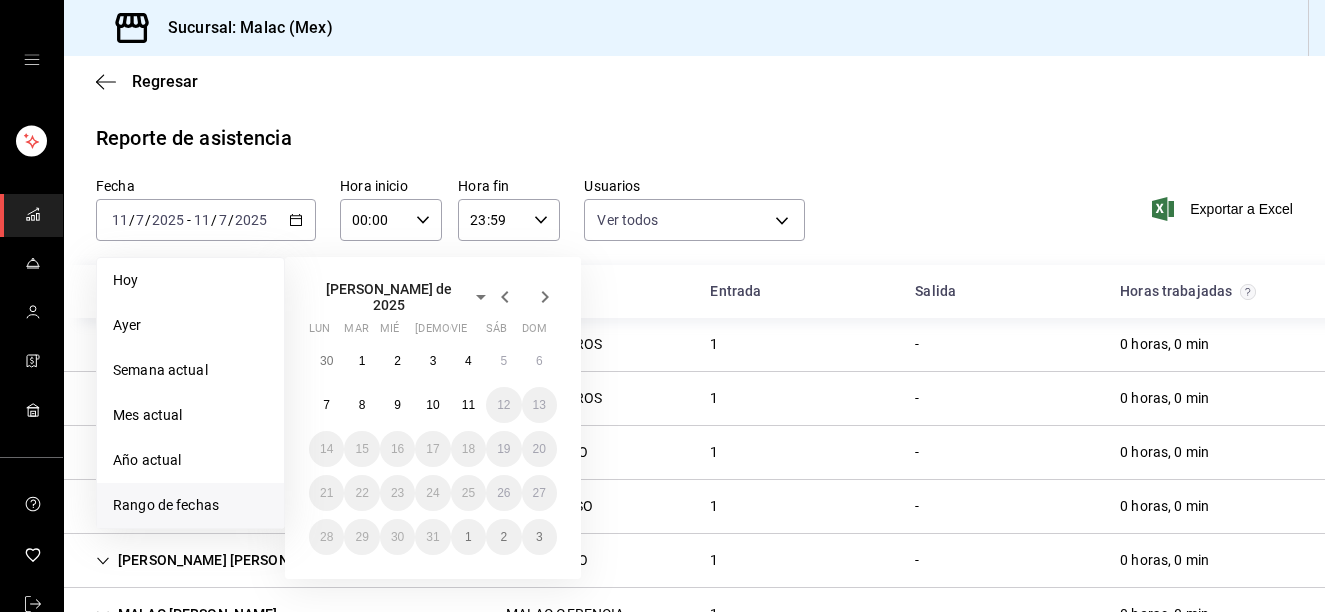 click 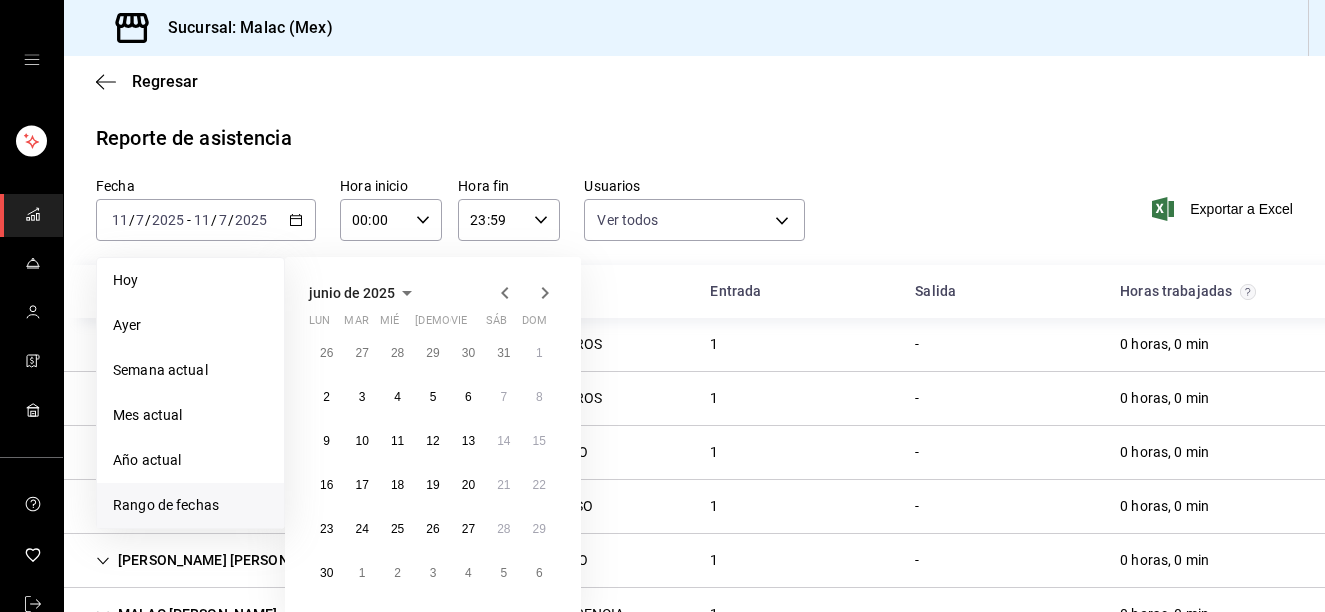 click 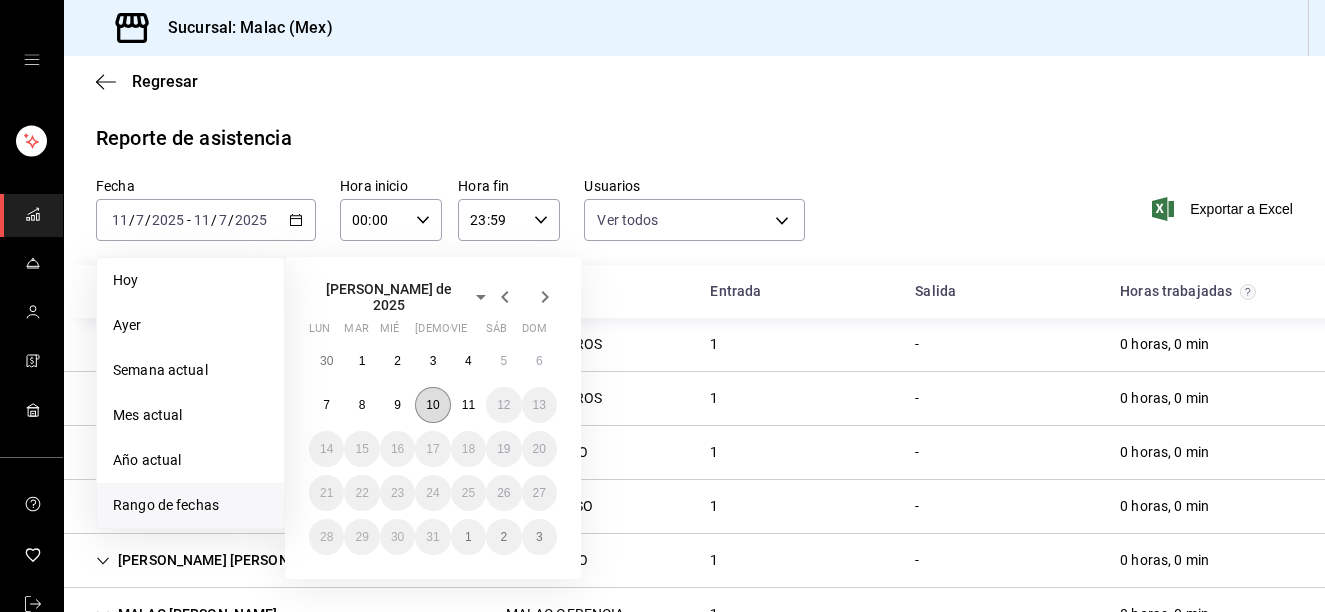click on "10" at bounding box center [432, 405] 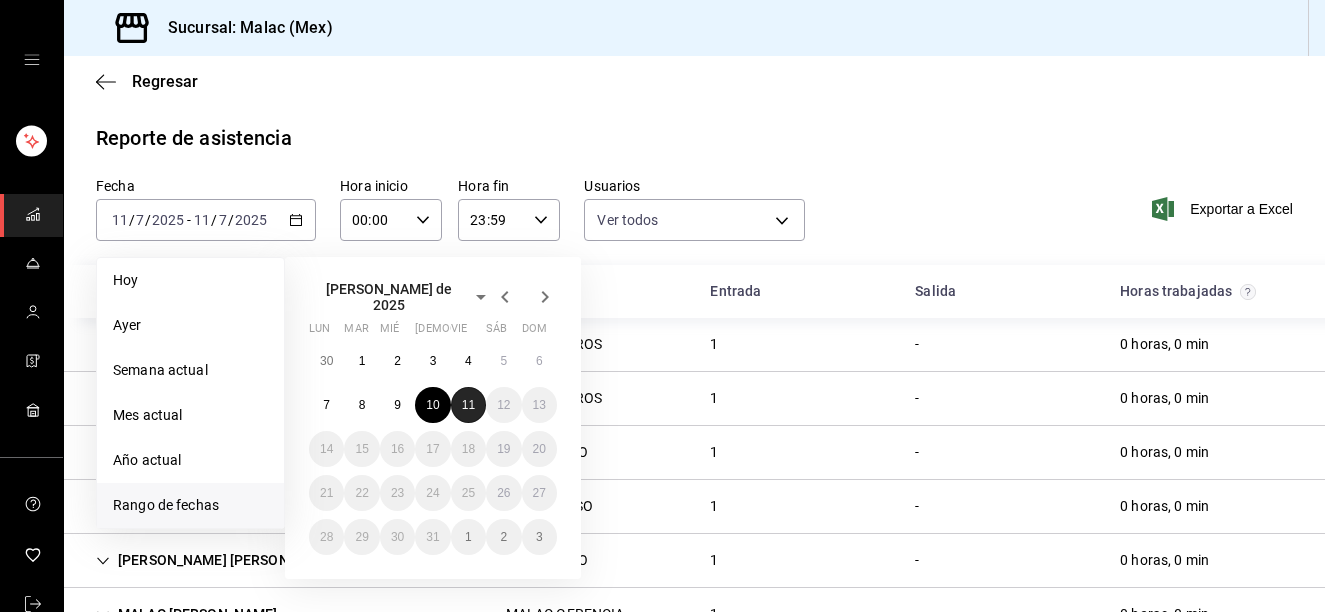 click on "11" at bounding box center [468, 405] 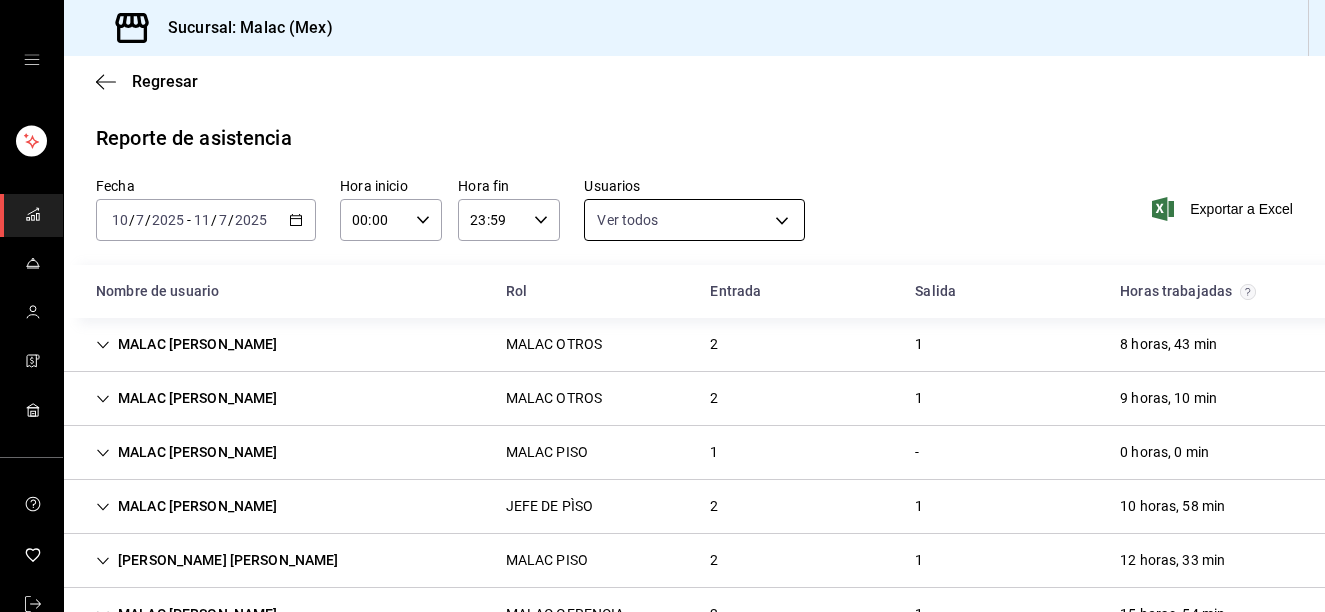 click on "Sucursal: Malac (Mex) Regresar Reporte de asistencia Fecha [DATE] [DATE] - [DATE] [DATE] Hora inicio 00:00 Hora inicio Hora fin 23:59 Hora fin Usuarios Ver todos Exportar a Excel Nombre de usuario Rol Entrada Salida Horas trabajadas   MALAC [PERSON_NAME] MALAC OTROS 2 1 8 horas, 43 min MALAC [PERSON_NAME] MALAC OTROS 2 1 9 horas, 10 min MALAC [PERSON_NAME] MALAC PISO 1 - 0 horas, 0 min MALAC [PERSON_NAME] JEFE DE PÌSO 2 1 10 horas, 58 min [PERSON_NAME] [PERSON_NAME] MALAC PISO 2 1 12 horas, 33 min MALAC [PERSON_NAME] GERENCIA 2 1 15 horas, 54 min MALAC [PERSON_NAME] MALAC PISO 1 - 0 horas, 0 min MALAC [PERSON_NAME] JEFE DE PÌSO 1 - 0 horas, 0 min MALAC [PERSON_NAME] MALAC PISO 2 1 9 horas, 3 min MALAC [PERSON_NAME] MALAC OTROS 2 2 18 horas, 3 min MALAC [PERSON_NAME] CORTE CELESTIAL, MALAC GERENCIA 2 1 10 horas, 33 min [PERSON_NAME] [PERSON_NAME] [PERSON_NAME] MALAC OTROS 2 1 13 horas, 52 min MALAC [PERSON_NAME] MALAC OTROS 2 1 15 horas, 54 min MALAC [PERSON_NAME] MALAC PISO 1 -" at bounding box center [662, 306] 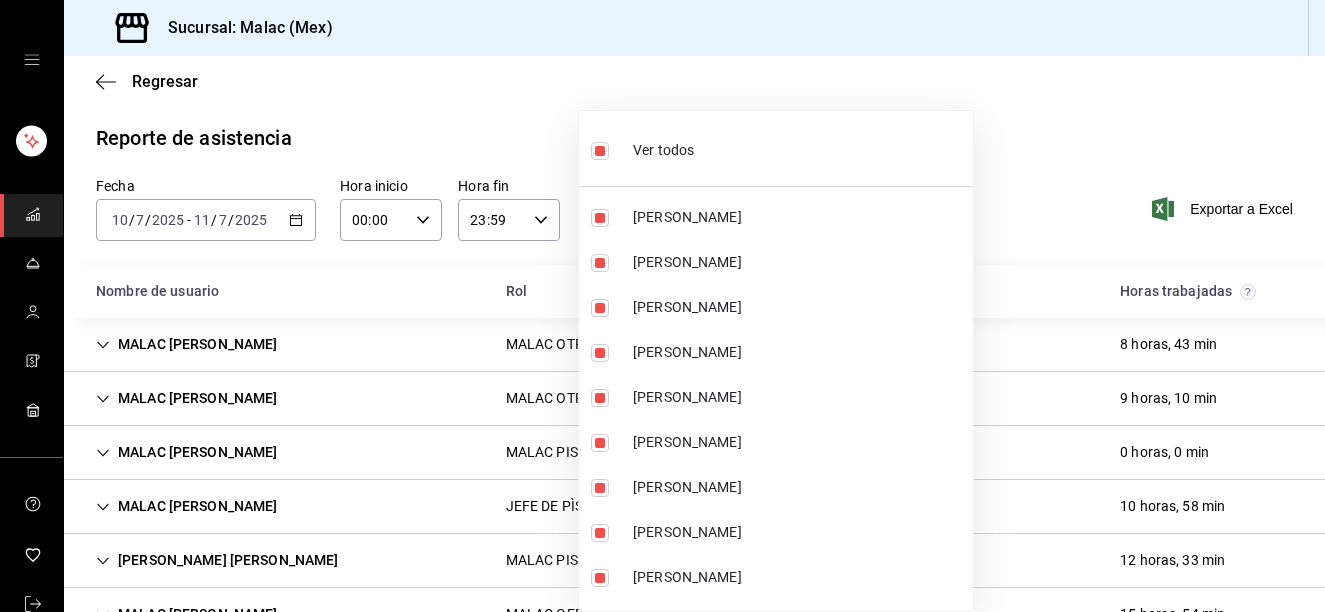 click at bounding box center (600, 151) 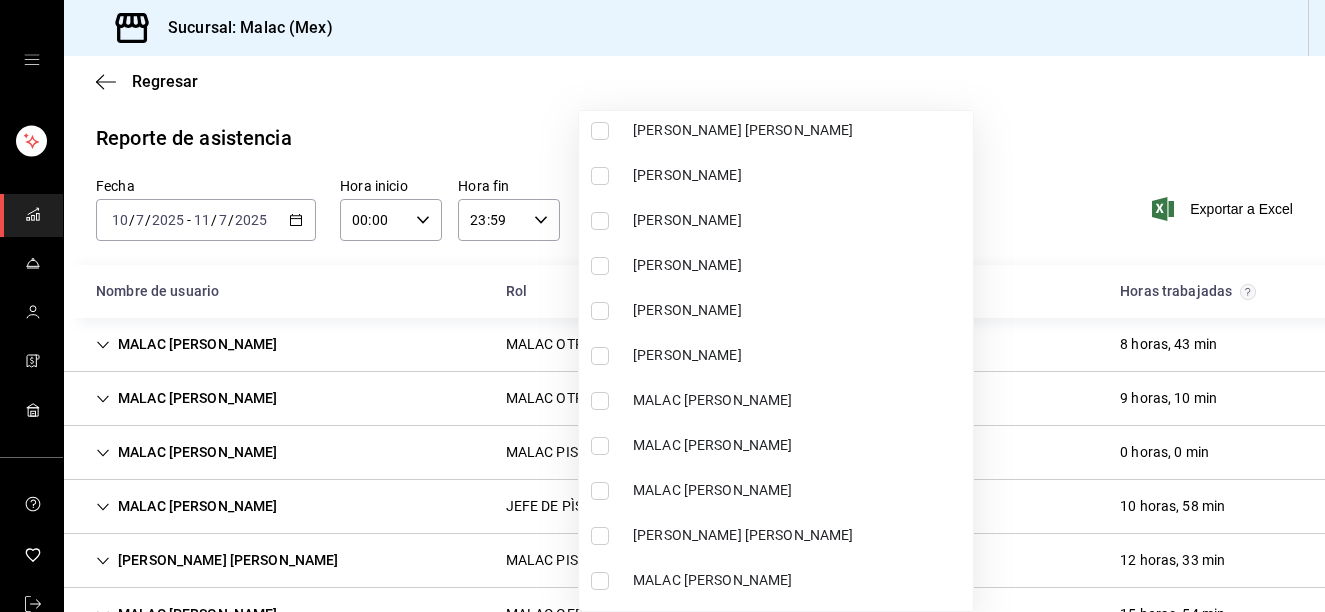 scroll, scrollTop: 726, scrollLeft: 0, axis: vertical 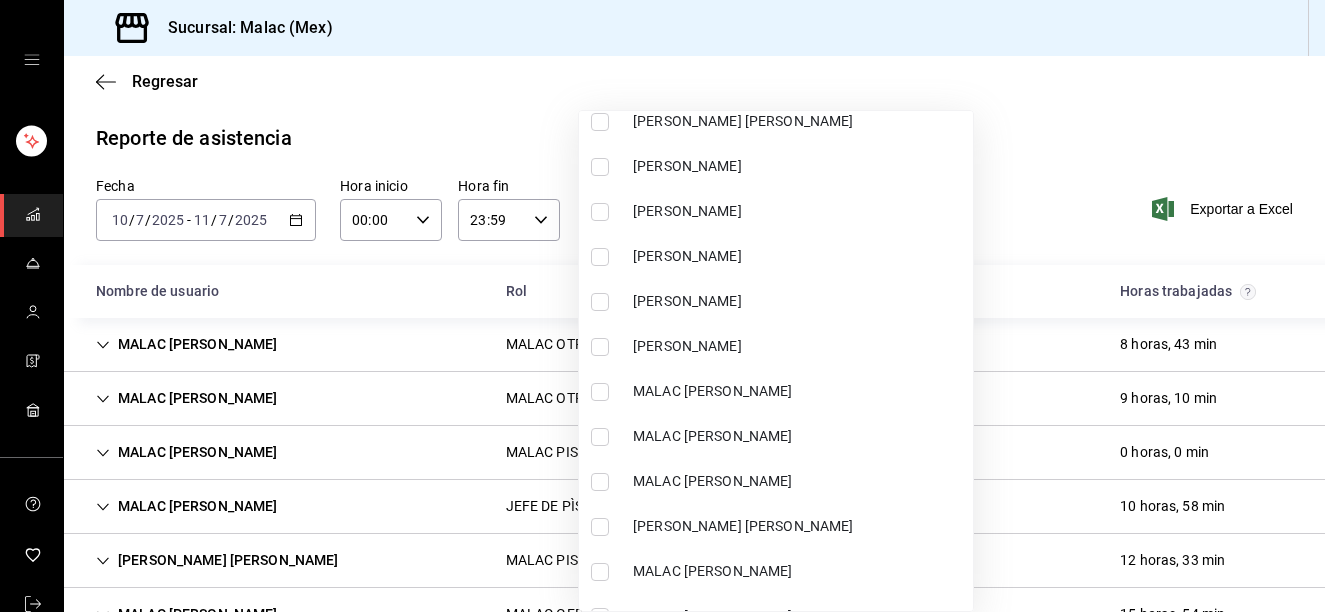 click on "[PERSON_NAME]" at bounding box center [799, 301] 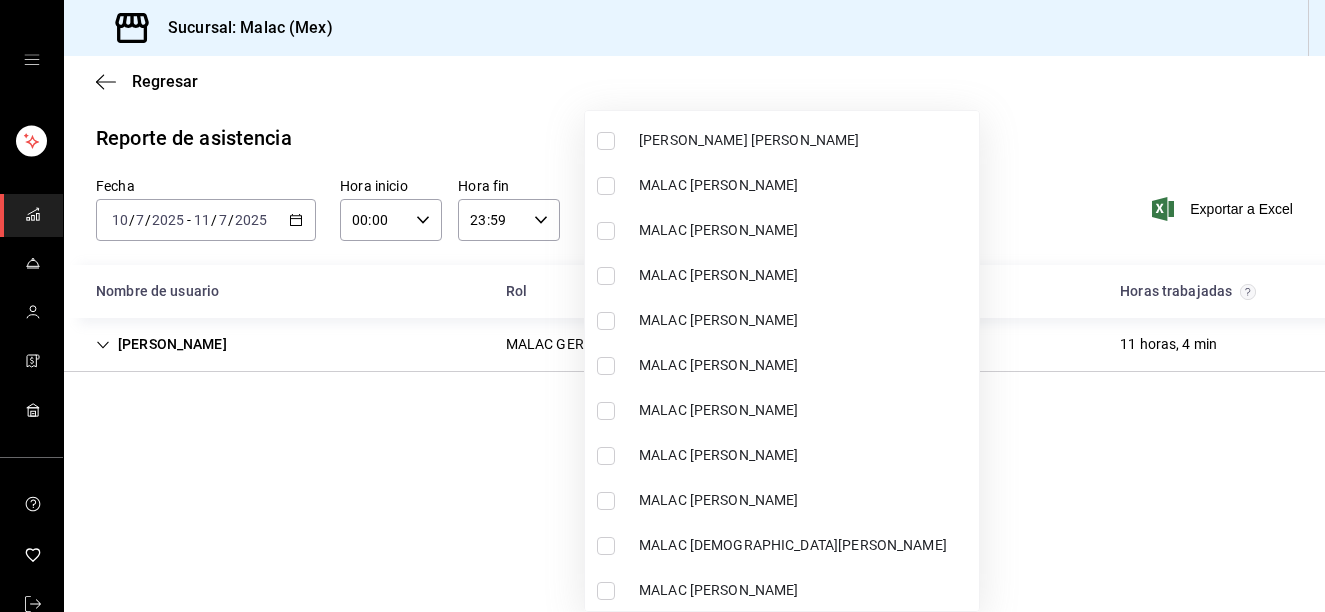 scroll, scrollTop: 1129, scrollLeft: 0, axis: vertical 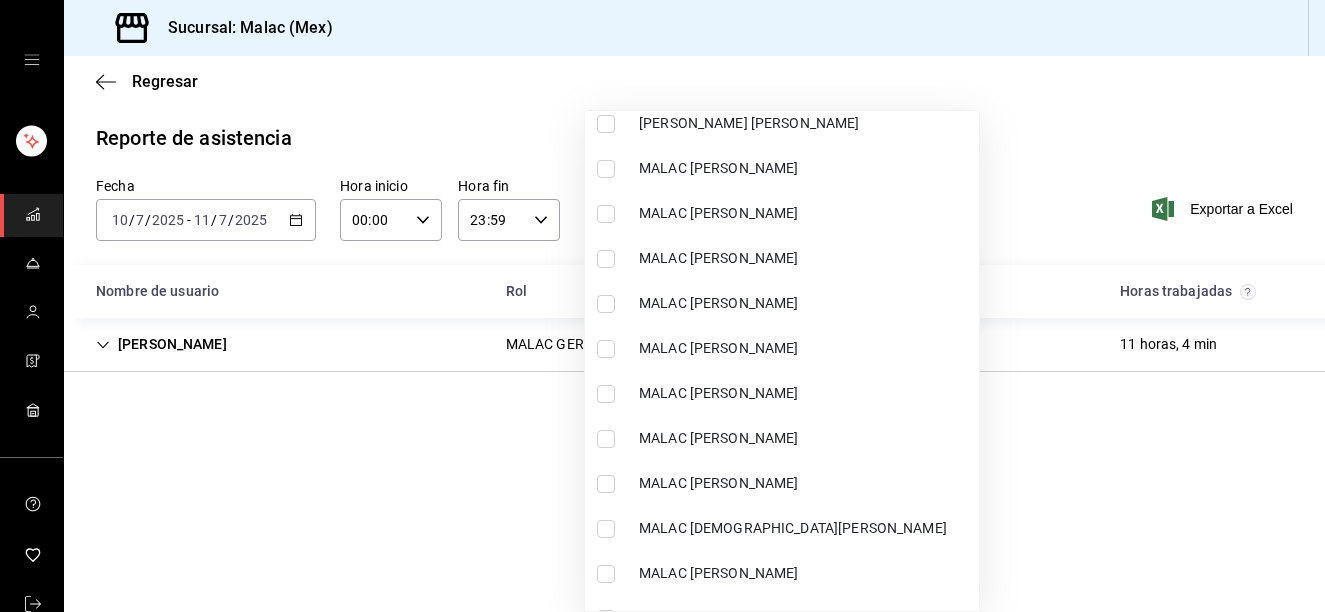 click on "MALAC [PERSON_NAME]" at bounding box center [782, 348] 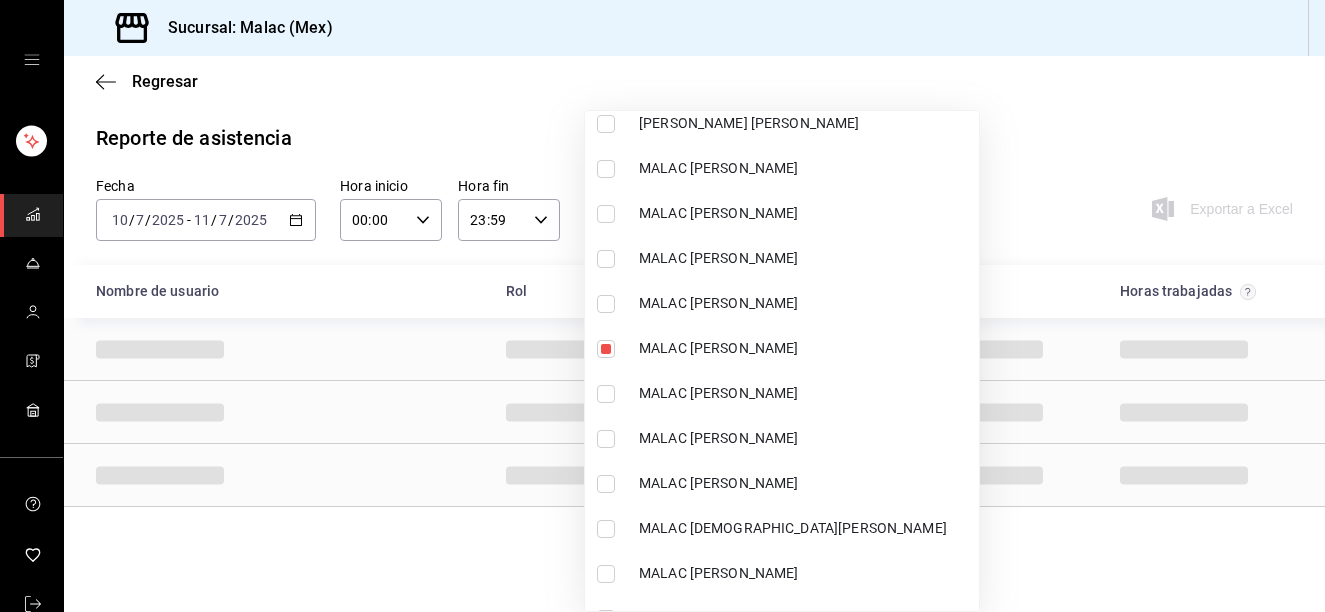click on "MALAC [PERSON_NAME]" at bounding box center (782, 393) 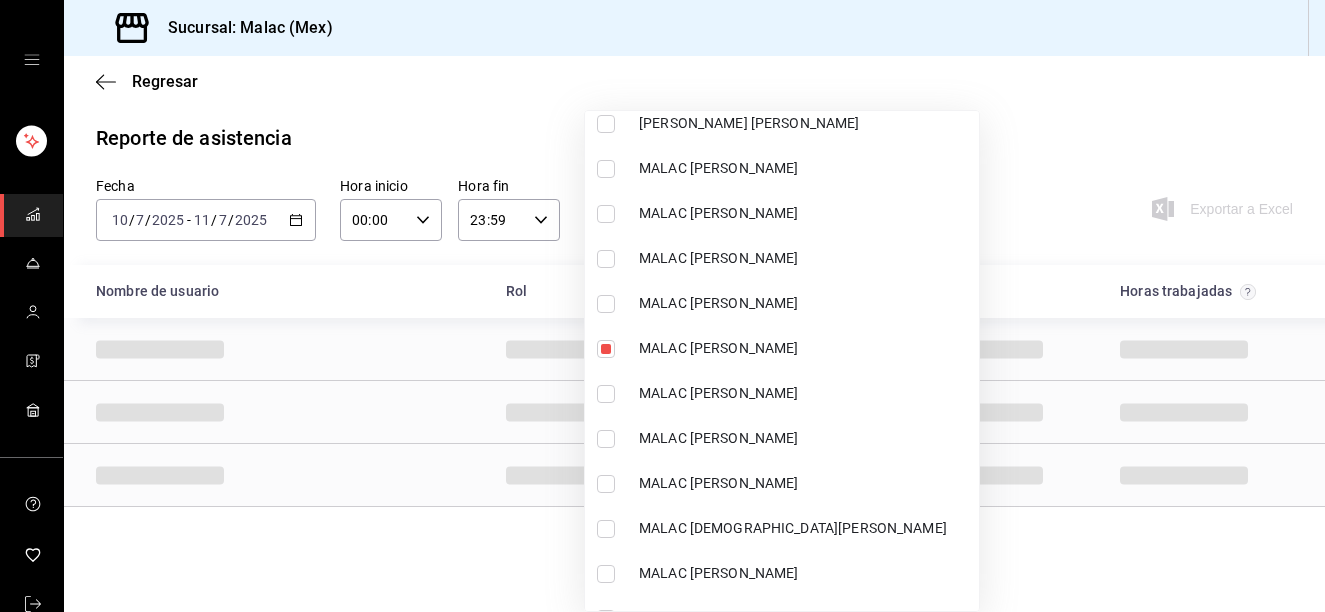 checkbox on "true" 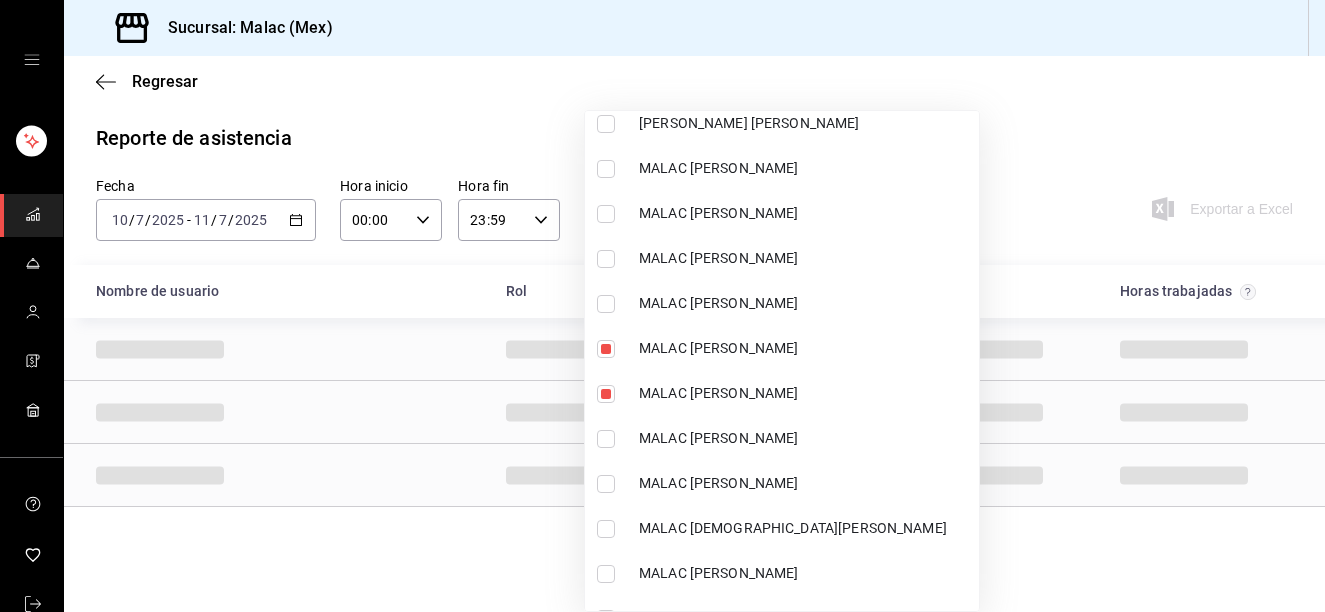 click at bounding box center (662, 306) 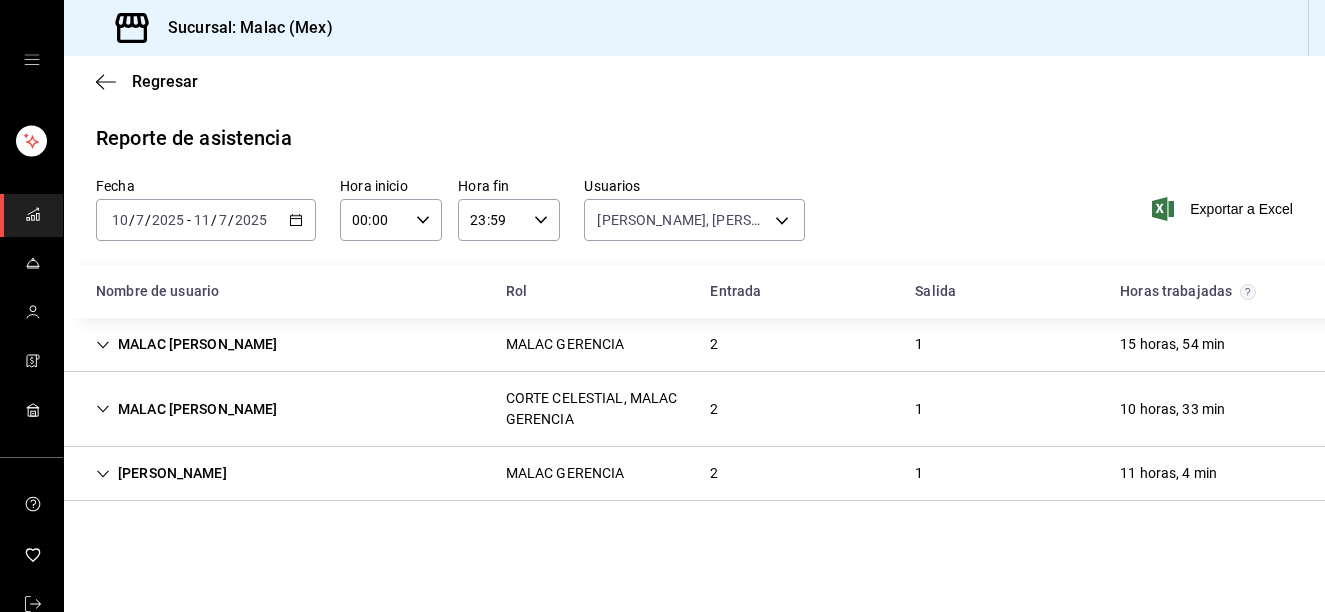 click on "CORTE CELESTIAL, MALAC GERENCIA" at bounding box center (592, 409) 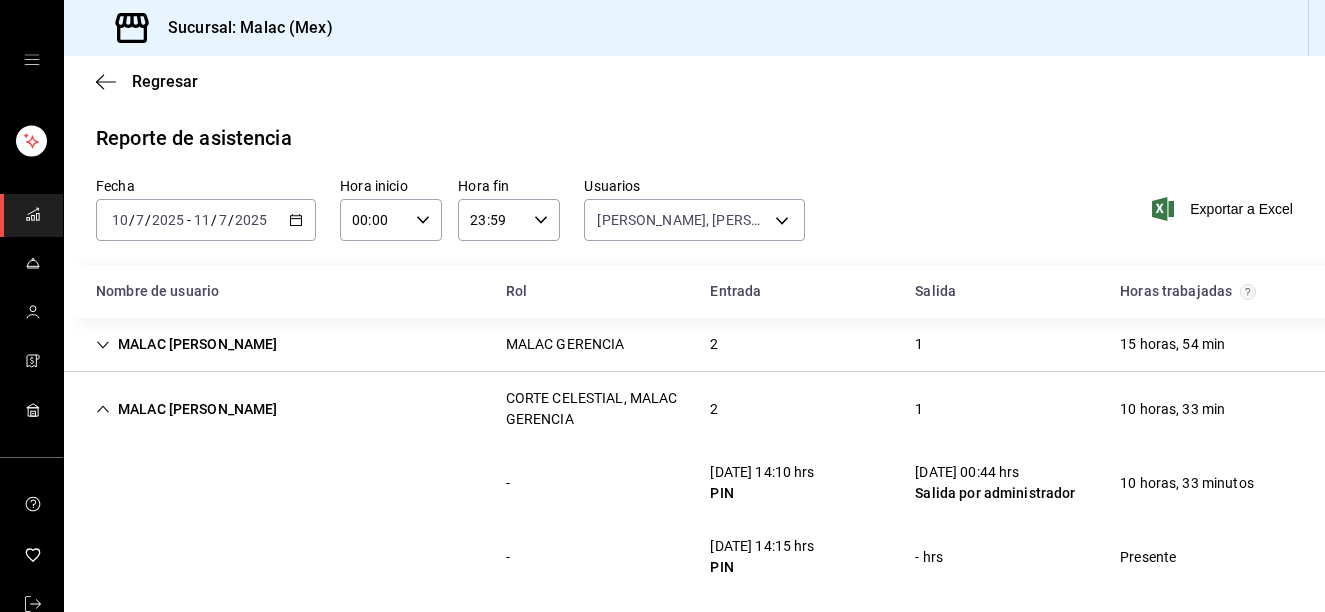 click on "CORTE CELESTIAL, MALAC GERENCIA" at bounding box center [592, 409] 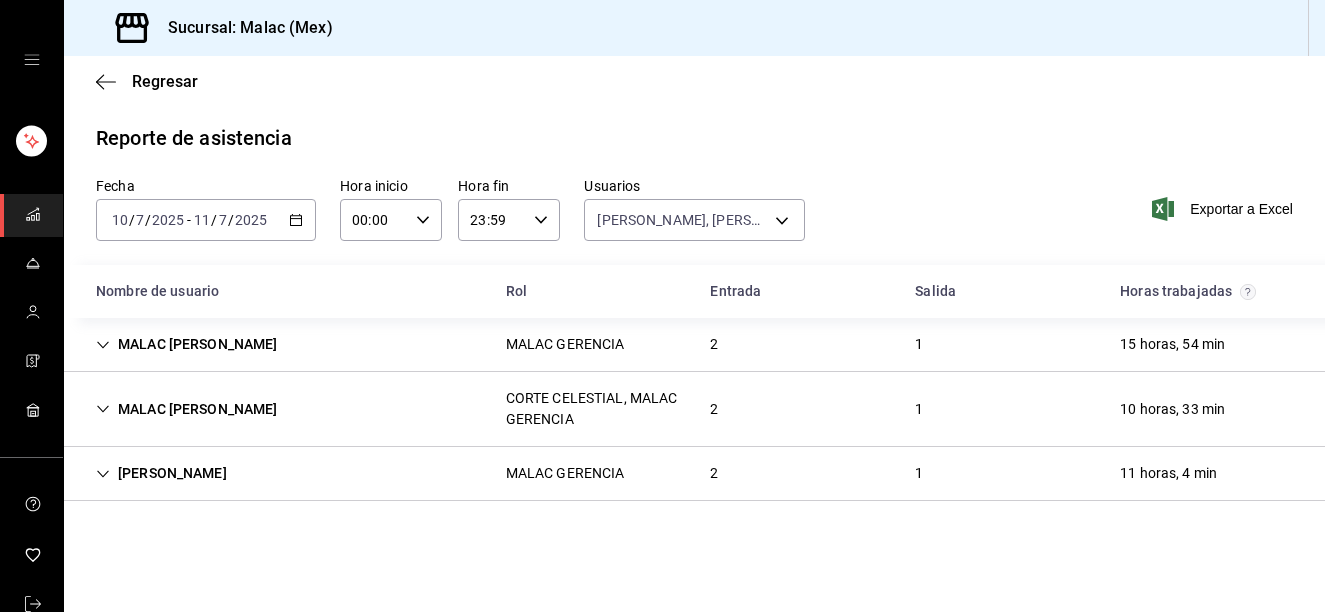 click on "MALAC GERENCIA" at bounding box center [565, 344] 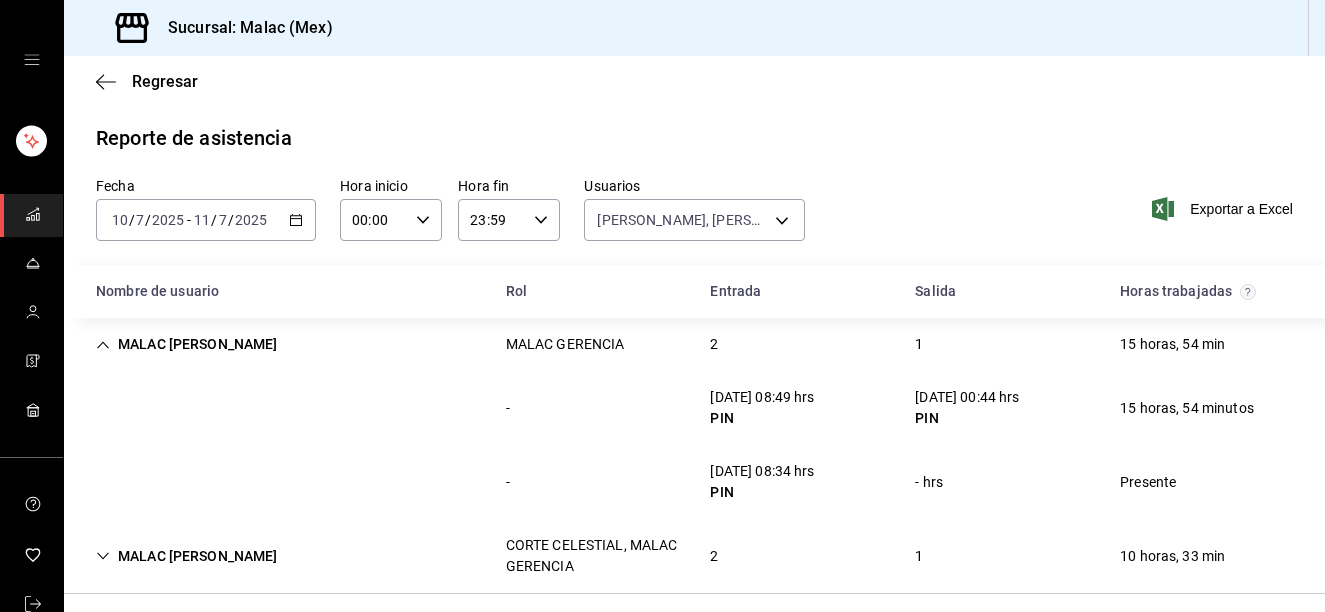 click on "MALAC GERENCIA" at bounding box center (565, 344) 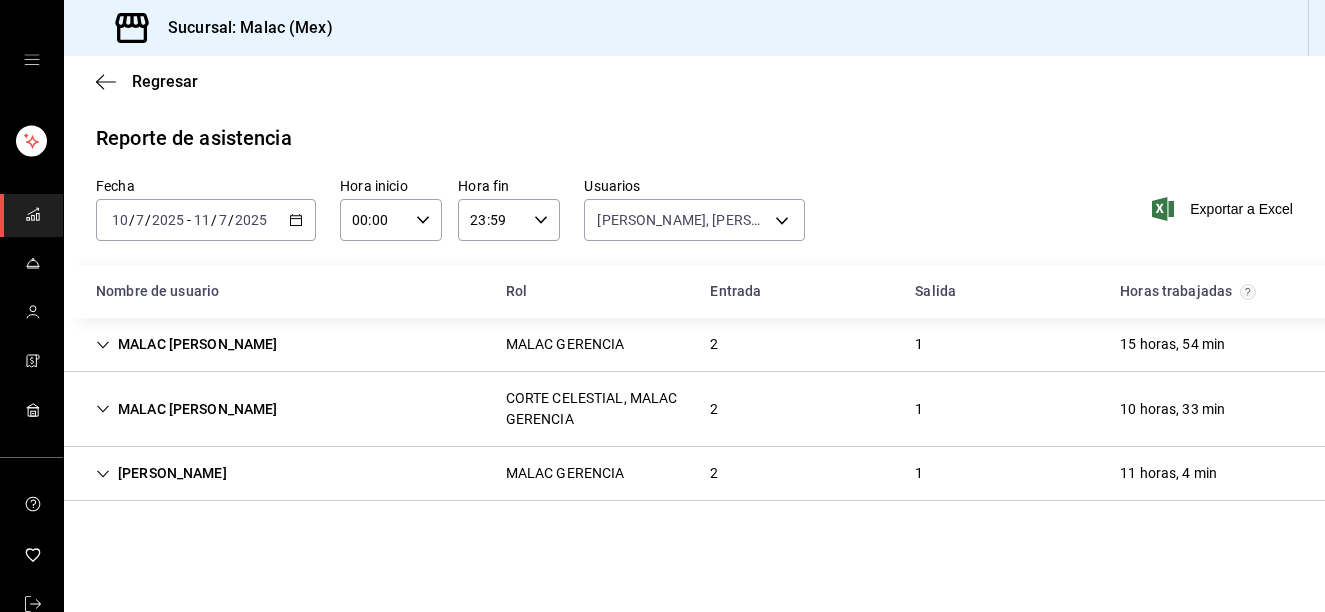 click on "MALAC GERENCIA" at bounding box center [565, 473] 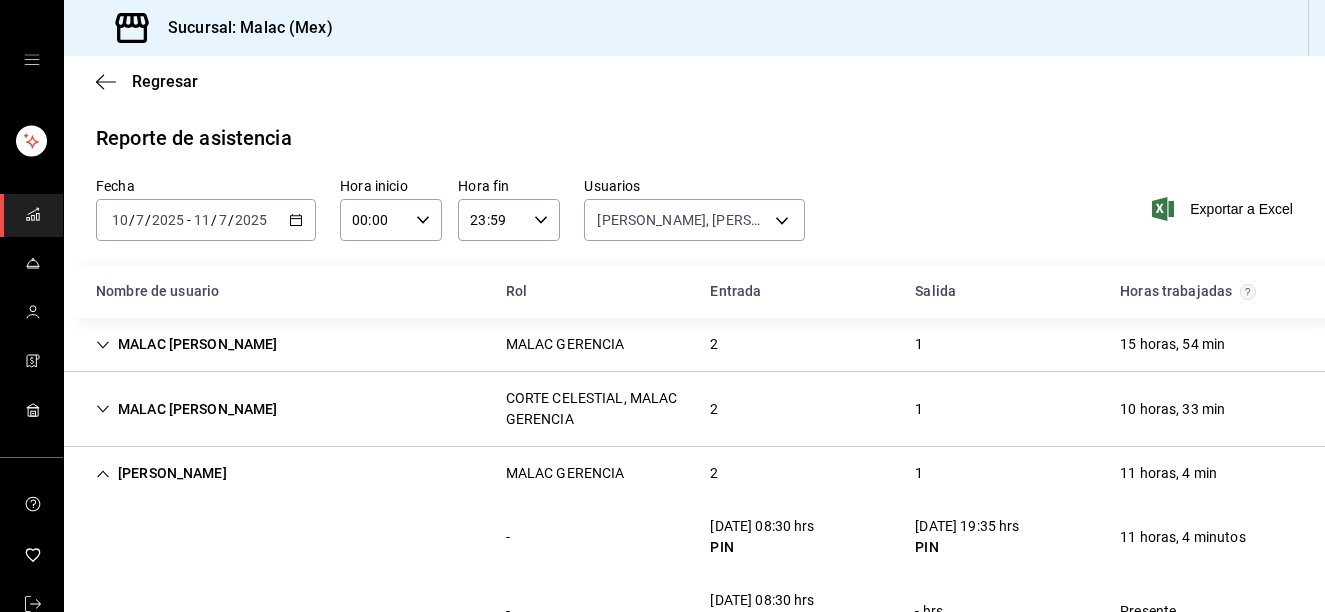 click on "MALAC GERENCIA" at bounding box center (565, 473) 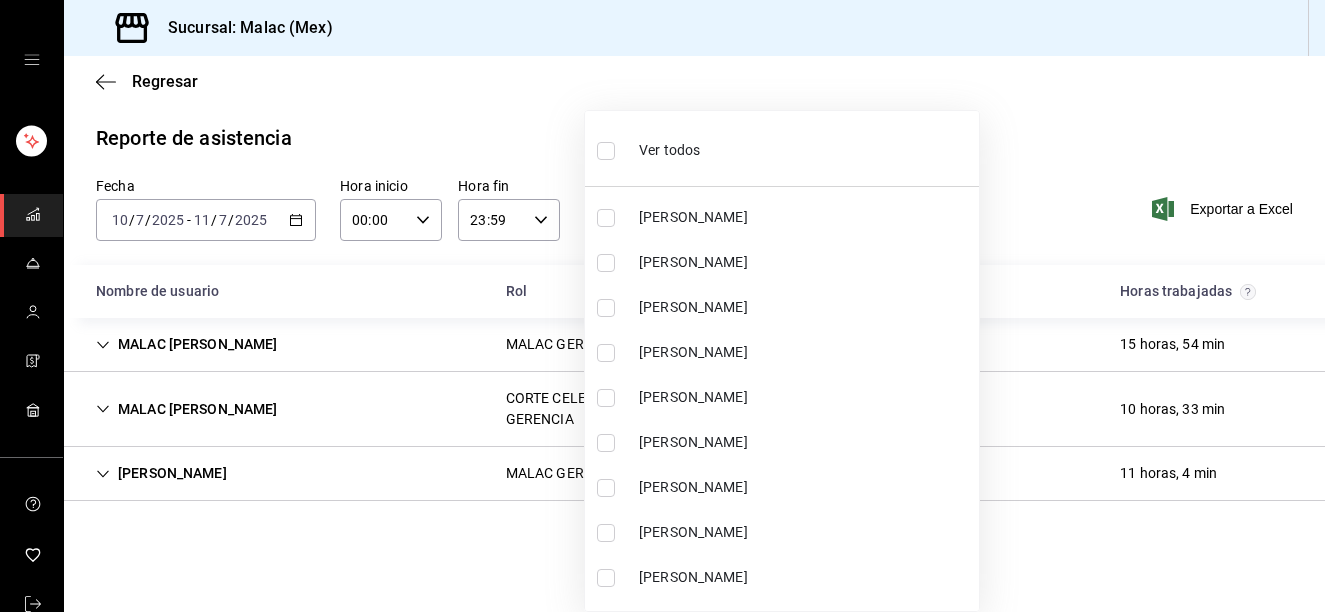 click on "Sucursal: Malac (Mex) Regresar Reporte de asistencia Fecha [DATE] [DATE] - [DATE] [DATE] Hora inicio 00:00 Hora inicio Hora fin 23:59 Hora fin Usuarios [PERSON_NAME], MALAC [PERSON_NAME], MALAC [PERSON_NAME] 68b814e9-203d-4433-a0e7-997591f031a8,3bd52c0b-e0f7-4404-816b-ef5020ec9bbb,52de7970-9cc3-4432-91cb-b15367354c5e Exportar a Excel Nombre de usuario Rol Entrada [PERSON_NAME] trabajadas   MALAC [PERSON_NAME] MALAC GERENCIA 2 1 15 horas, 54 min - [DATE] 08:49   hrs PIN [DATE] 00:44   hrs PIN 15 horas, 54 minutos - [DATE] 08:34   hrs PIN -   hrs Presente MALAC [PERSON_NAME] CORTE CELESTIAL, MALAC GERENCIA 2 1 10 horas, 33 min - [DATE] 14:10   hrs PIN [DATE] 00:44   hrs [PERSON_NAME] por administrador 10 horas, 33 minutos - [DATE] 14:15   hrs PIN -   hrs Presente [PERSON_NAME] MALAC GERENCIA 2 1 11 horas, 4 min - [DATE] 08:30   hrs PIN [DATE] 19:35   hrs PIN 11 horas, 4 minutos - [DATE] 08:30   hrs PIN -   hrs Presente GANA 1 MES GRATIS EN TU SUSCRIPCIÓN AQUÍ [PHONE_NUMBER]" at bounding box center [662, 306] 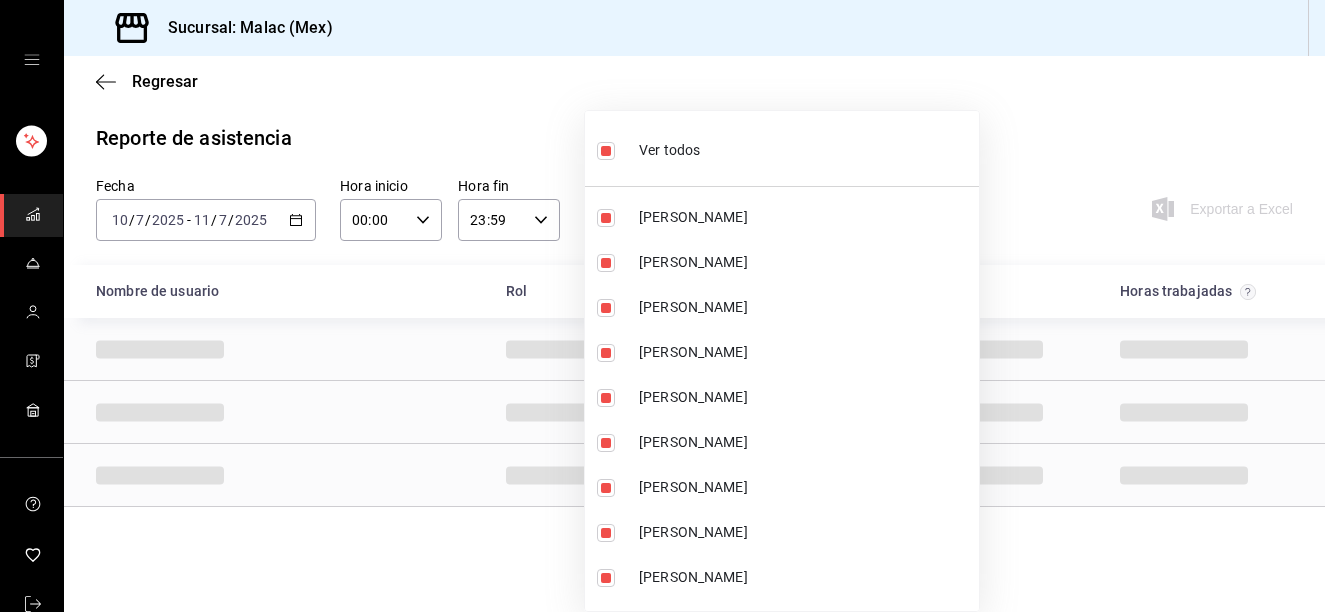 click on "Ver todos" at bounding box center (669, 150) 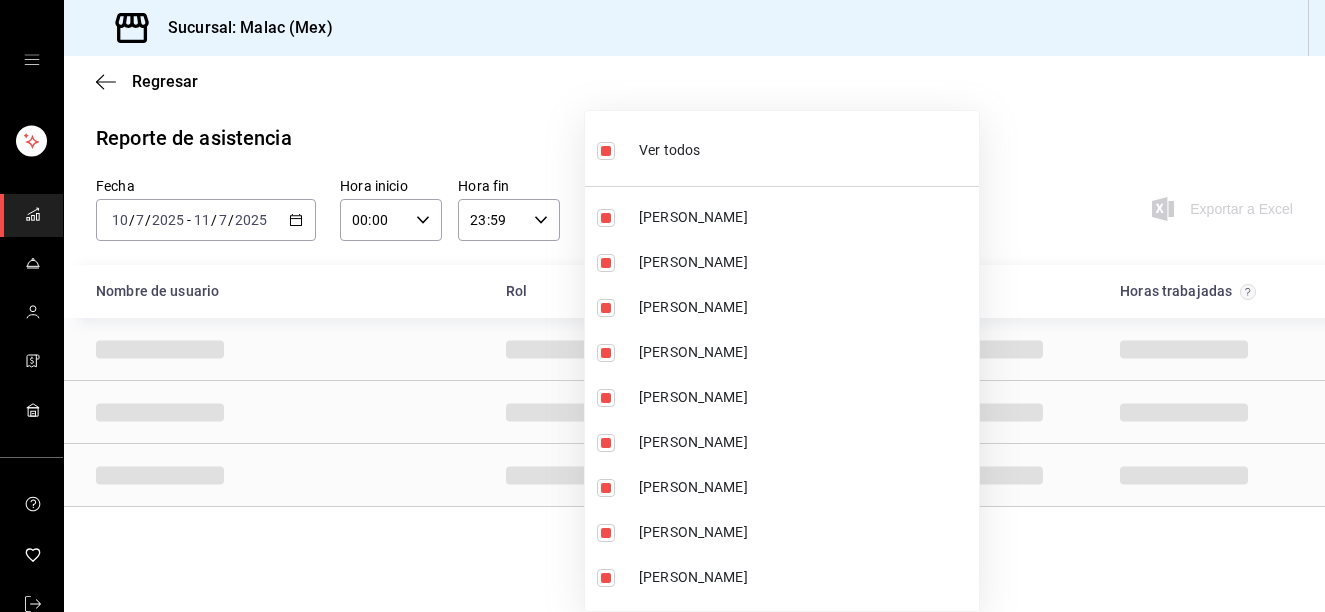 checkbox on "false" 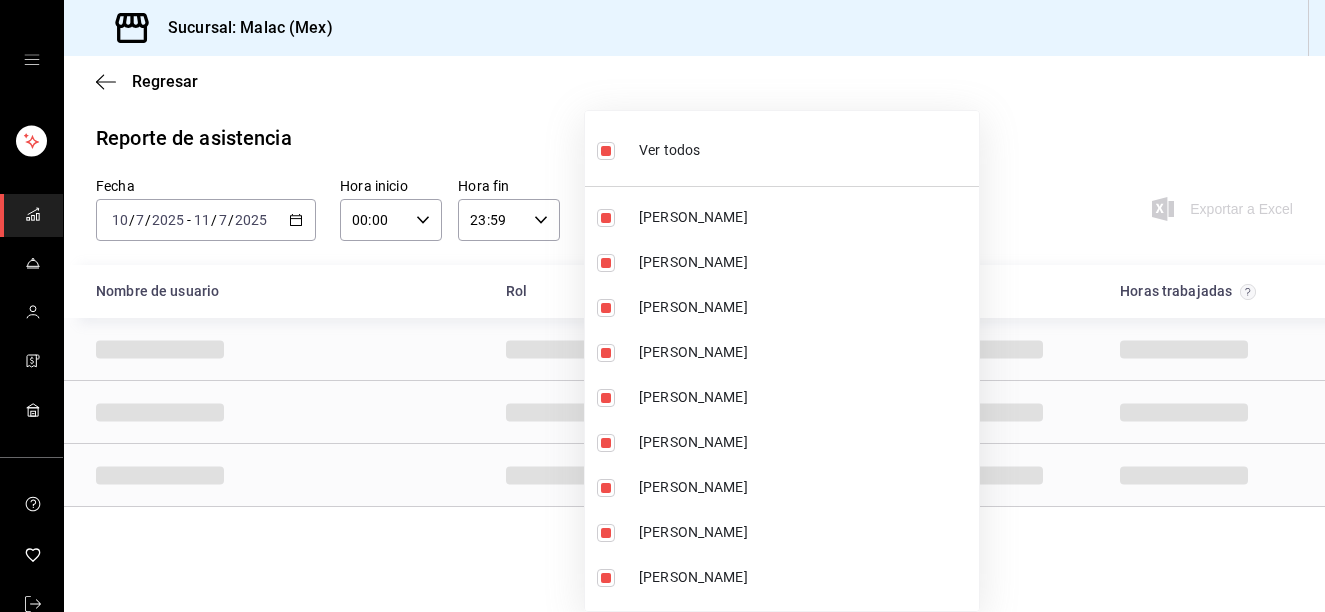 checkbox on "false" 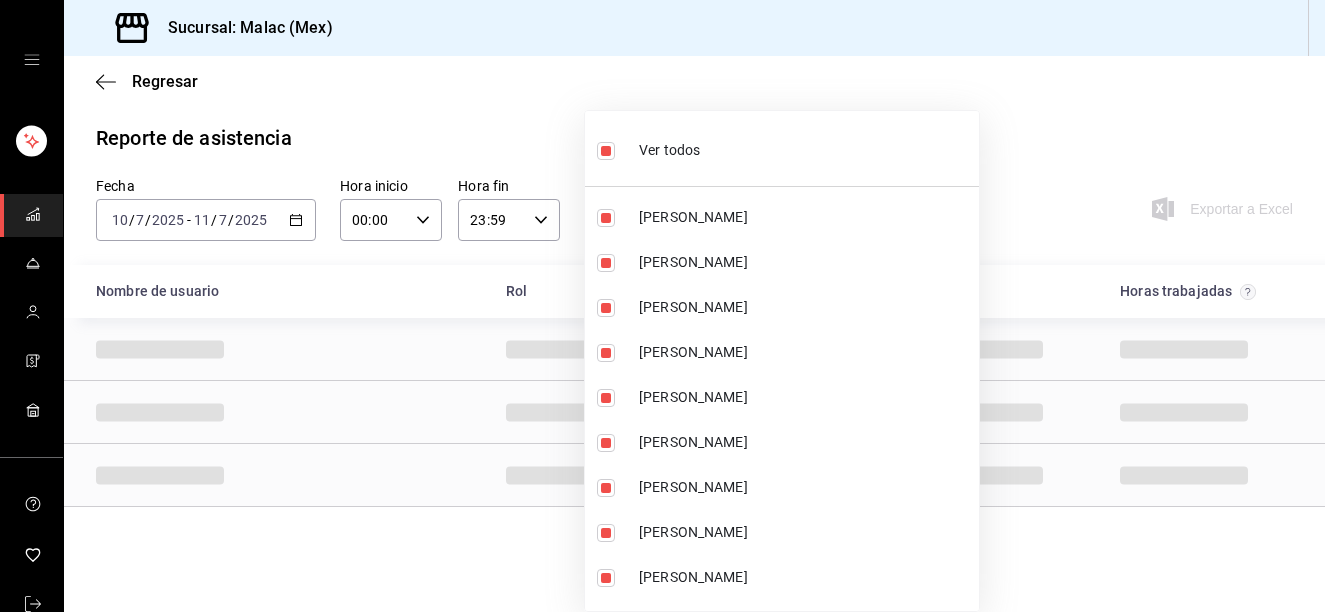 checkbox on "false" 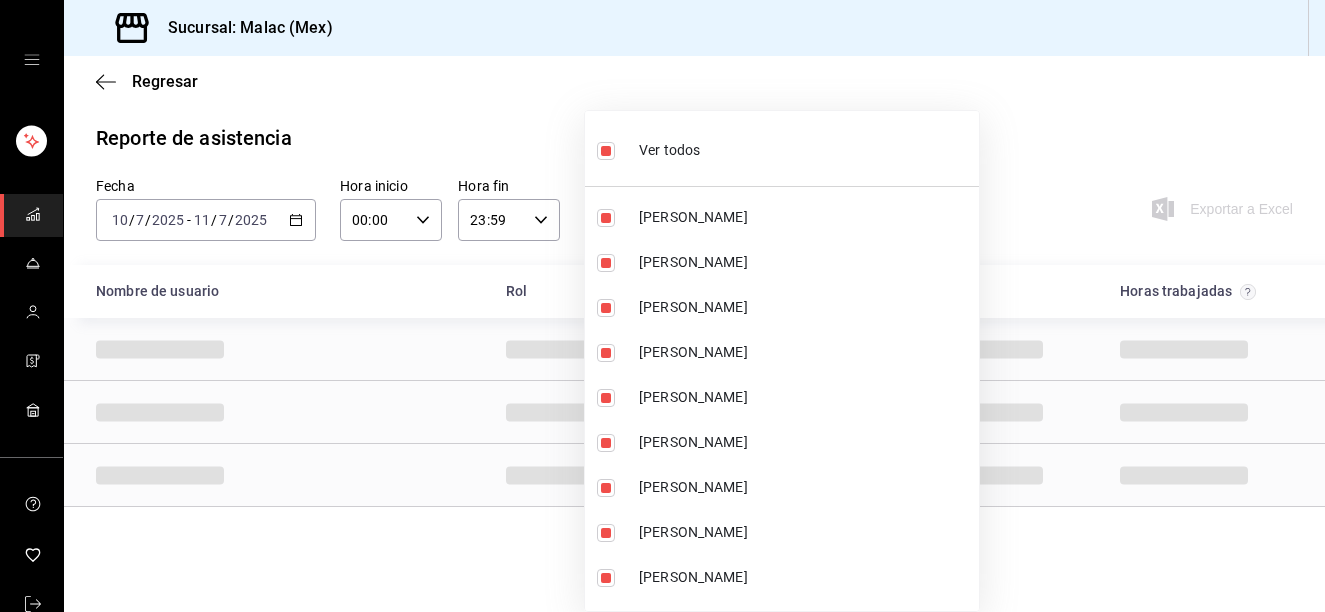 checkbox on "false" 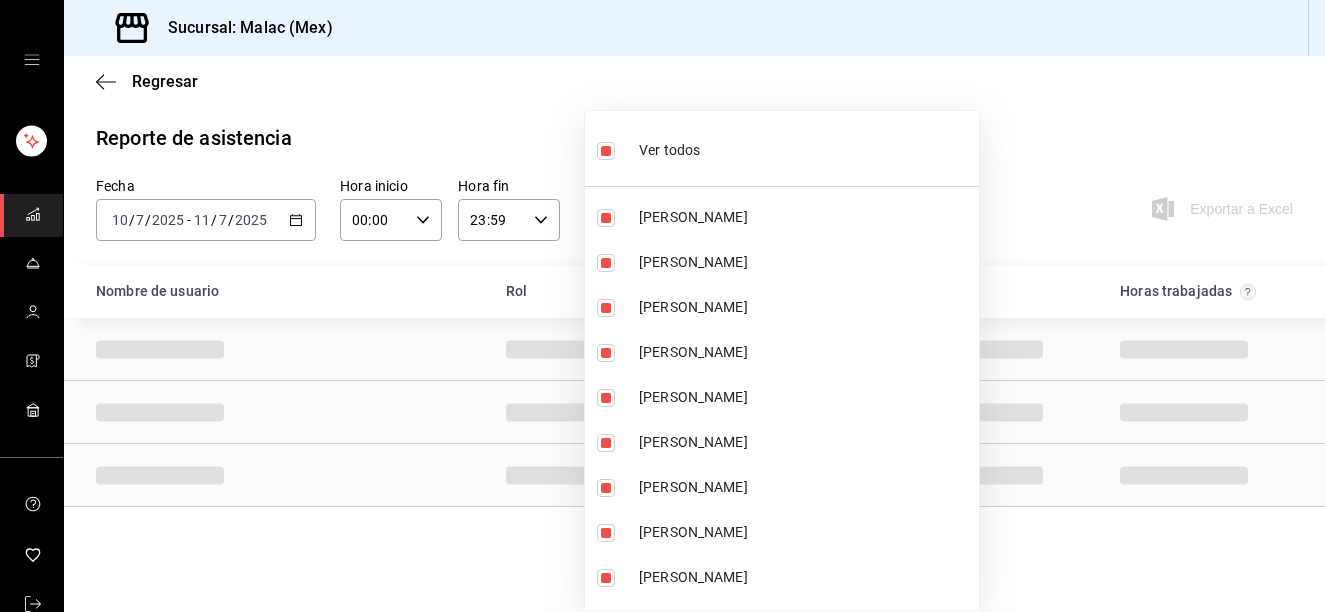 checkbox on "false" 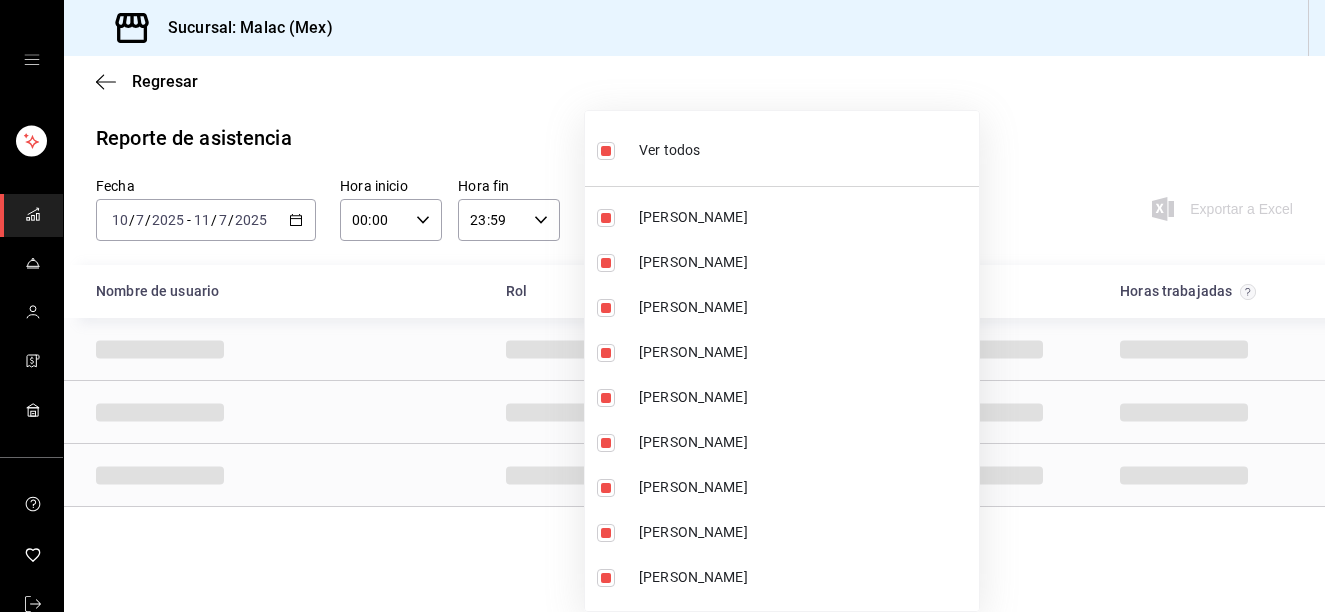 checkbox on "false" 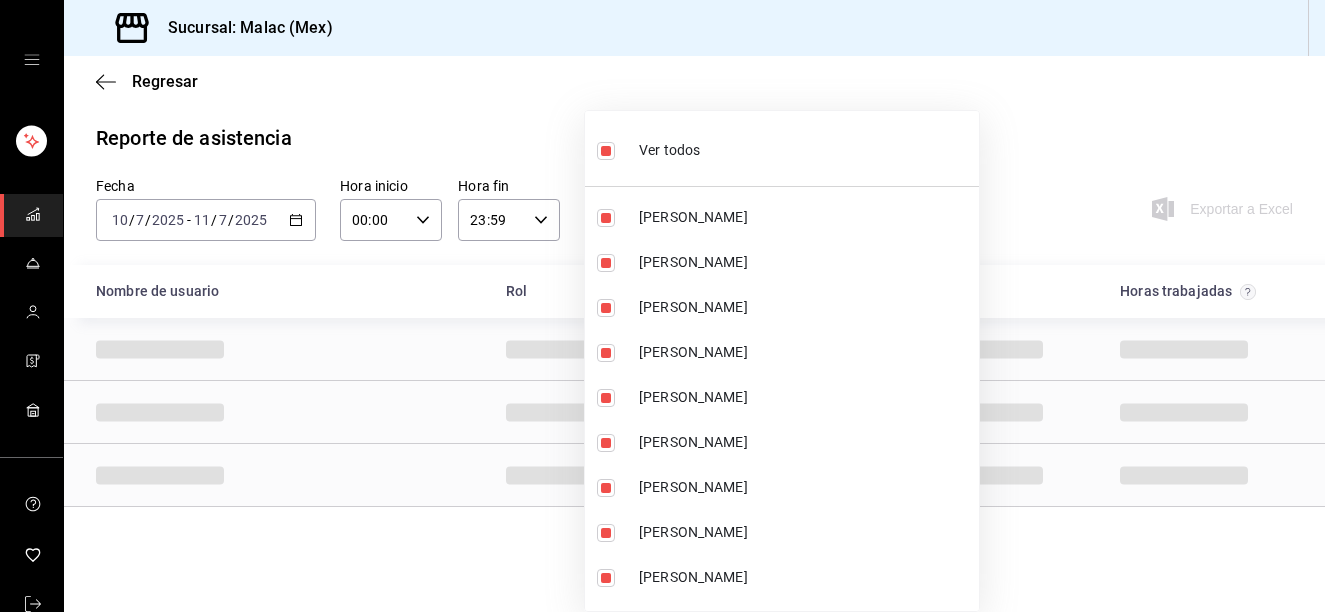 checkbox on "false" 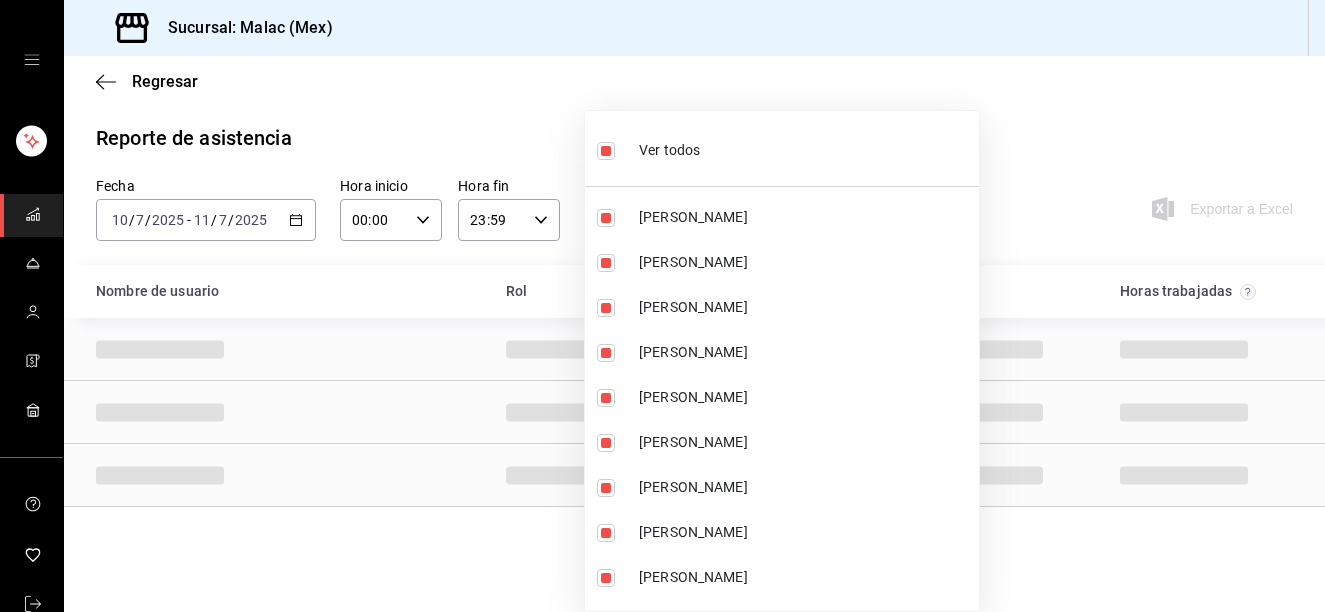 checkbox on "false" 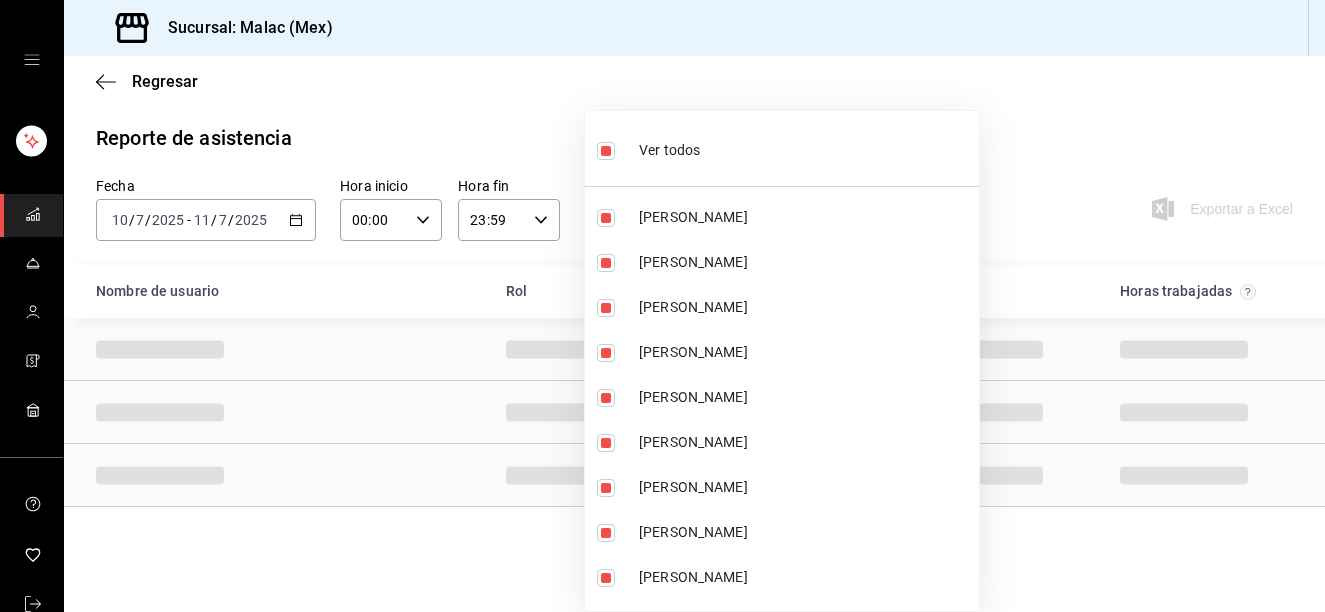 checkbox on "false" 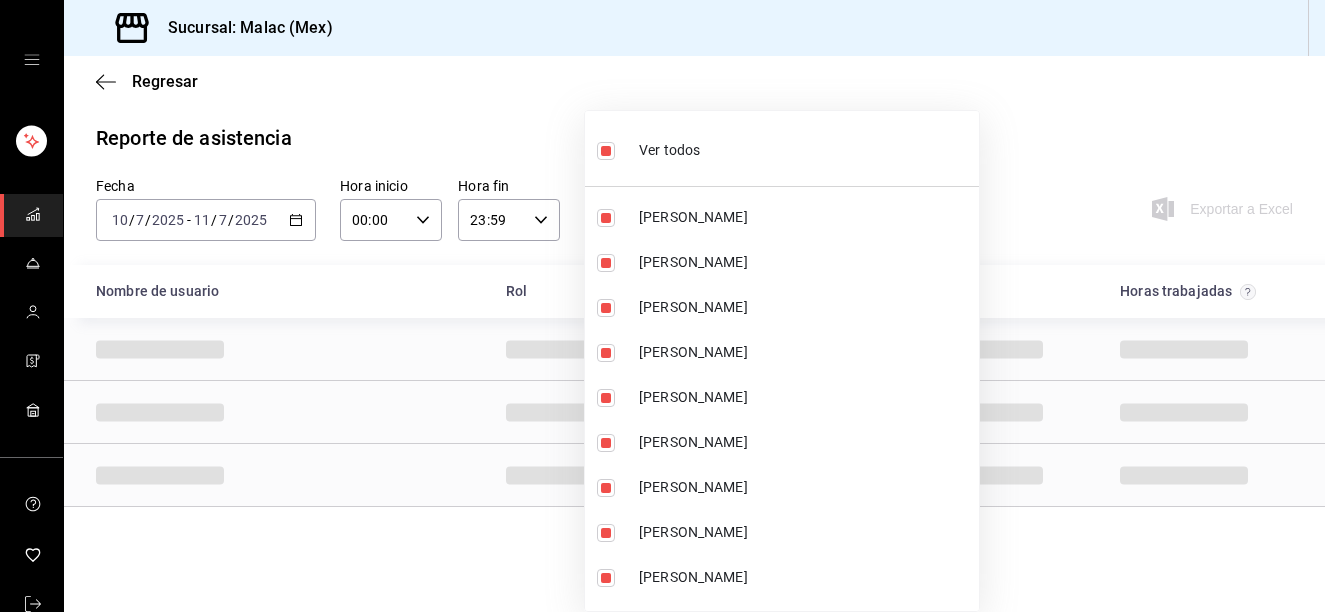 checkbox on "false" 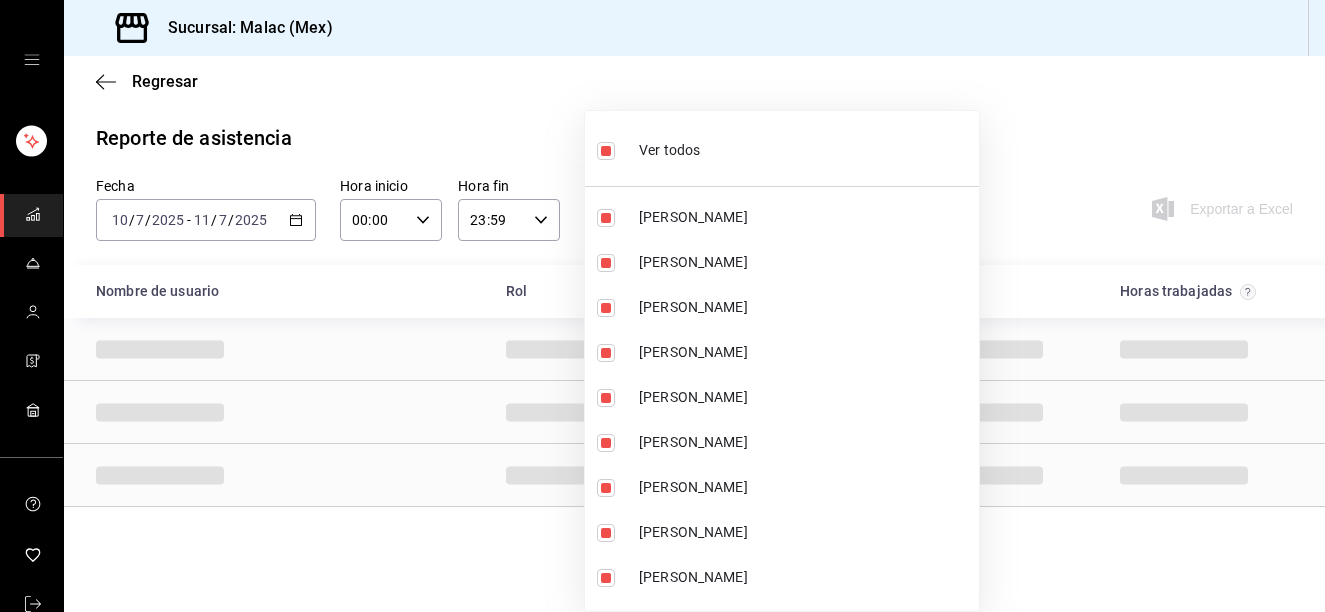 checkbox on "false" 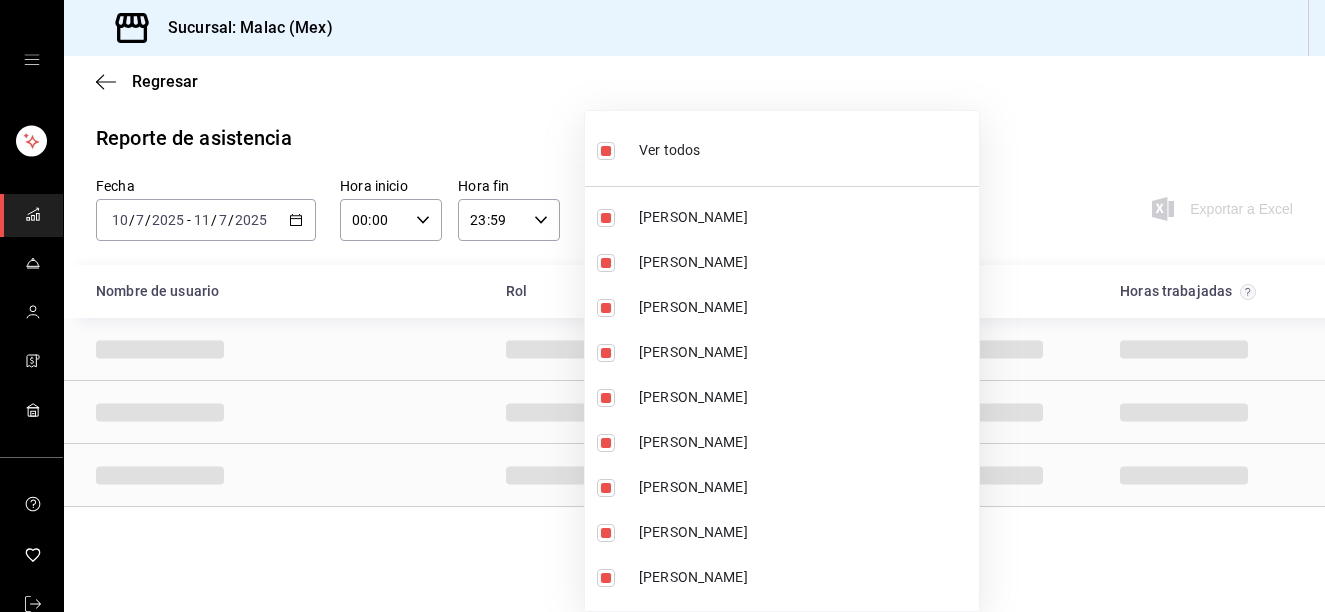 checkbox on "false" 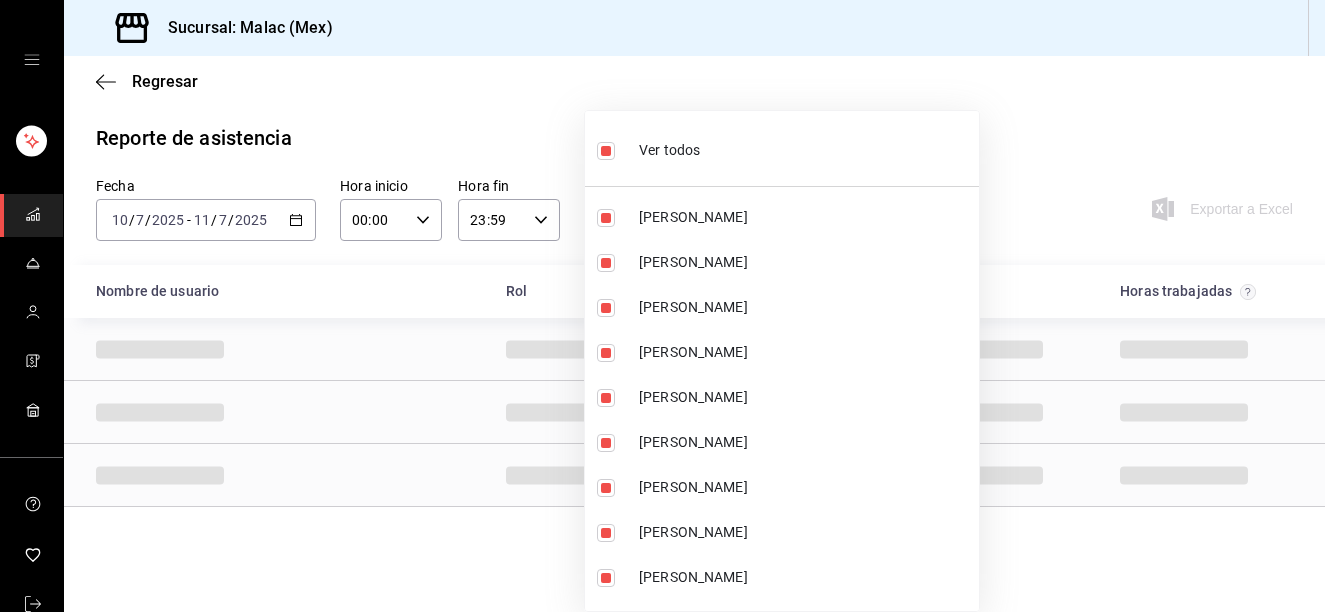 checkbox on "false" 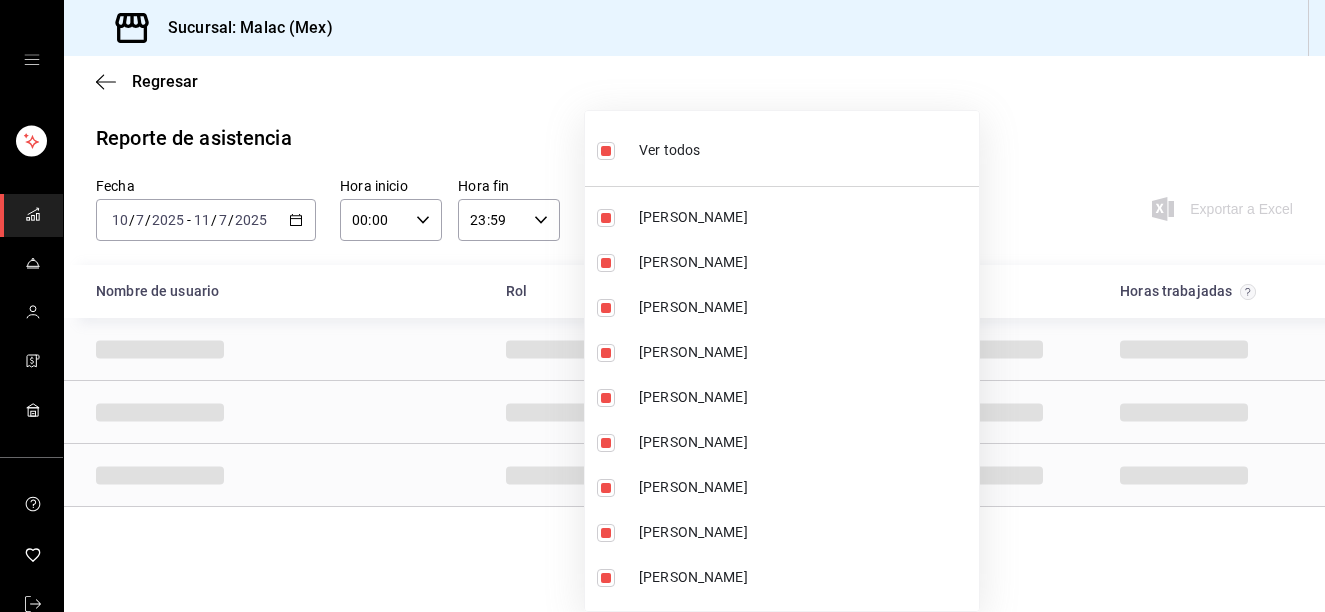 checkbox on "false" 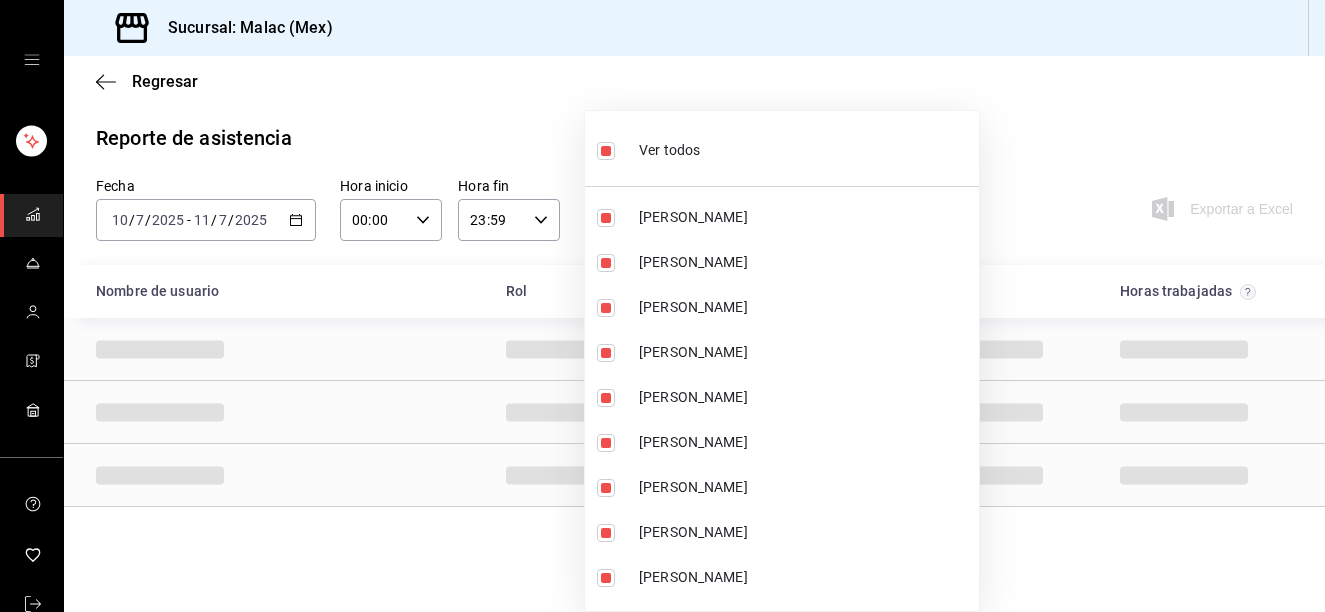 checkbox on "false" 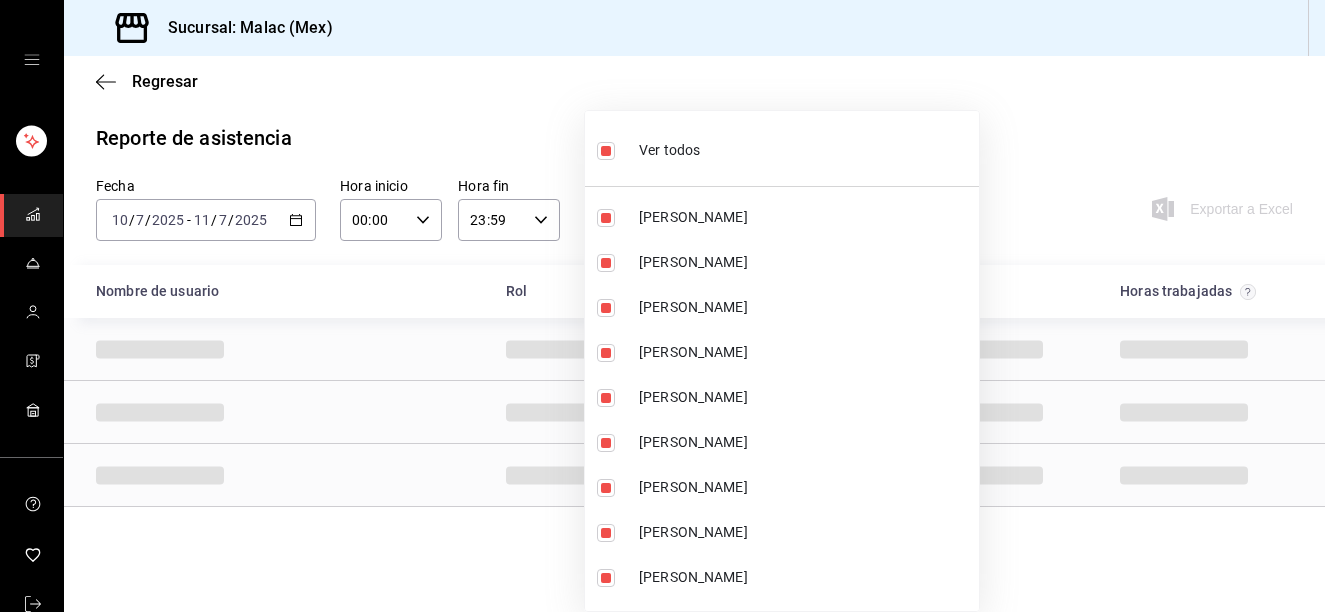 checkbox on "false" 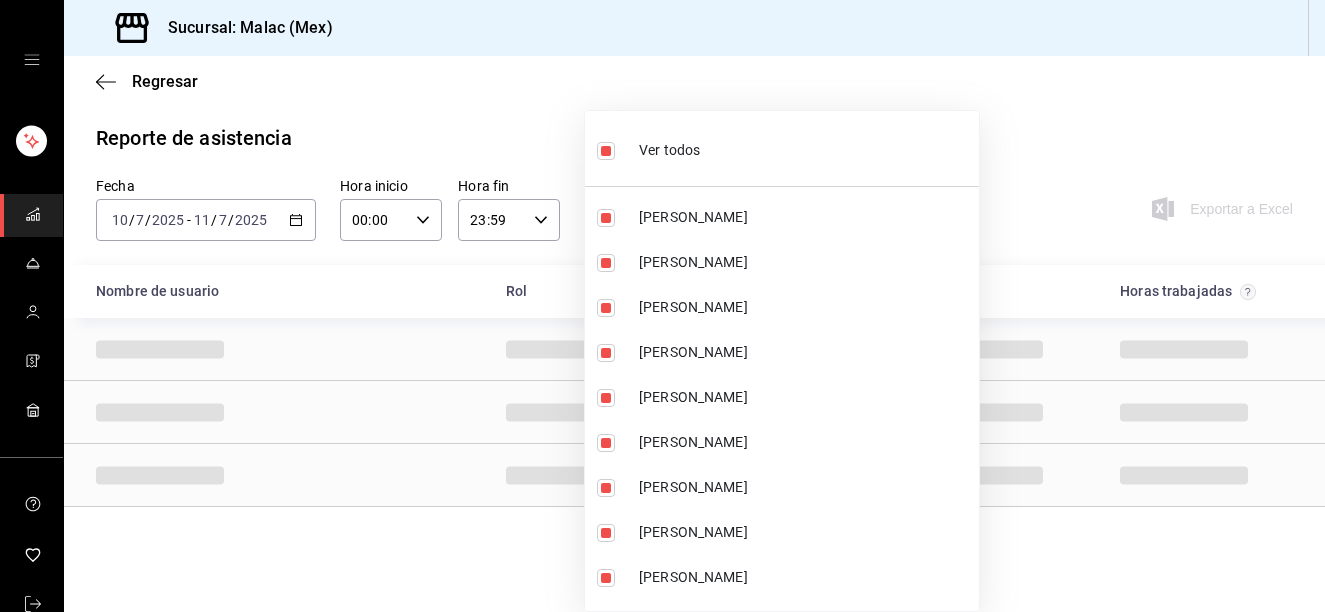 checkbox on "false" 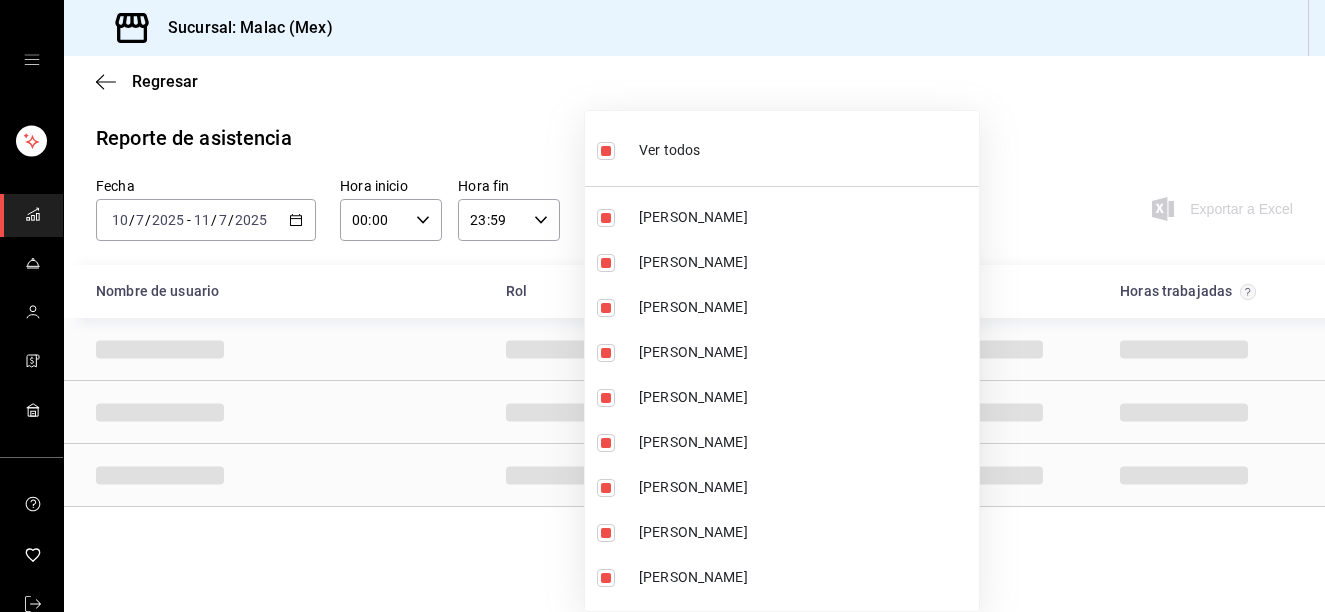 checkbox on "false" 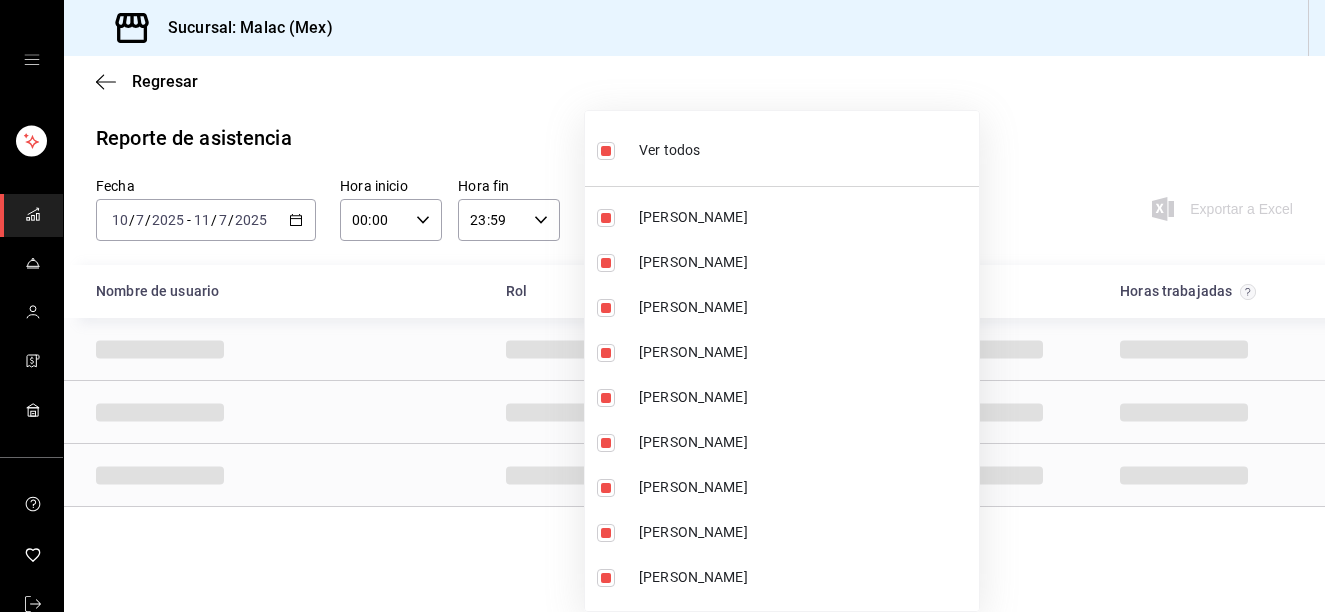 checkbox on "false" 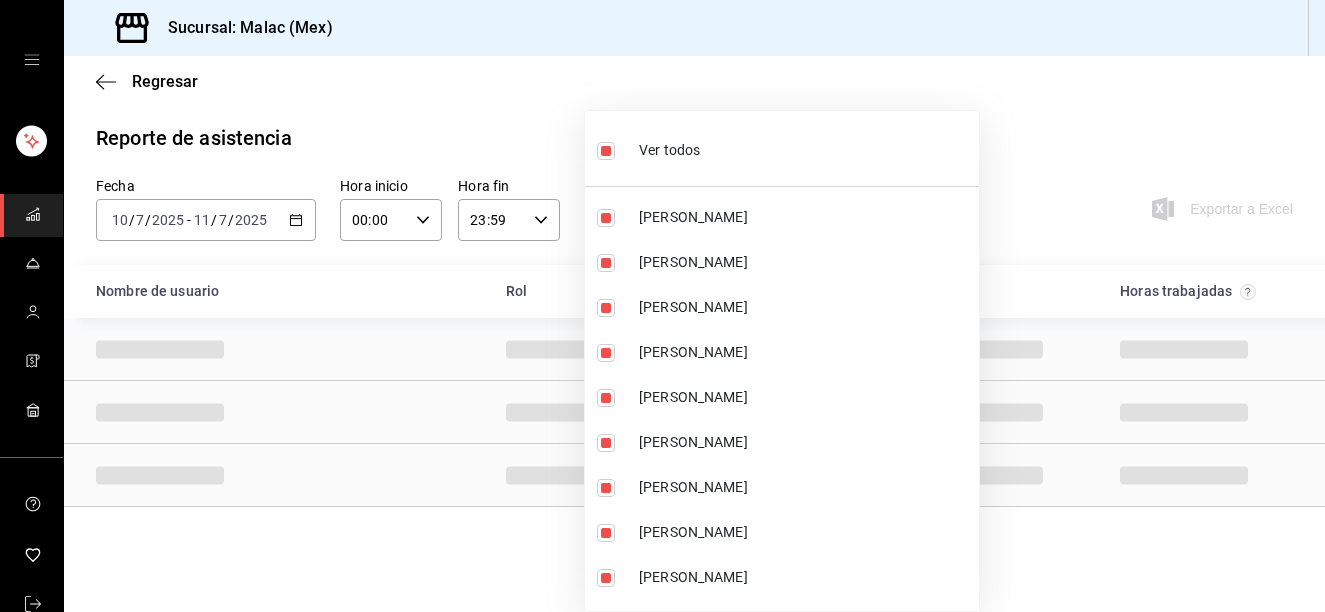 checkbox on "false" 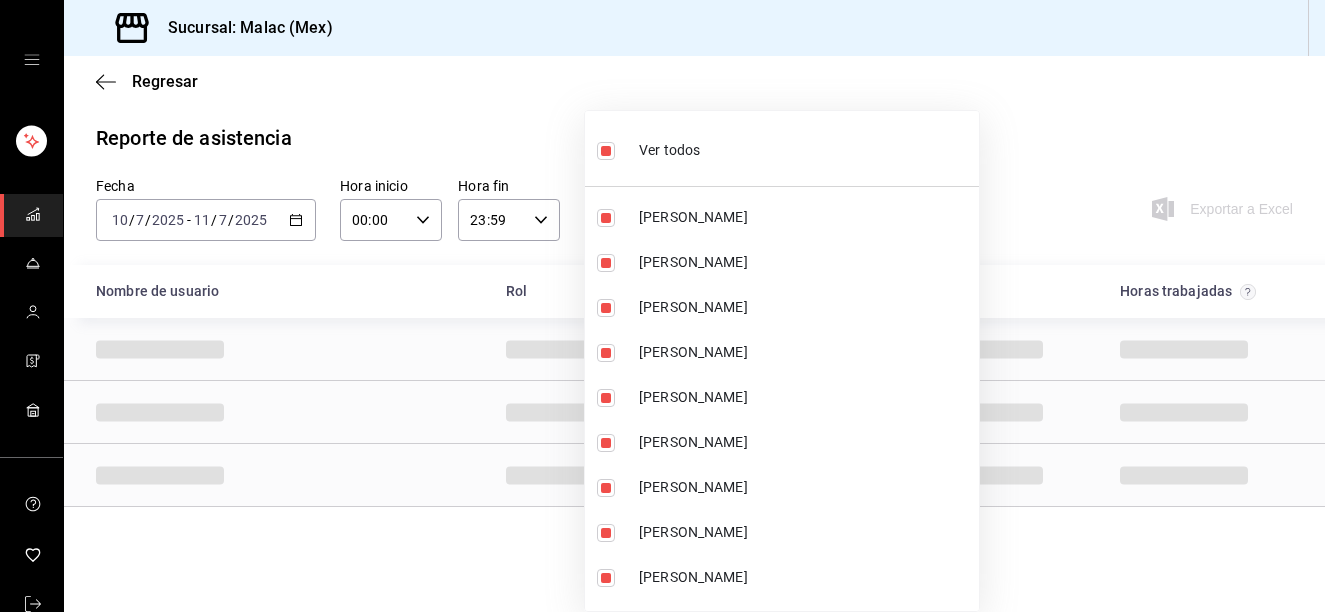 checkbox on "false" 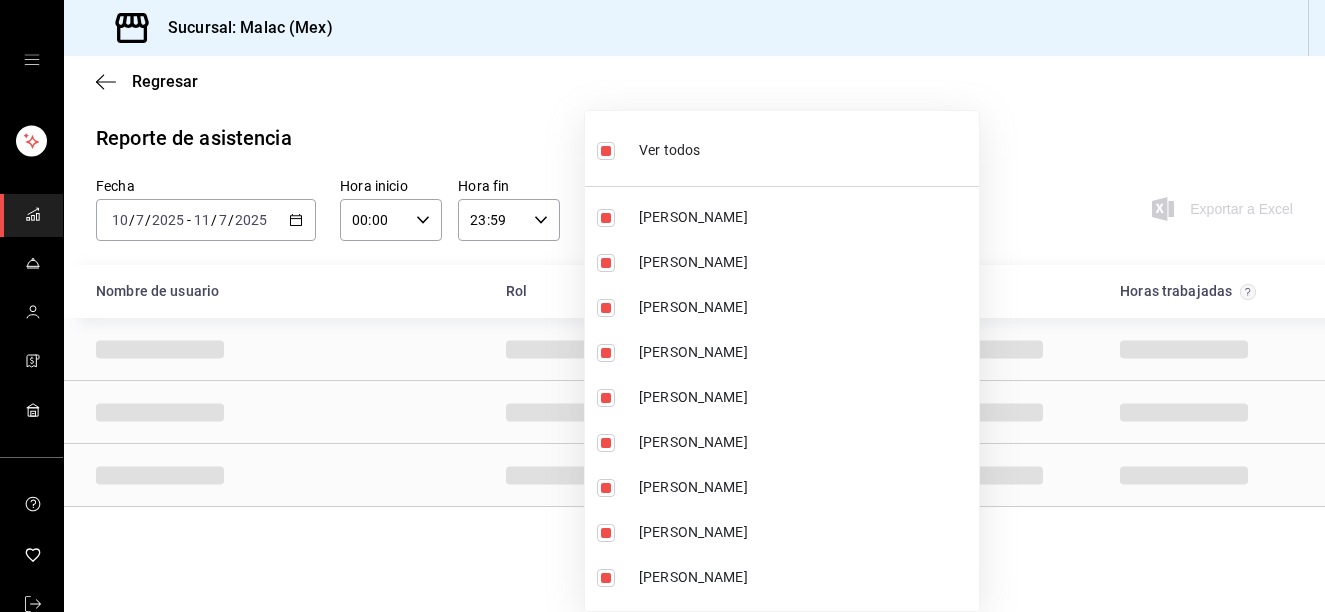checkbox on "false" 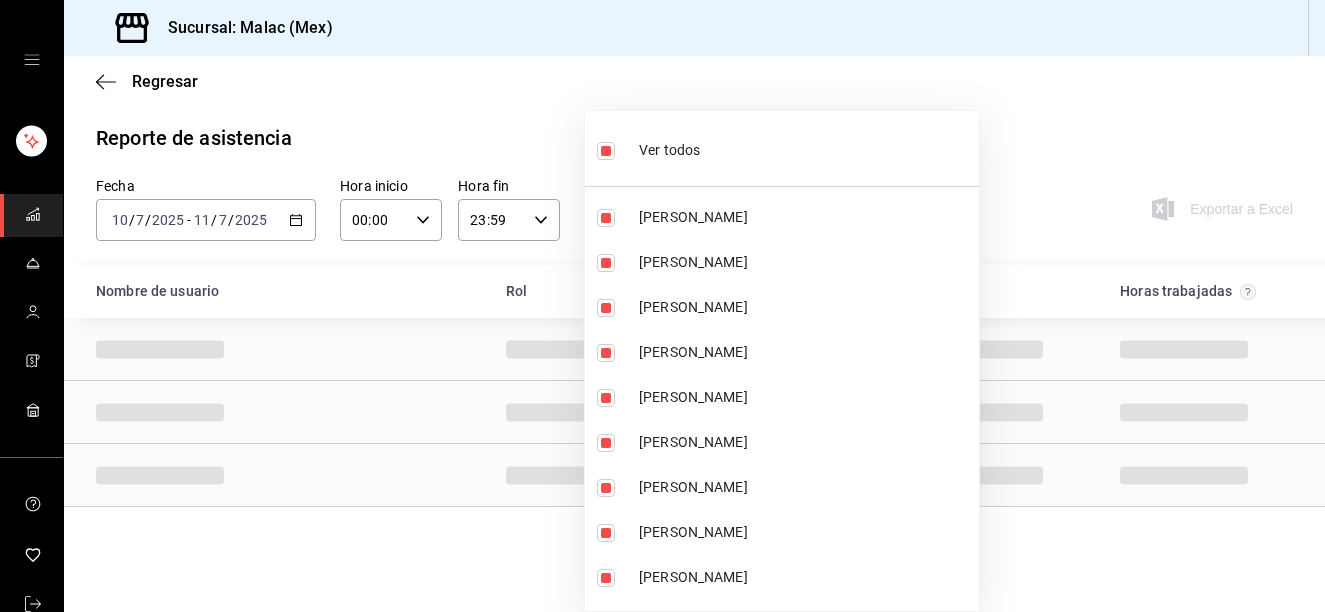 checkbox on "false" 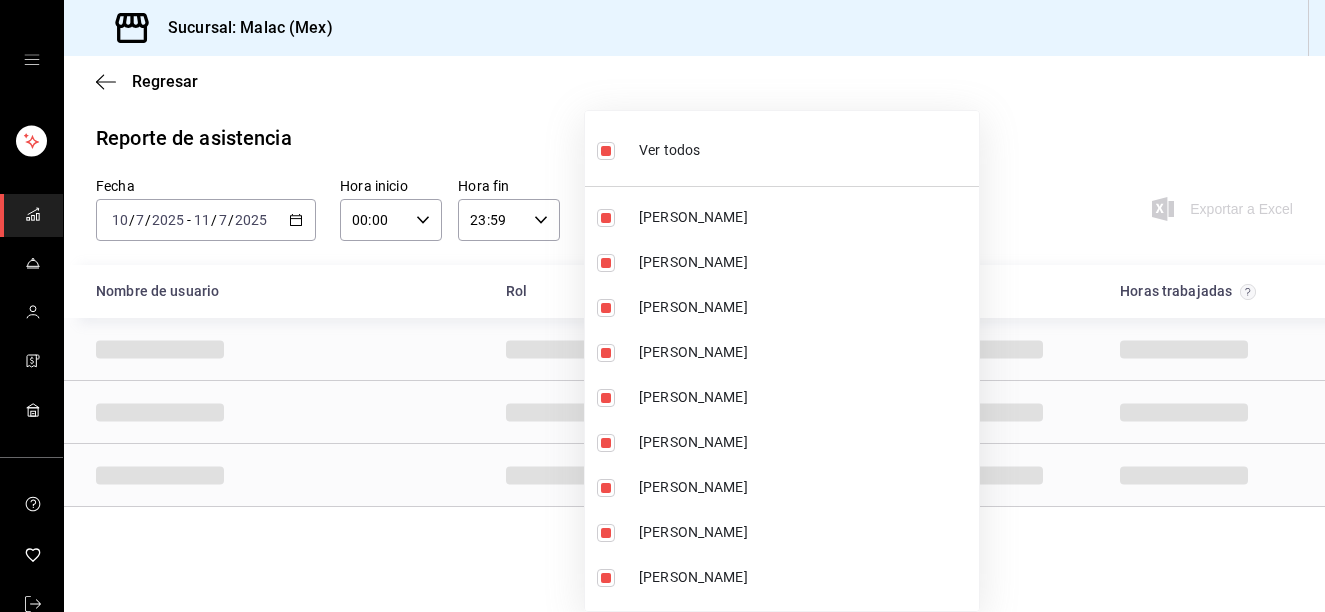 checkbox on "false" 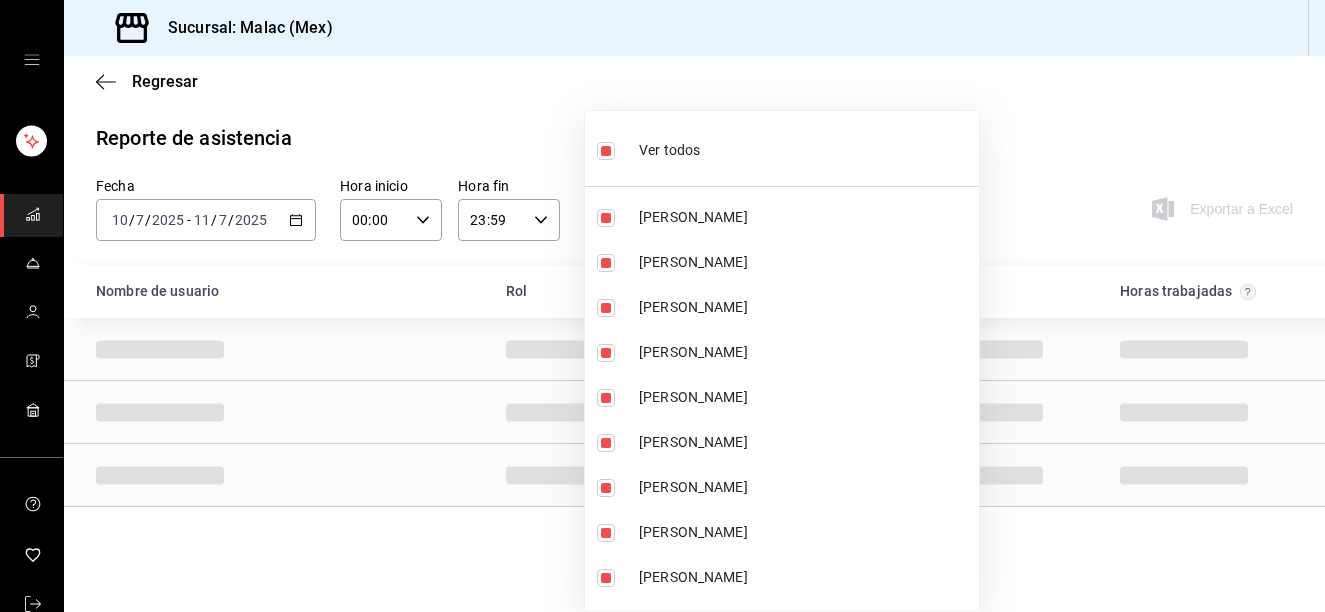 checkbox on "false" 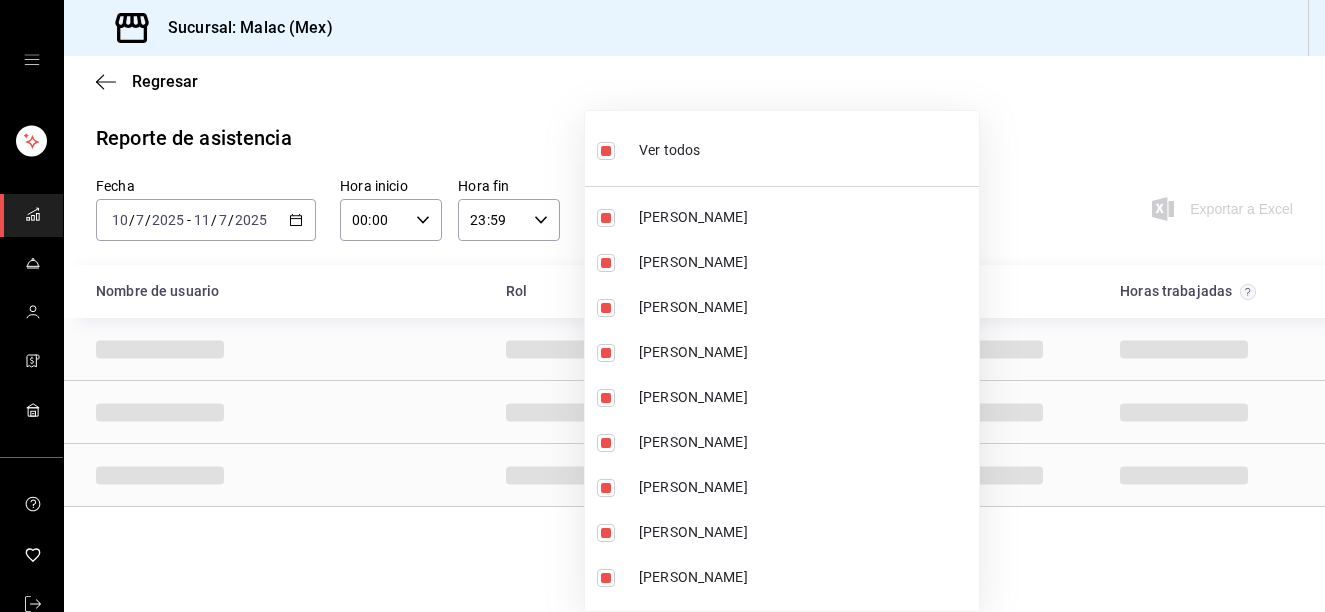 checkbox on "false" 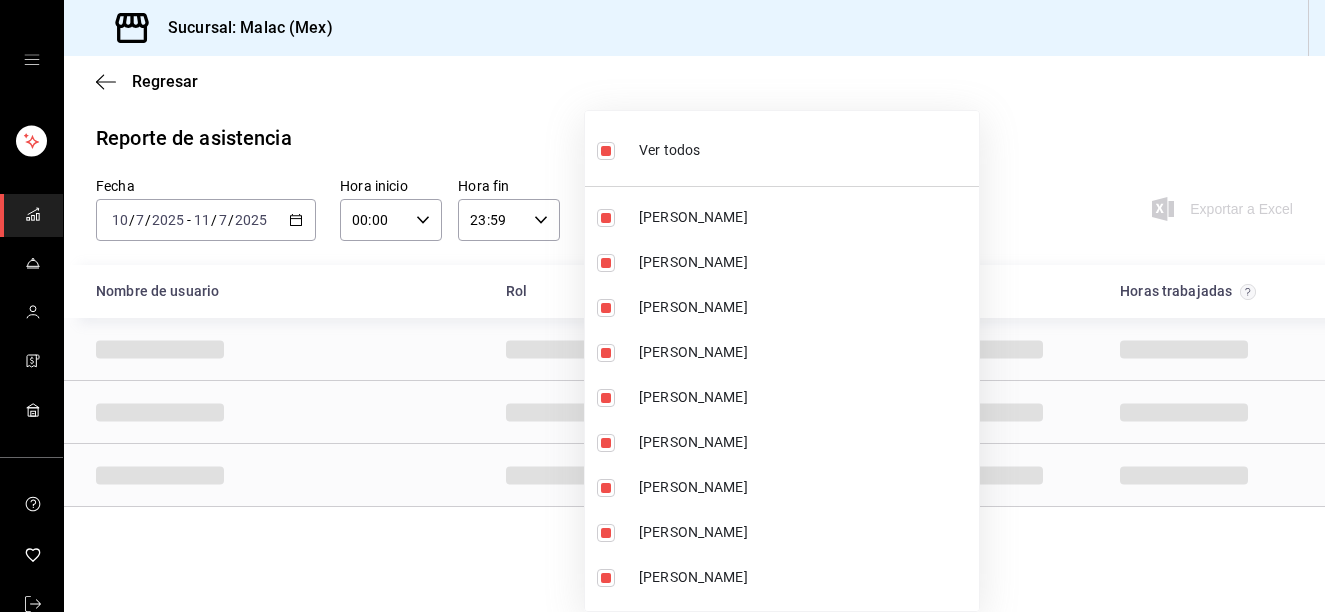 checkbox on "false" 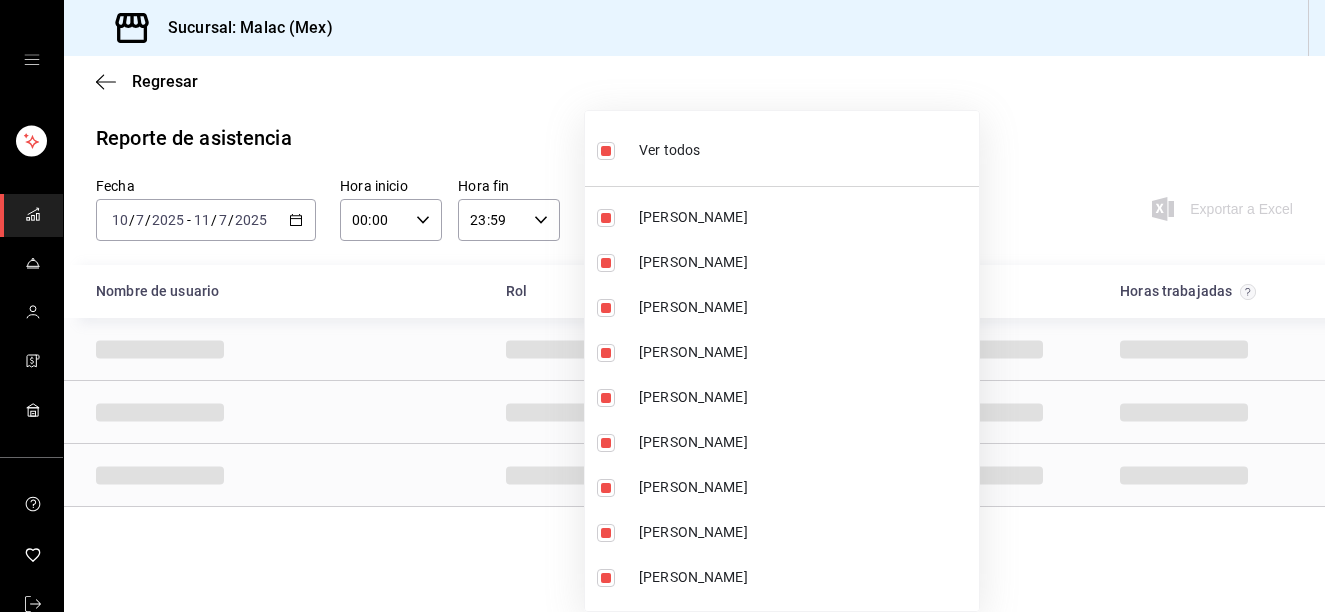 checkbox on "false" 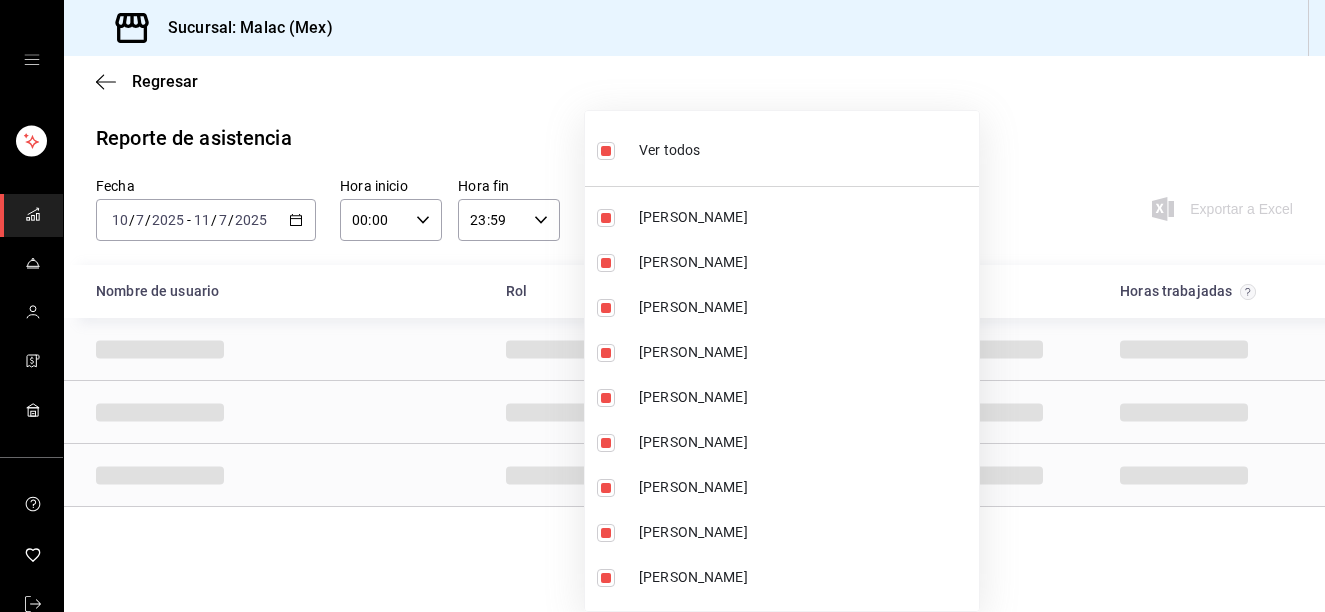 checkbox on "false" 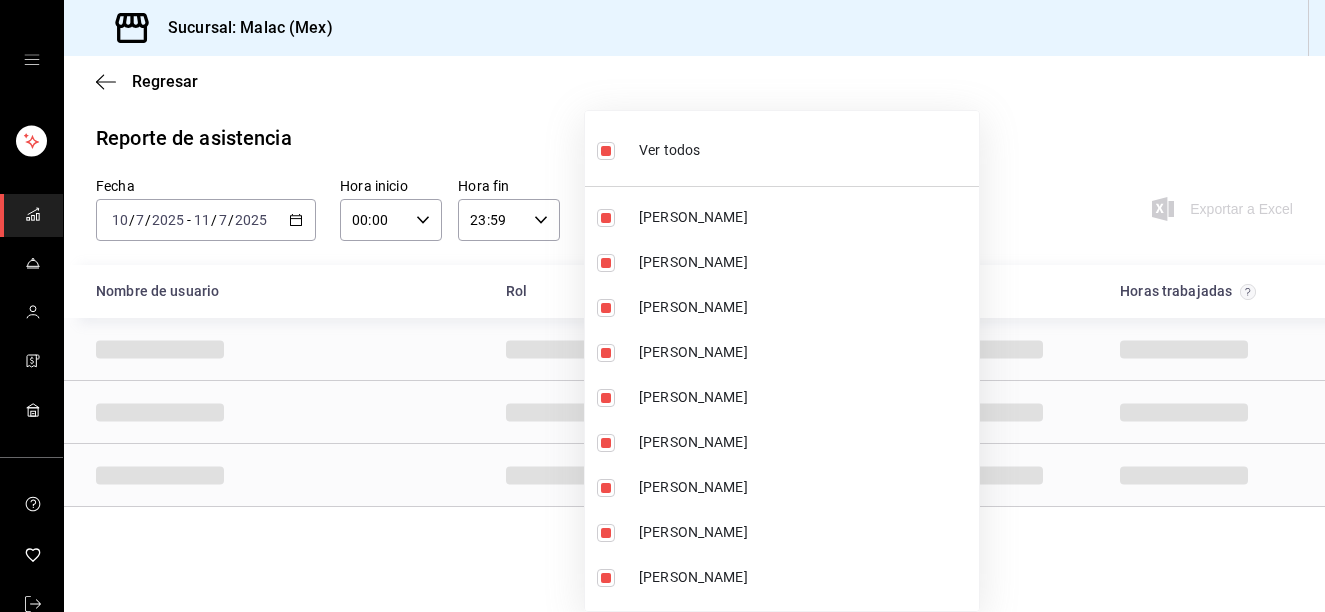 checkbox on "false" 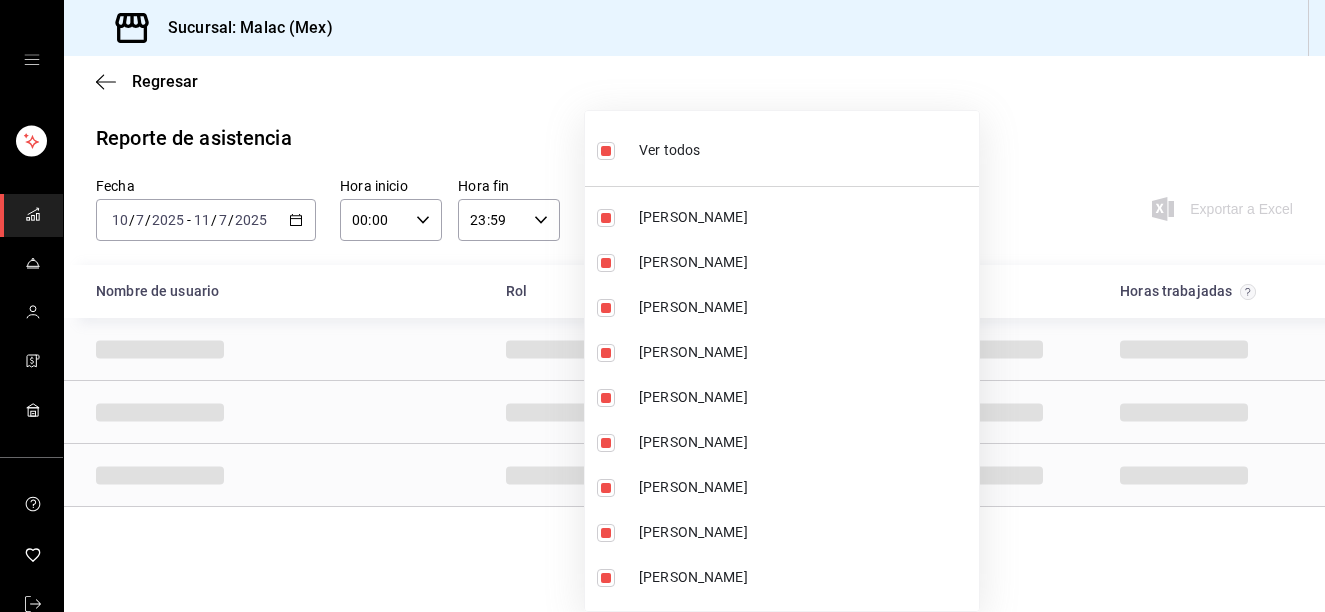 checkbox on "false" 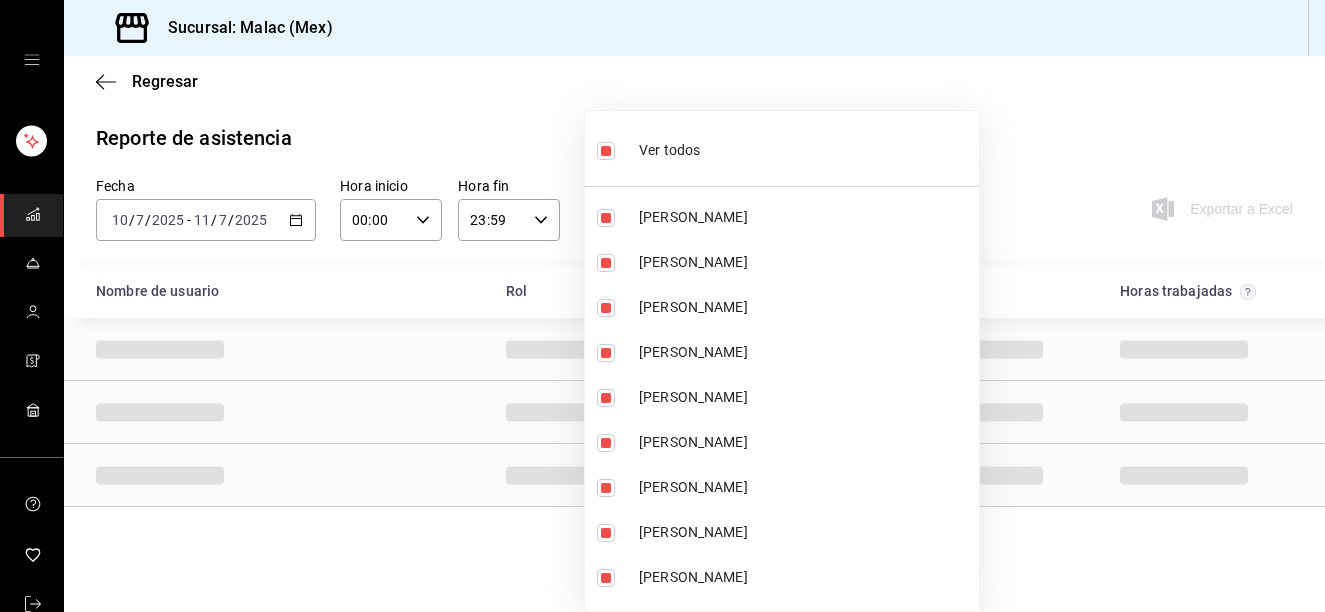checkbox on "false" 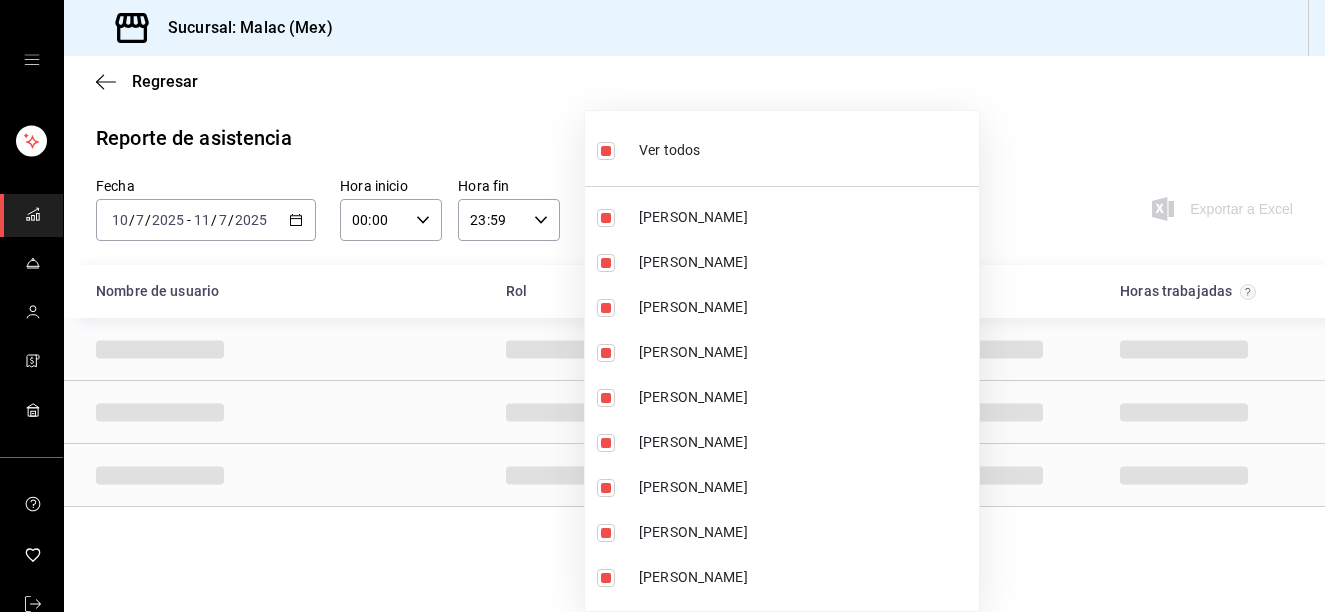 checkbox on "false" 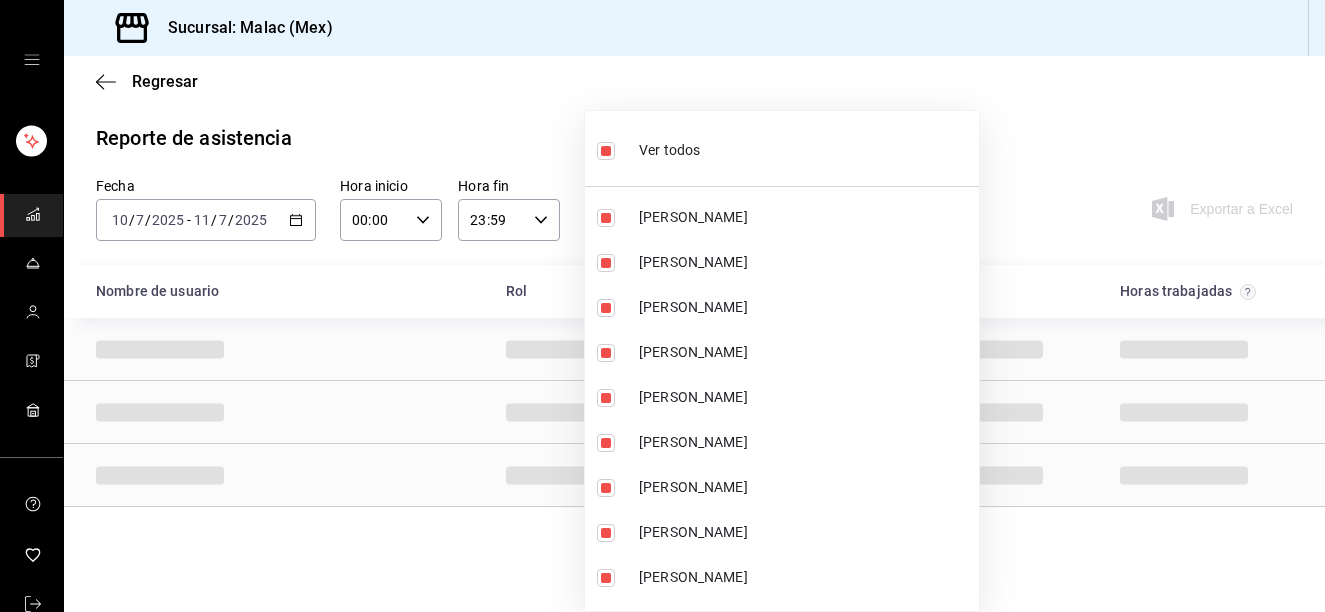 checkbox on "false" 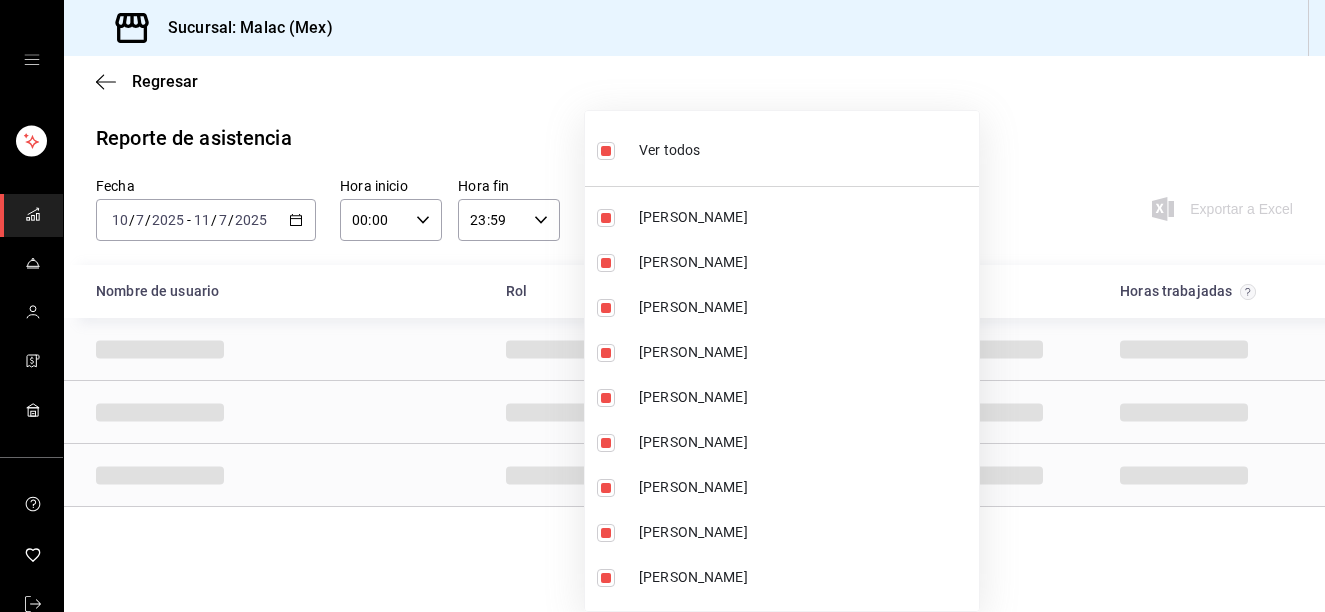 checkbox on "false" 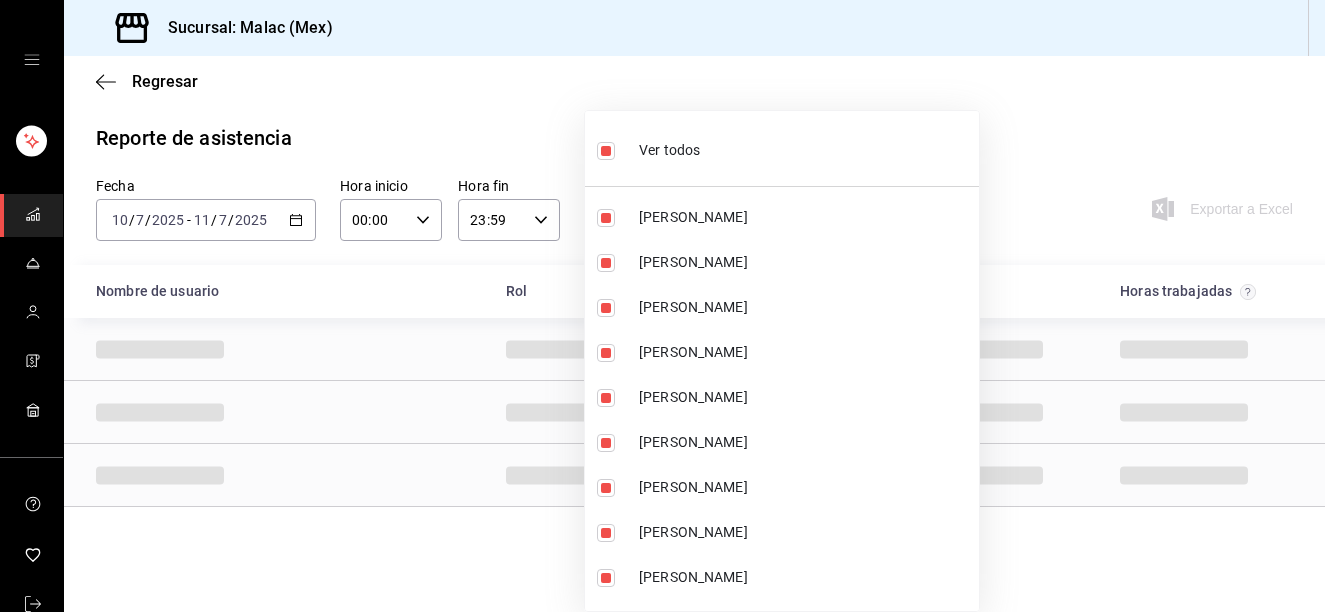 checkbox on "false" 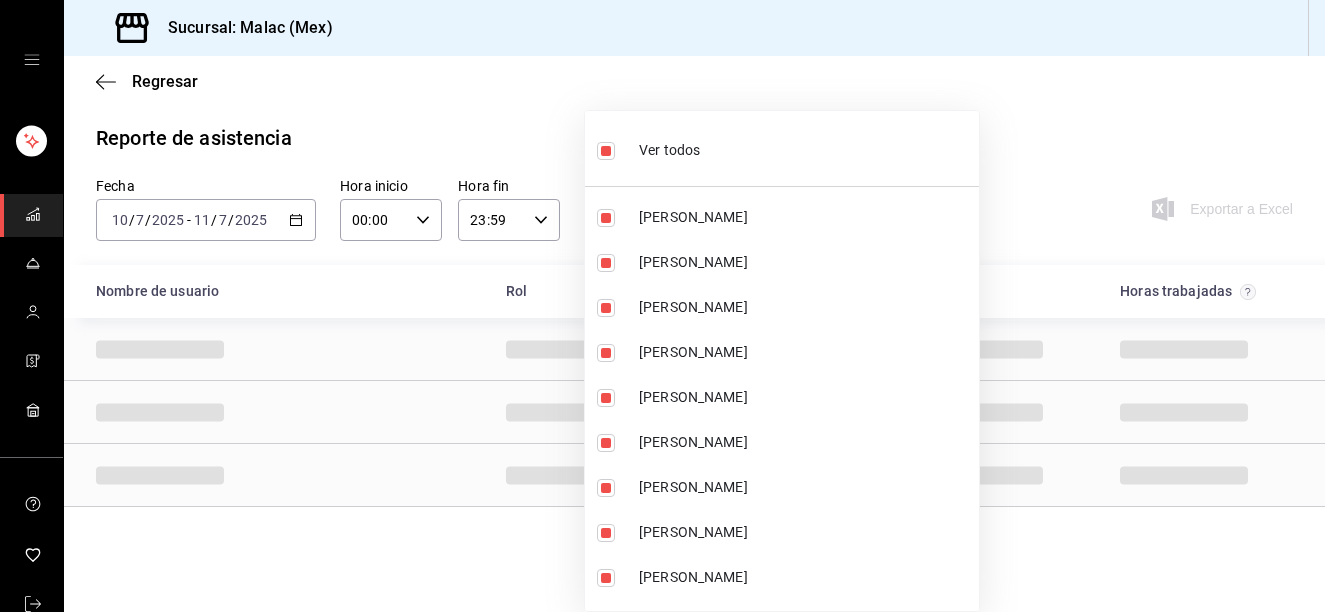 checkbox on "false" 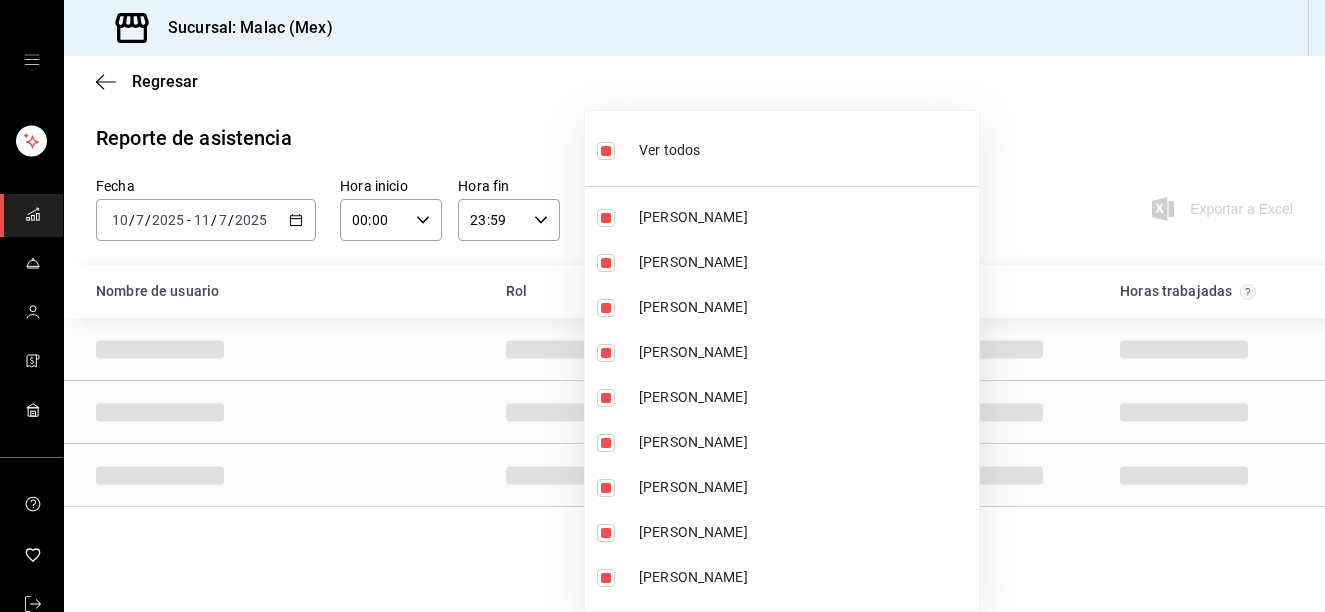 checkbox on "false" 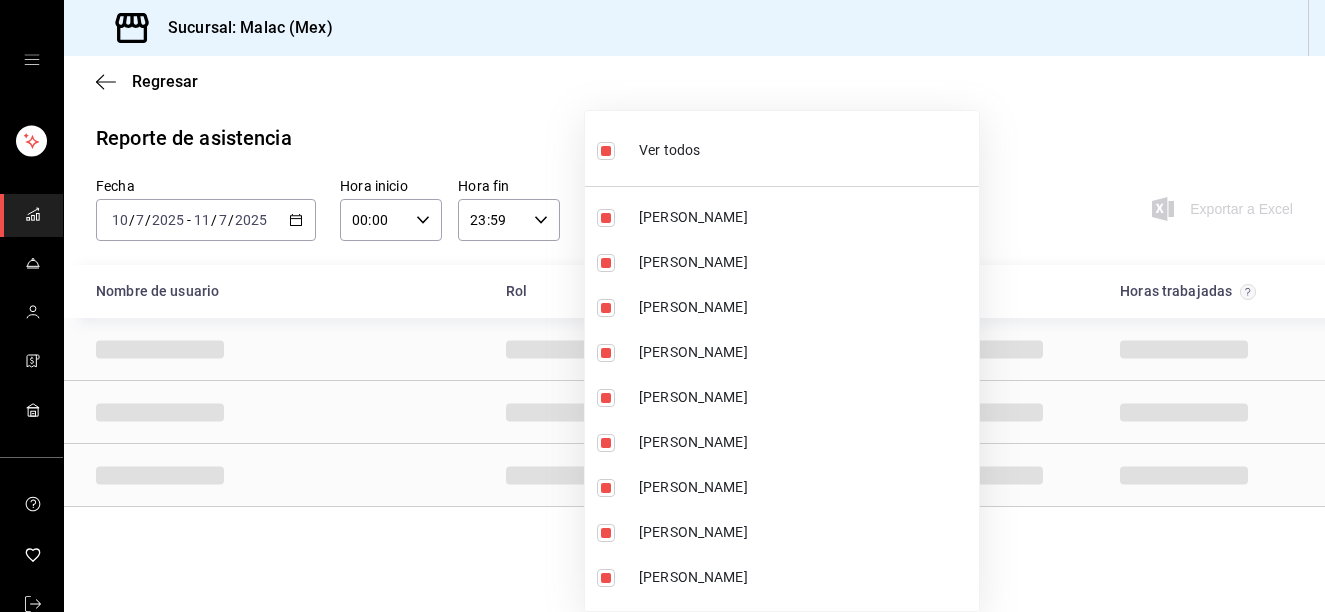 checkbox on "false" 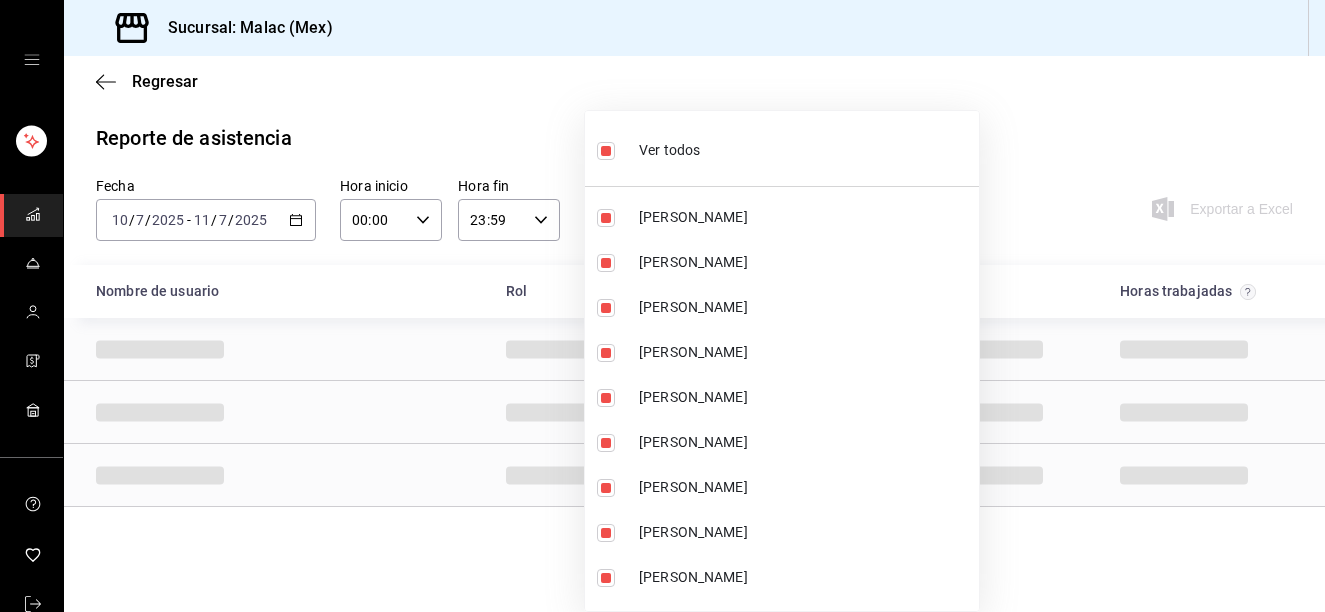 checkbox on "false" 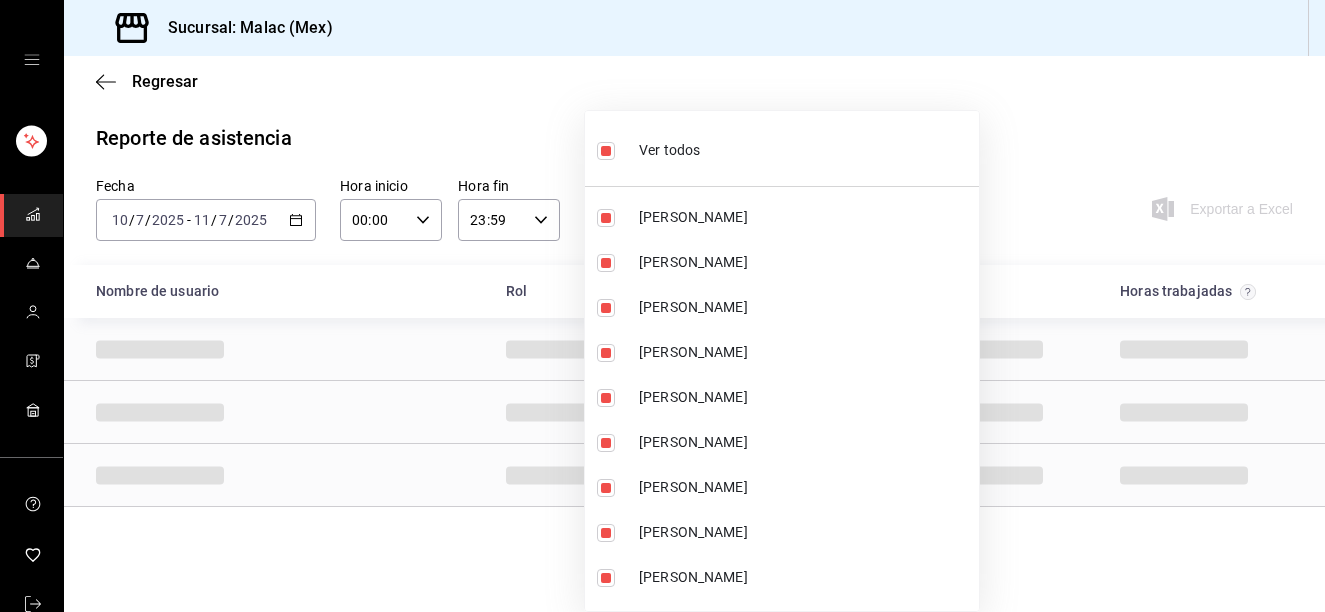 checkbox on "false" 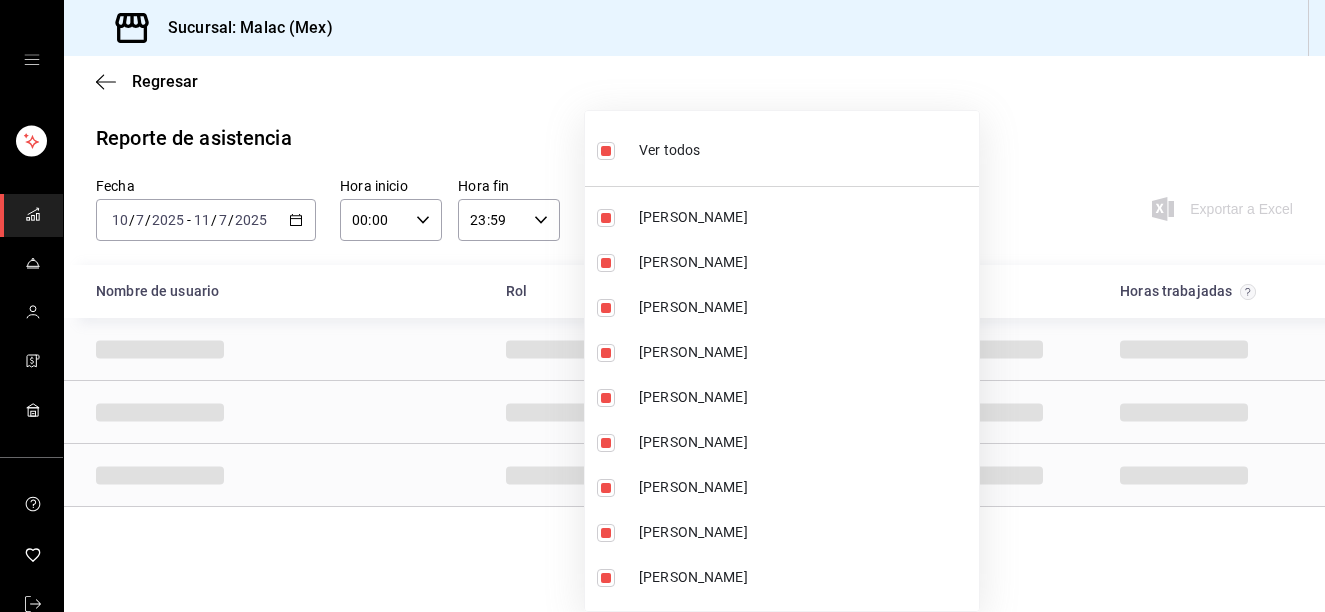 checkbox on "false" 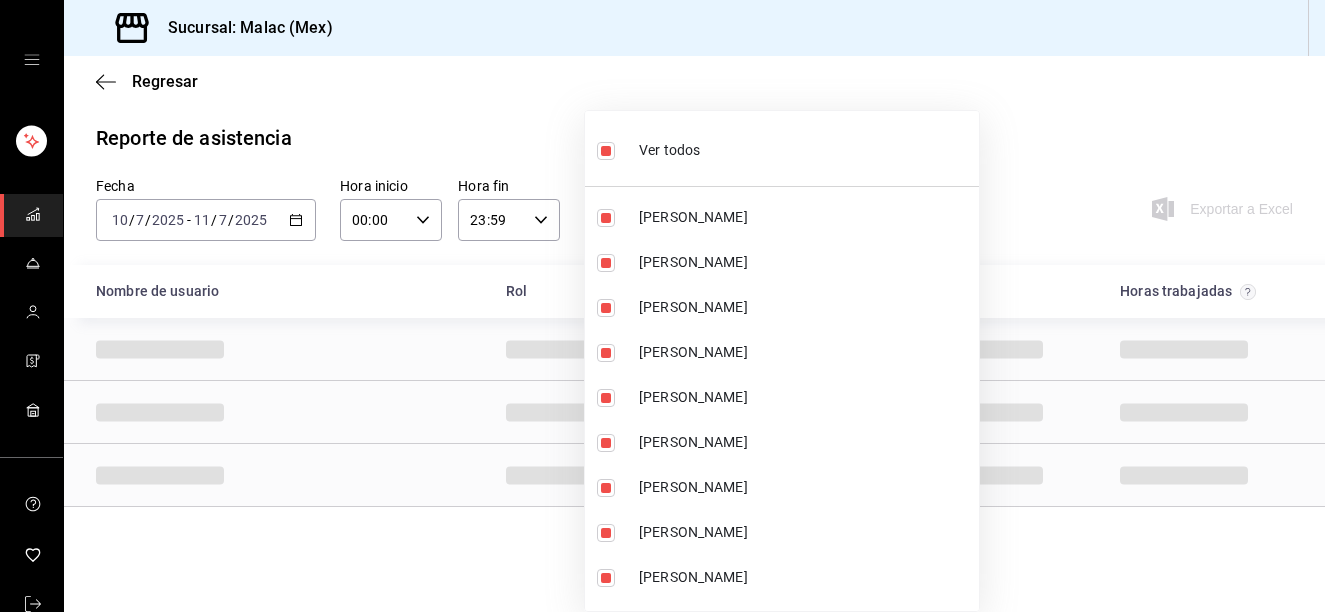 checkbox on "false" 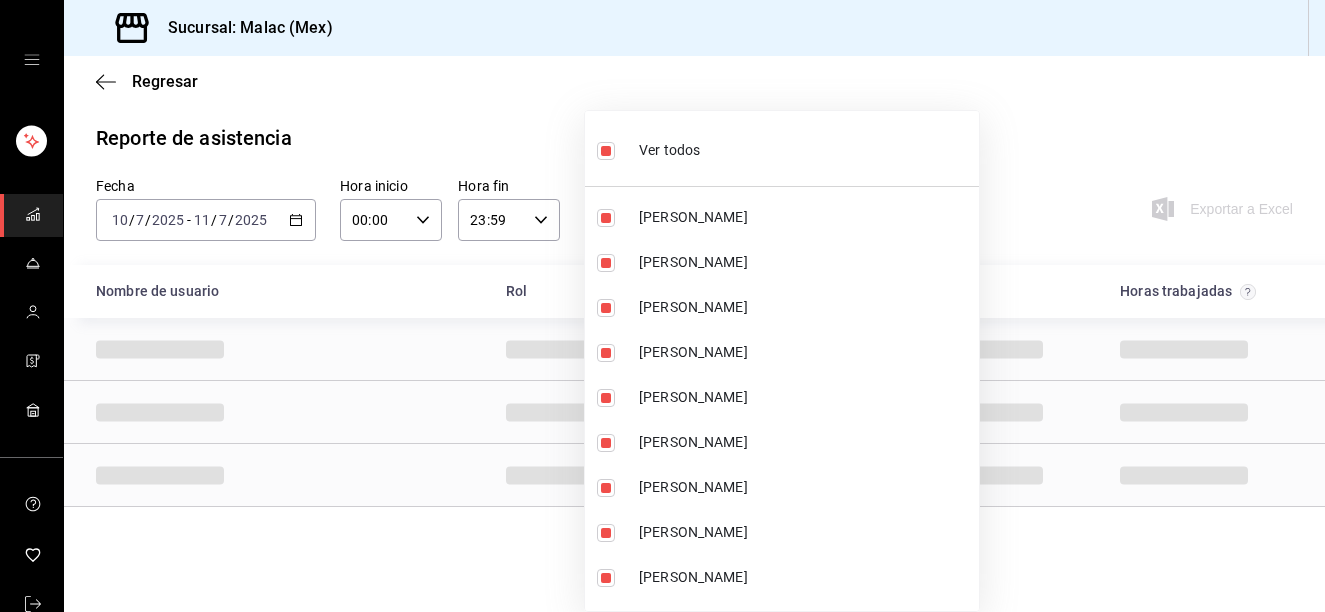 checkbox on "false" 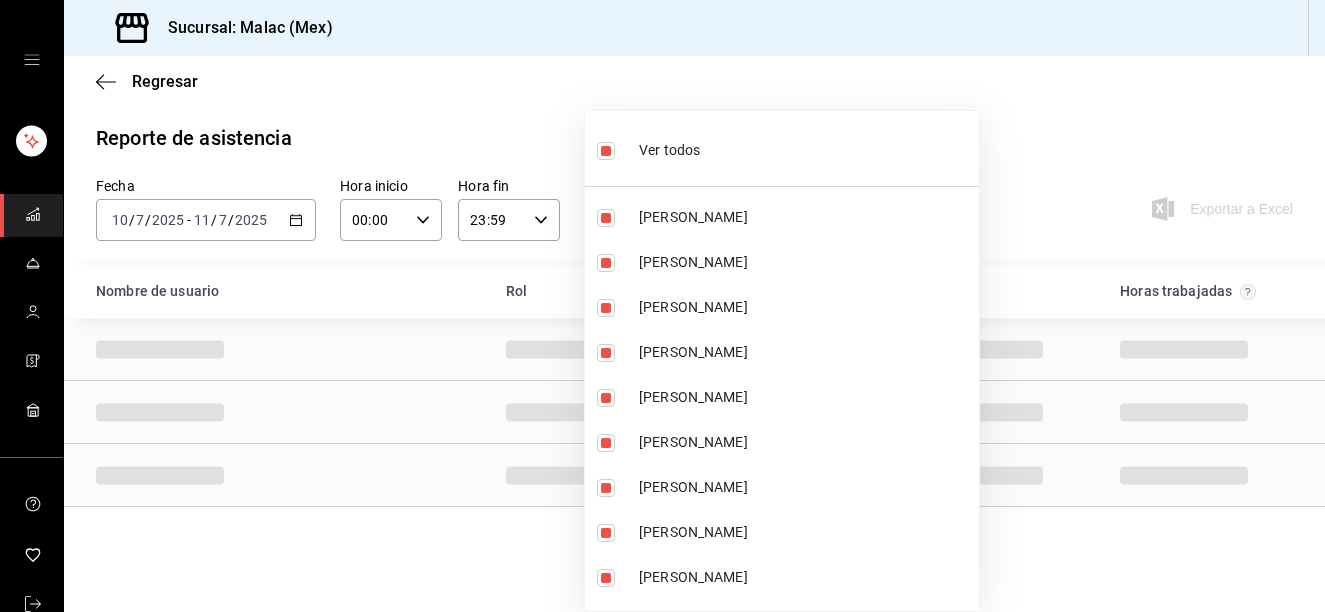 checkbox on "false" 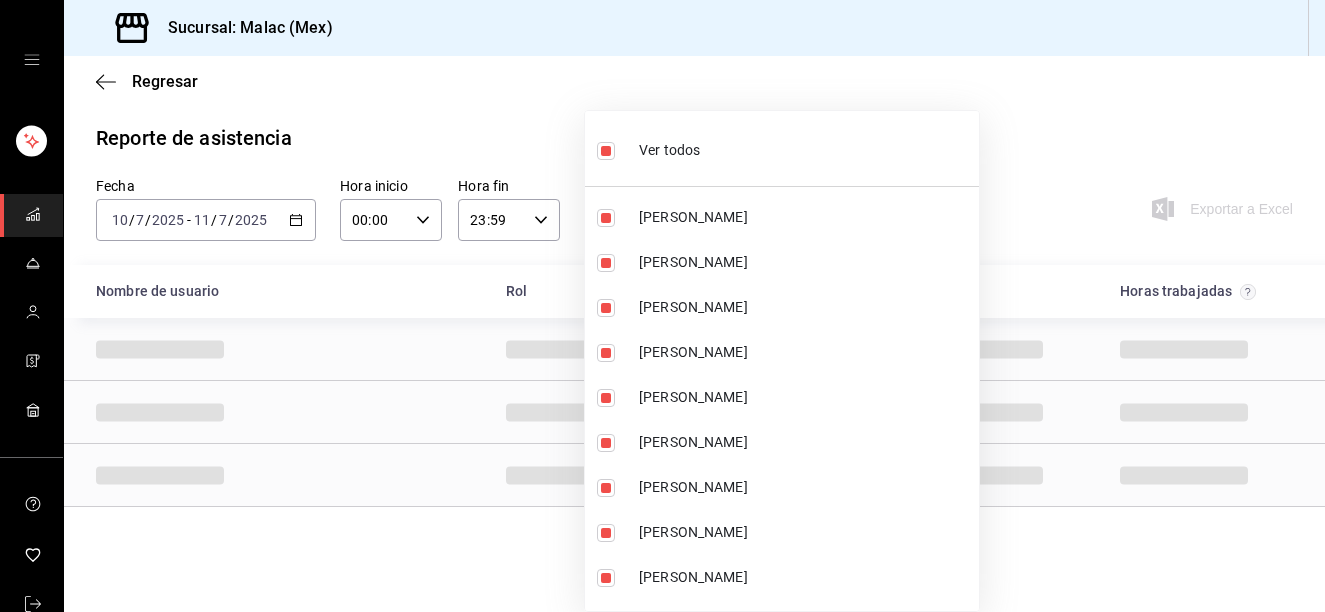 checkbox on "false" 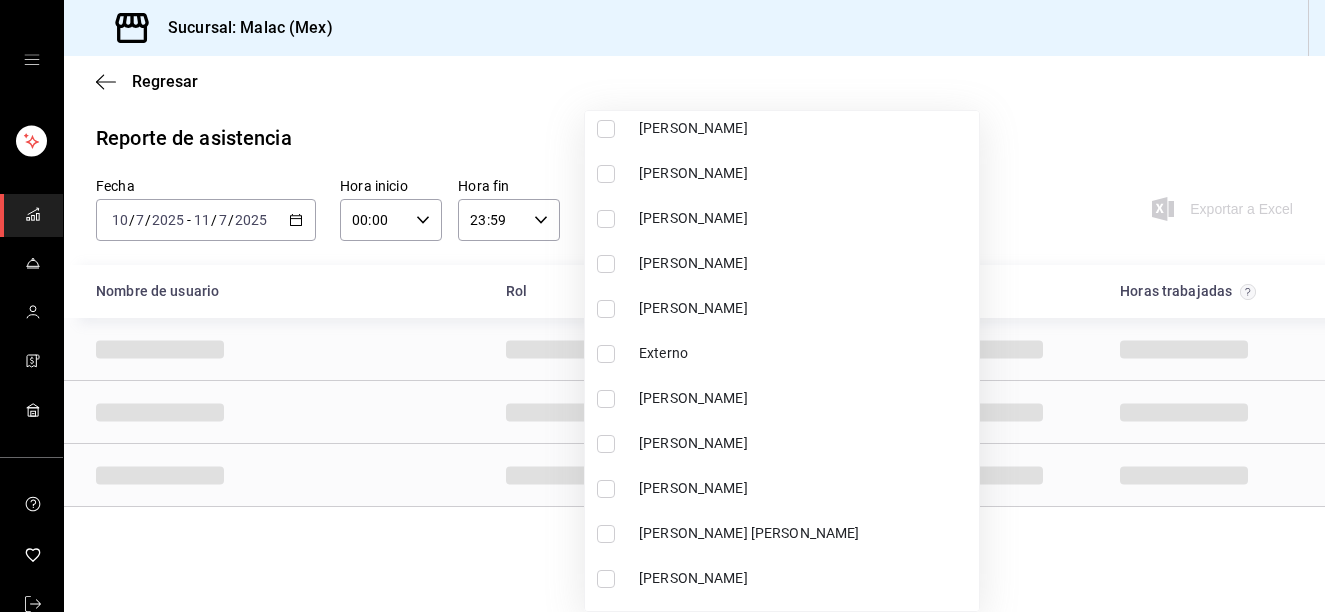 scroll, scrollTop: 323, scrollLeft: 0, axis: vertical 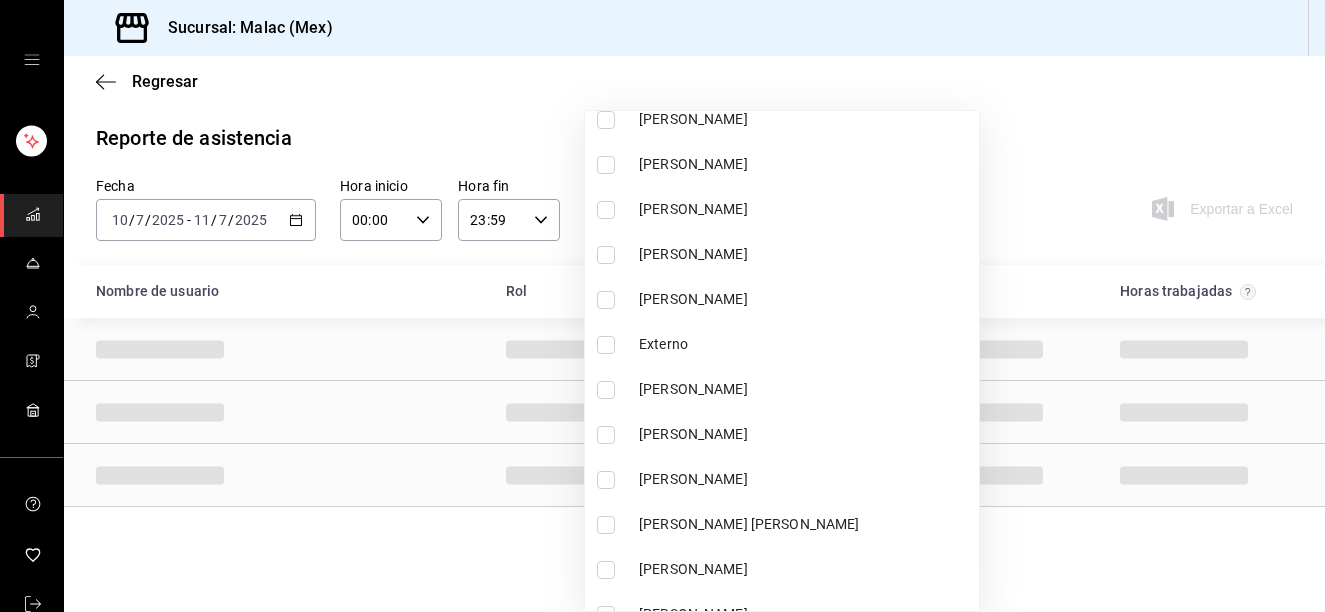 click on "[PERSON_NAME]" at bounding box center (805, 389) 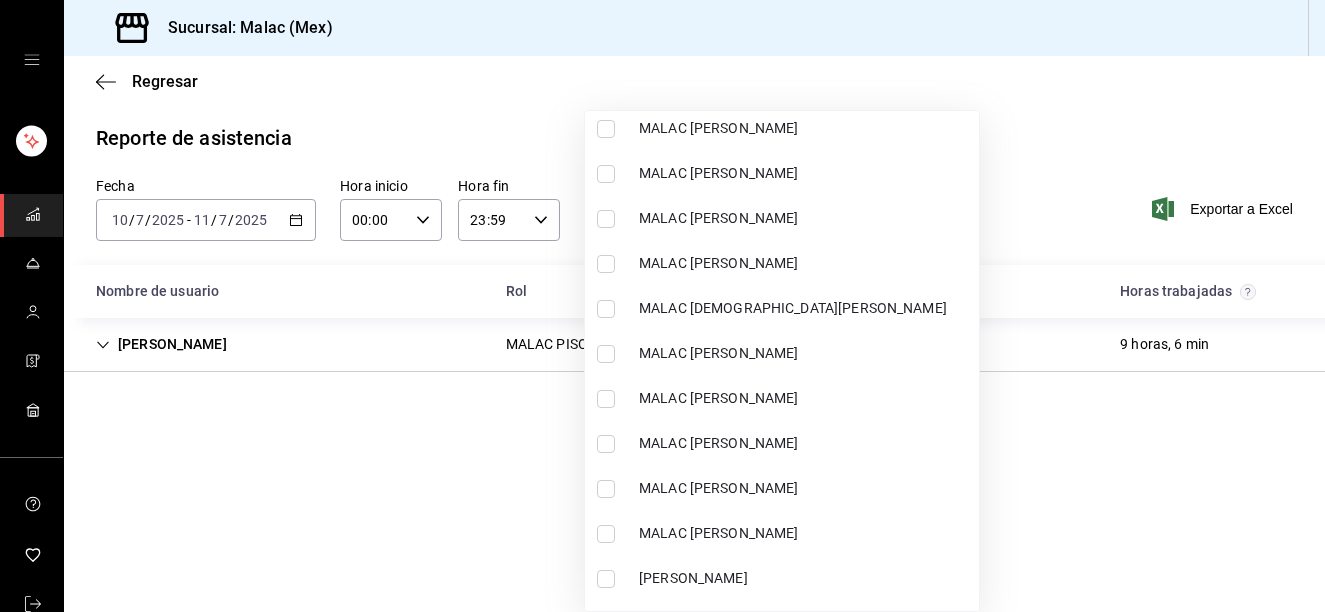 scroll, scrollTop: 1376, scrollLeft: 0, axis: vertical 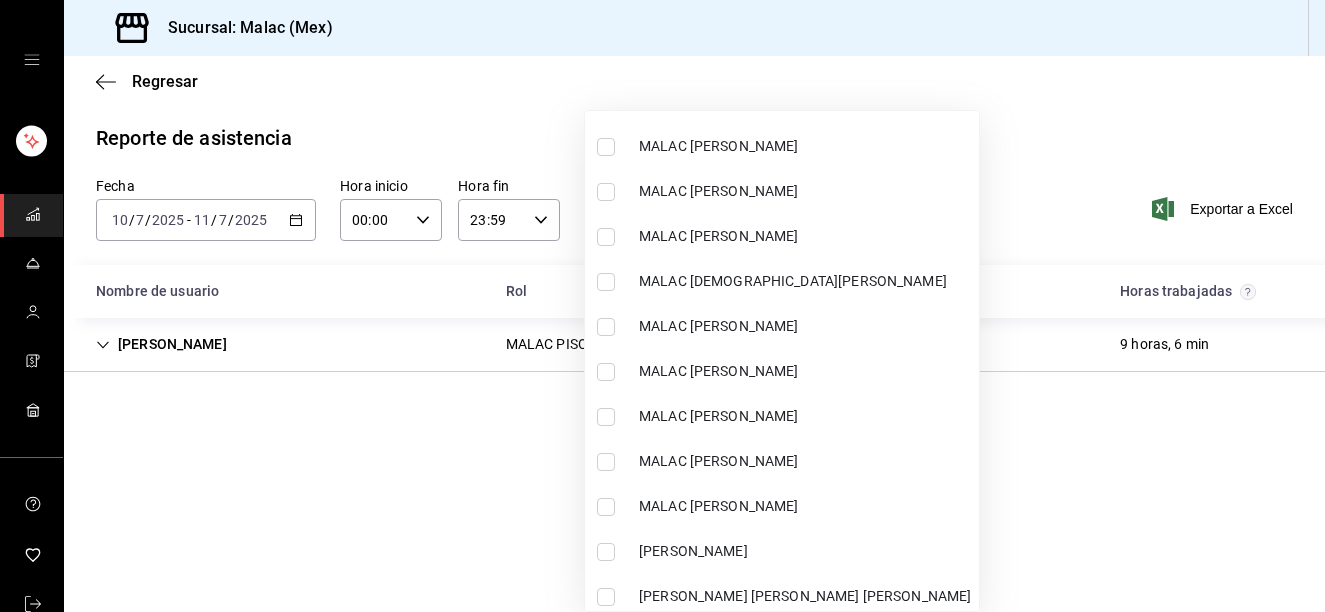 click on "MALAC [PERSON_NAME]" at bounding box center (805, 461) 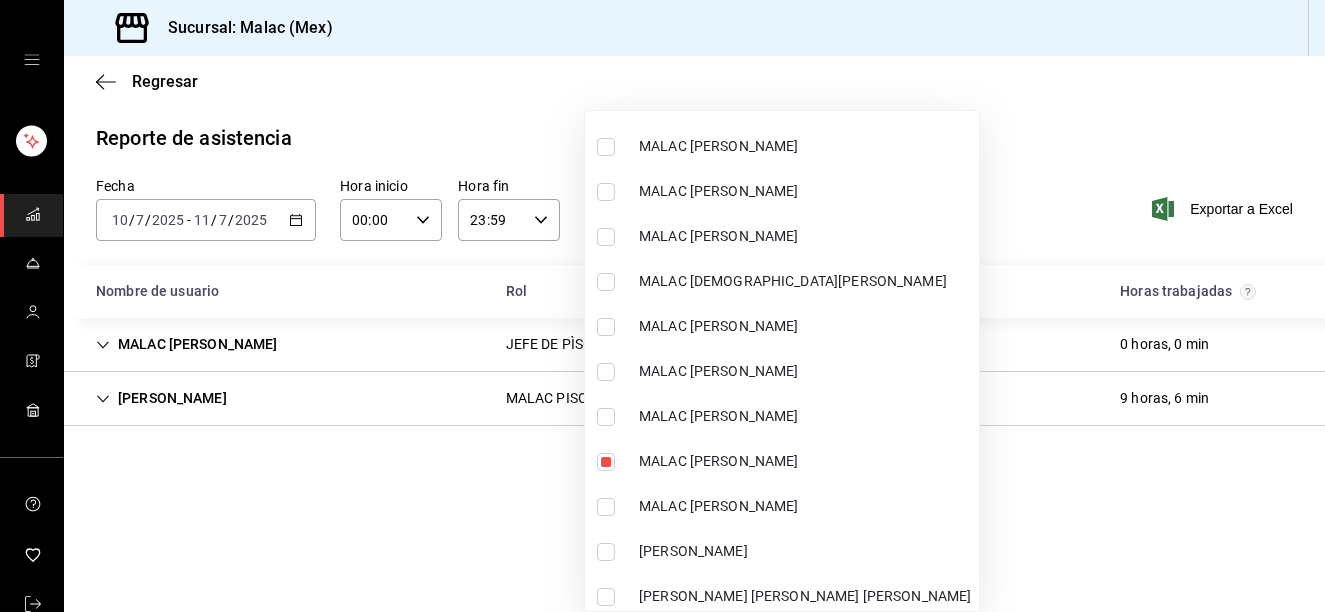 click on "MALAC [PERSON_NAME]" at bounding box center [805, 326] 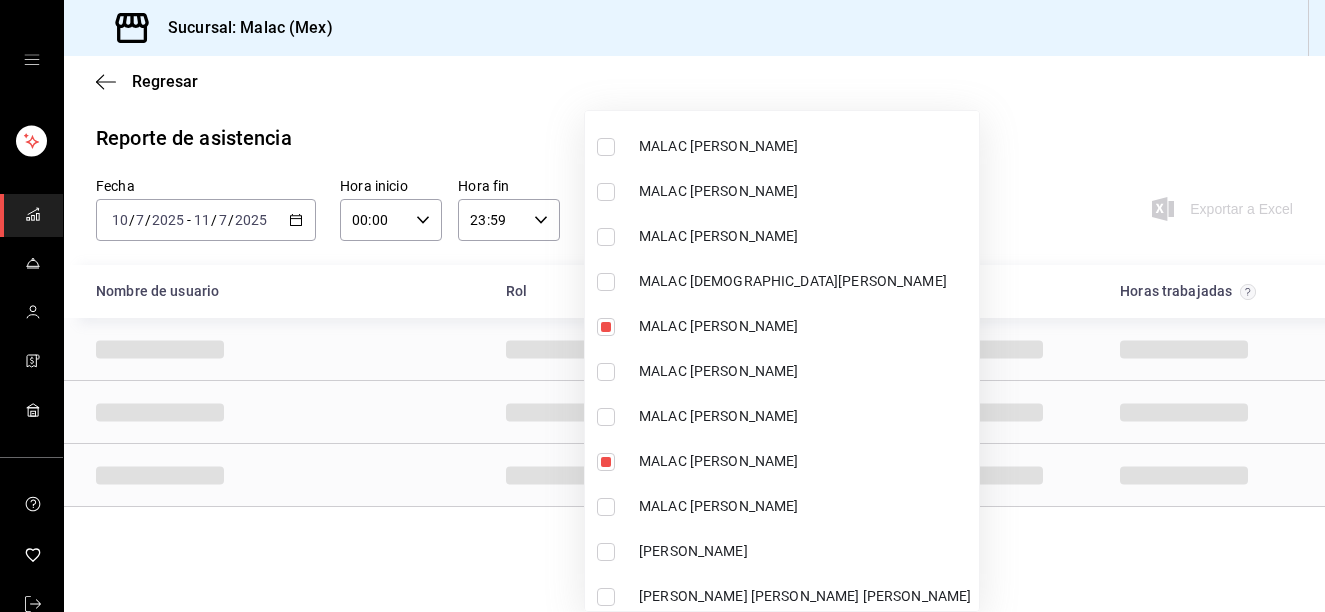 click at bounding box center (662, 306) 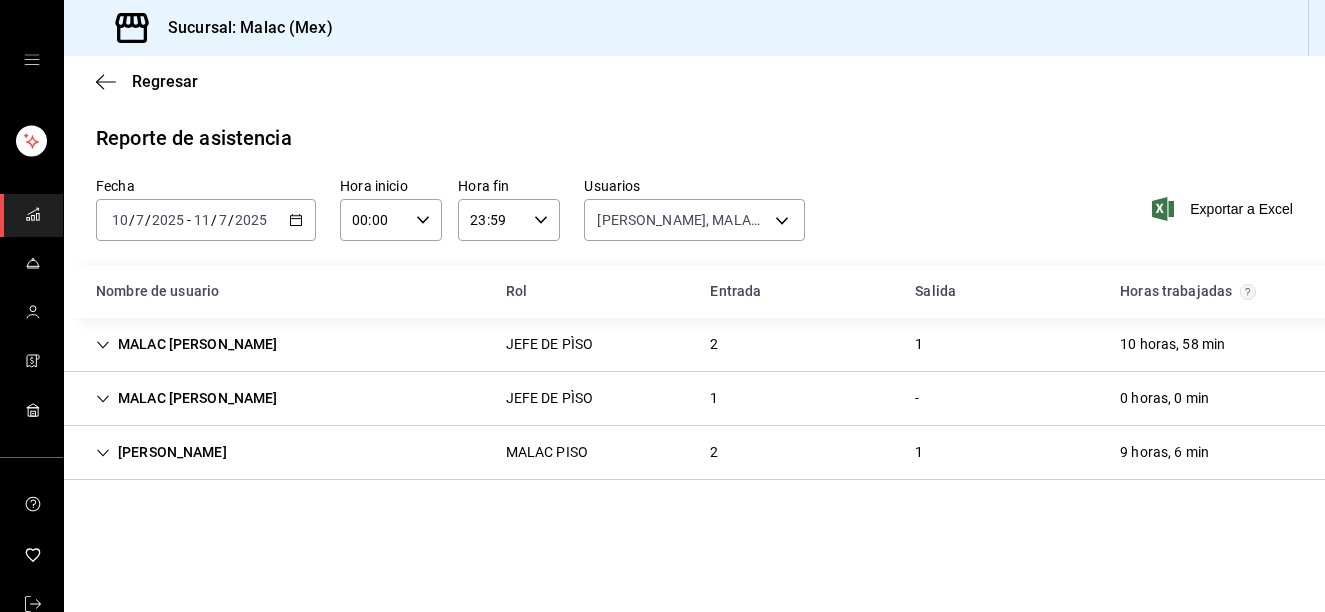 click on "[PERSON_NAME] MALAC PISO 2 1 9 horas, 6 min" at bounding box center (694, 453) 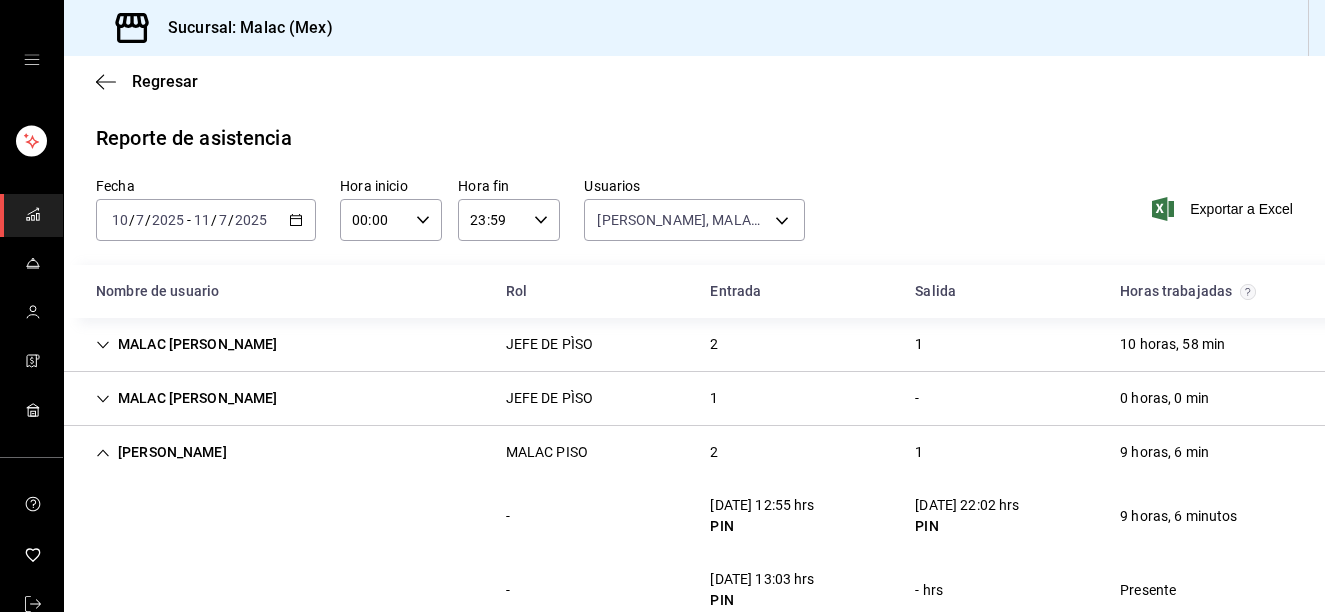click on "[PERSON_NAME] MALAC PISO 2 1 9 horas, 6 min" at bounding box center [694, 452] 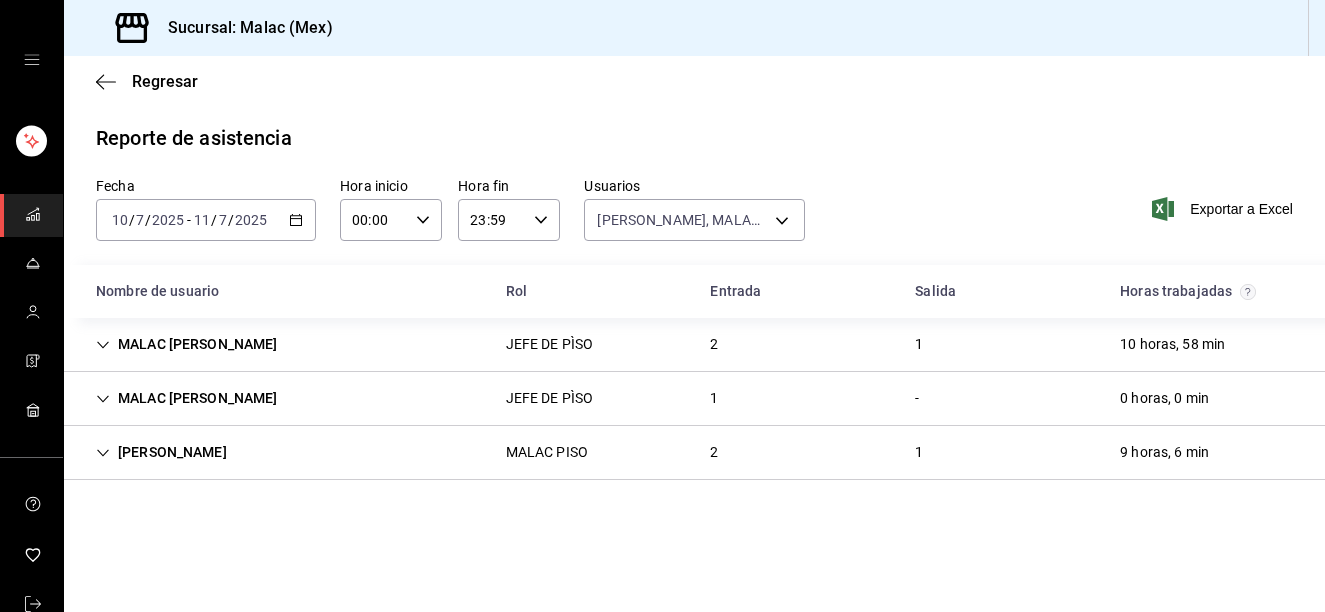 click on "JEFE DE PÌSO" at bounding box center (550, 398) 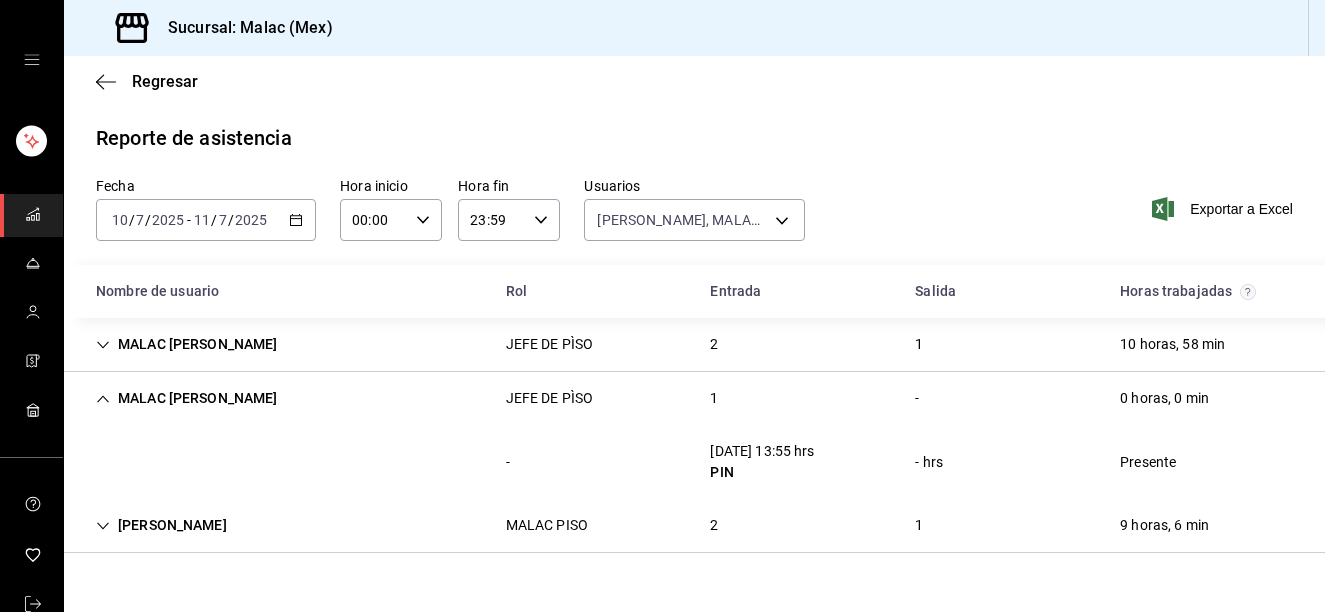click on "MALAC [PERSON_NAME] JEFE DE PÌSO 2 1 10 horas, 58 min" at bounding box center [694, 345] 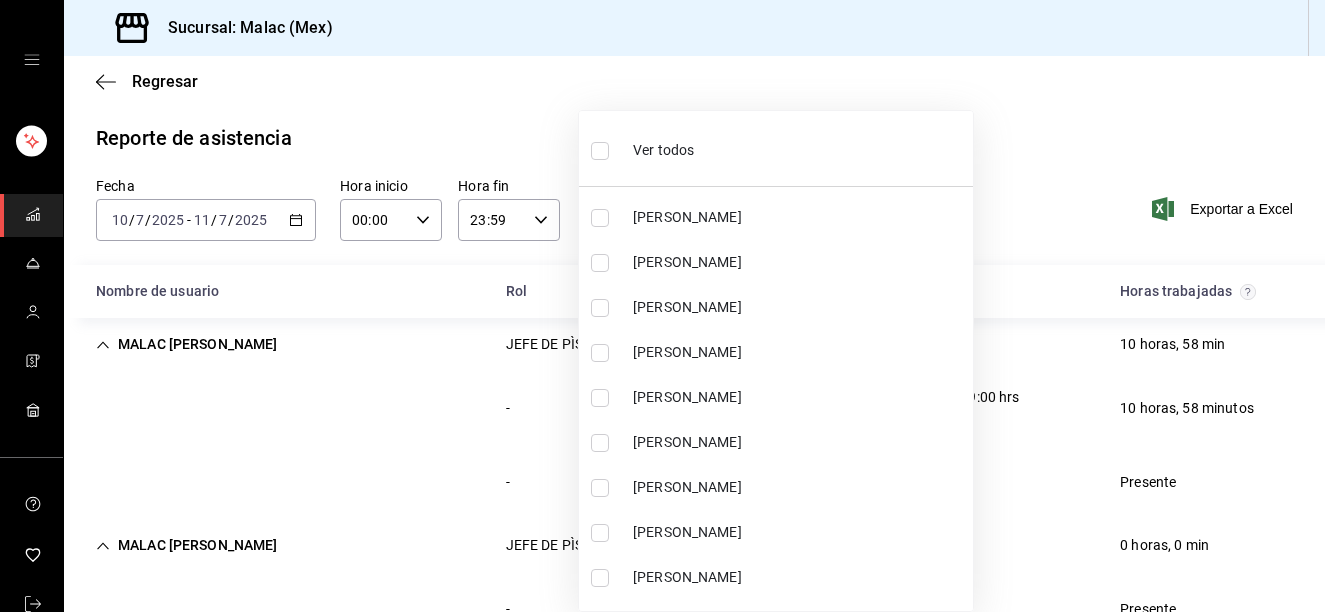 click on "Sucursal: Malac (Mex) Regresar Reporte de asistencia Fecha [DATE] [DATE] - [DATE] [DATE] Hora inicio 00:00 Hora inicio Hora fin 23:59 Hora fin Usuarios [PERSON_NAME], MALAC [PERSON_NAME], MALAC [PERSON_NAME] 3087ea9d-8cd4-454c-b278-13cab645f37c,8f129311-239e-45e3-a4ea-217158fa355a,2f3f95f2-2a11-4db2-8cee-40f57ff7f62a Exportar a Excel Nombre de usuario Rol Entrada [PERSON_NAME] trabajadas   MALAC [PERSON_NAME] JEFE DE PÌSO 2 1 10 horas, 58 min - [DATE] 08:01   hrs PIN [DATE] 19:00   hrs PIN 10 horas, 58 minutos - [DATE] 08:01   hrs PIN -   hrs Presente MALAC [PERSON_NAME] JEFE DE PÌSO 1 - 0 horas, 0 min - [DATE] 13:55   hrs PIN -   hrs Presente [PERSON_NAME] MALAC PISO 2 1 9 horas, 6 min - [DATE] 12:55   hrs PIN [DATE] 22:02   hrs PIN 9 horas, 6 minutos - [DATE] 13:03   hrs PIN -   hrs Presente GANA 1 MES GRATIS EN TU SUSCRIPCIÓN AQUÍ Visitar centro de ayuda [PHONE_NUMBER] [EMAIL_ADDRESS][DOMAIN_NAME] Visitar centro de ayuda [PHONE_NUMBER] [EMAIL_ADDRESS][DOMAIN_NAME]" at bounding box center (662, 306) 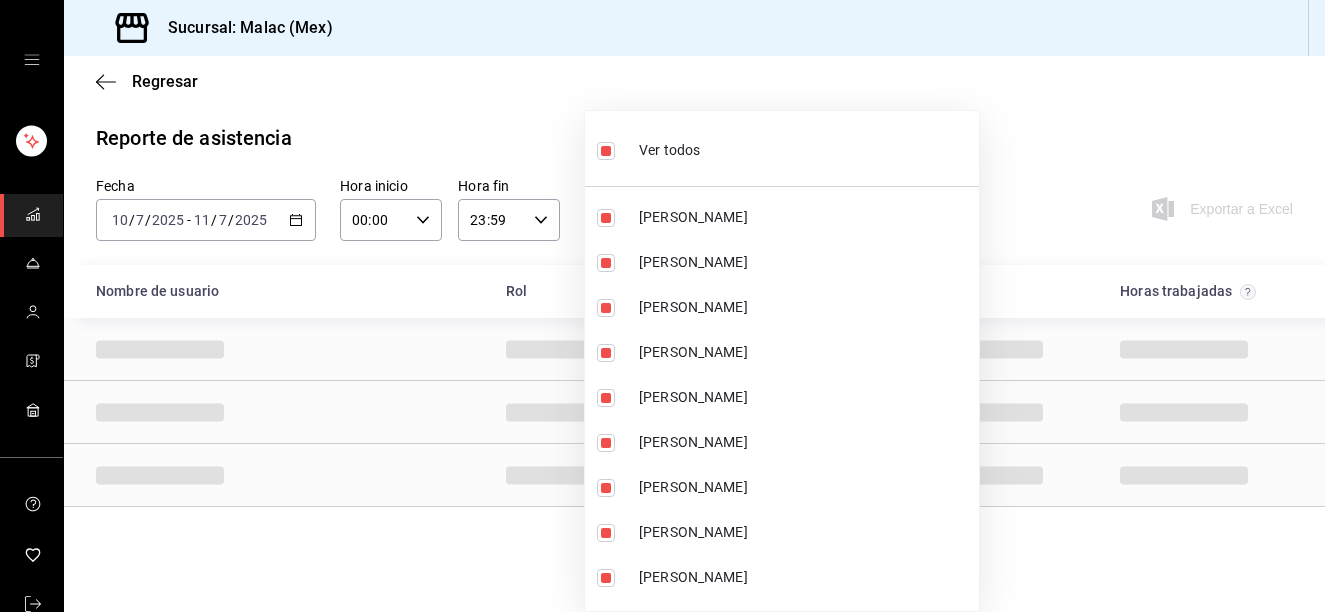 click on "Ver todos" at bounding box center [648, 148] 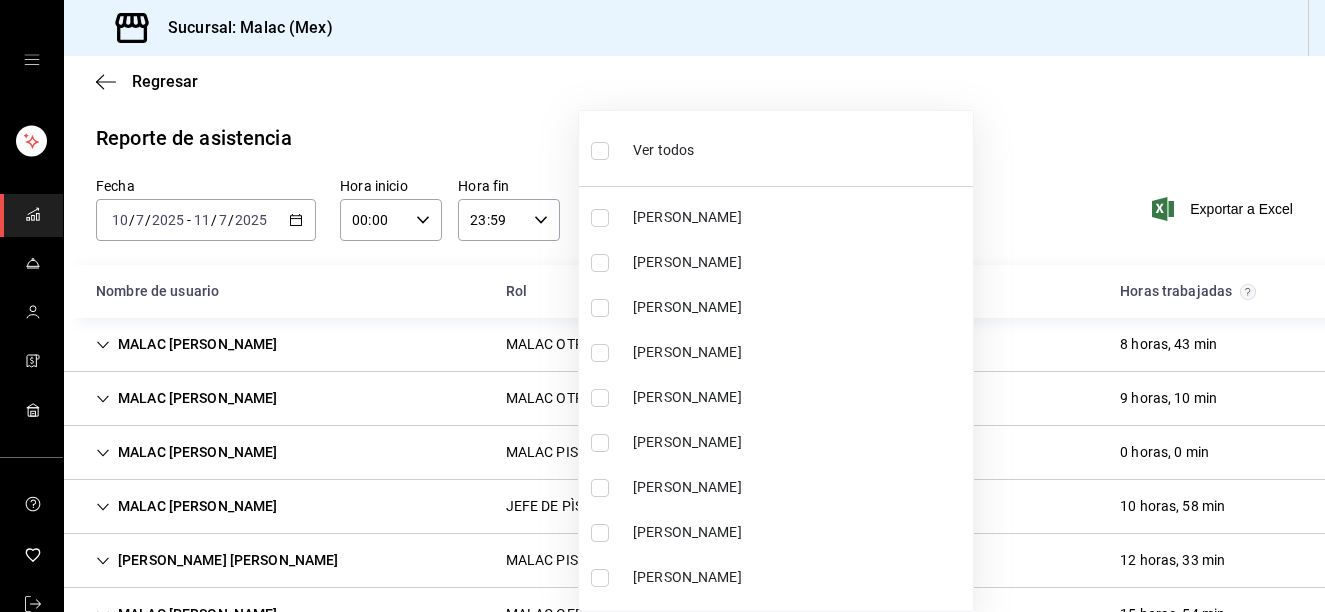 drag, startPoint x: 889, startPoint y: 213, endPoint x: 886, endPoint y: 232, distance: 19.235384 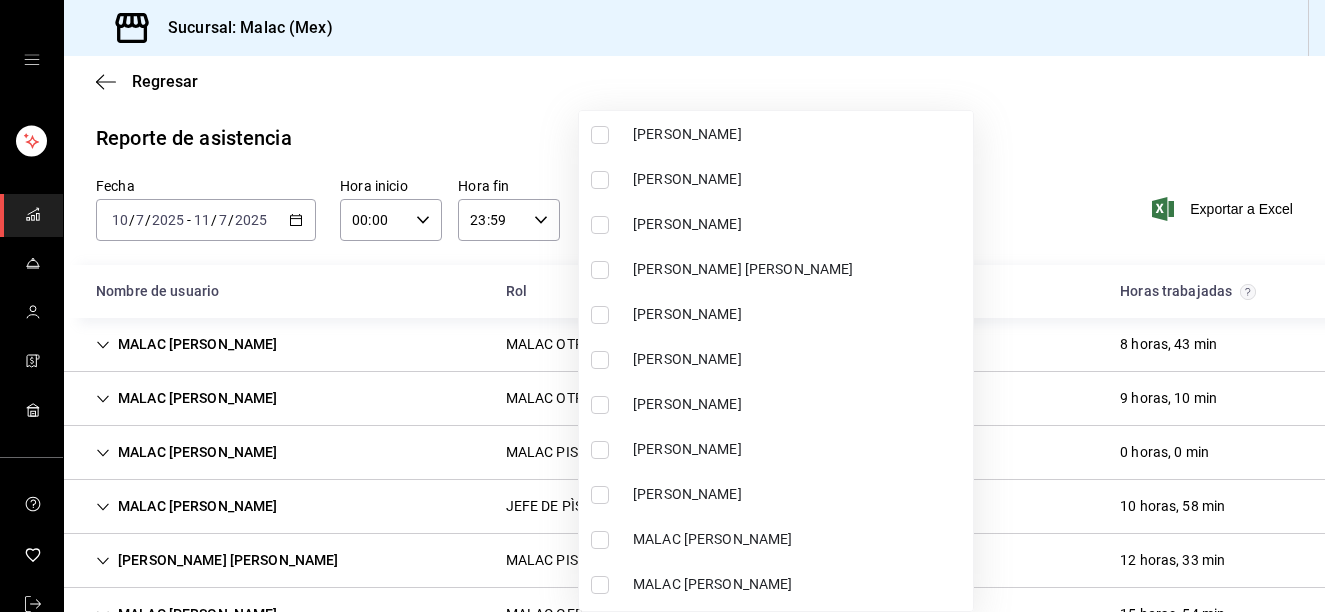 scroll, scrollTop: 601, scrollLeft: 0, axis: vertical 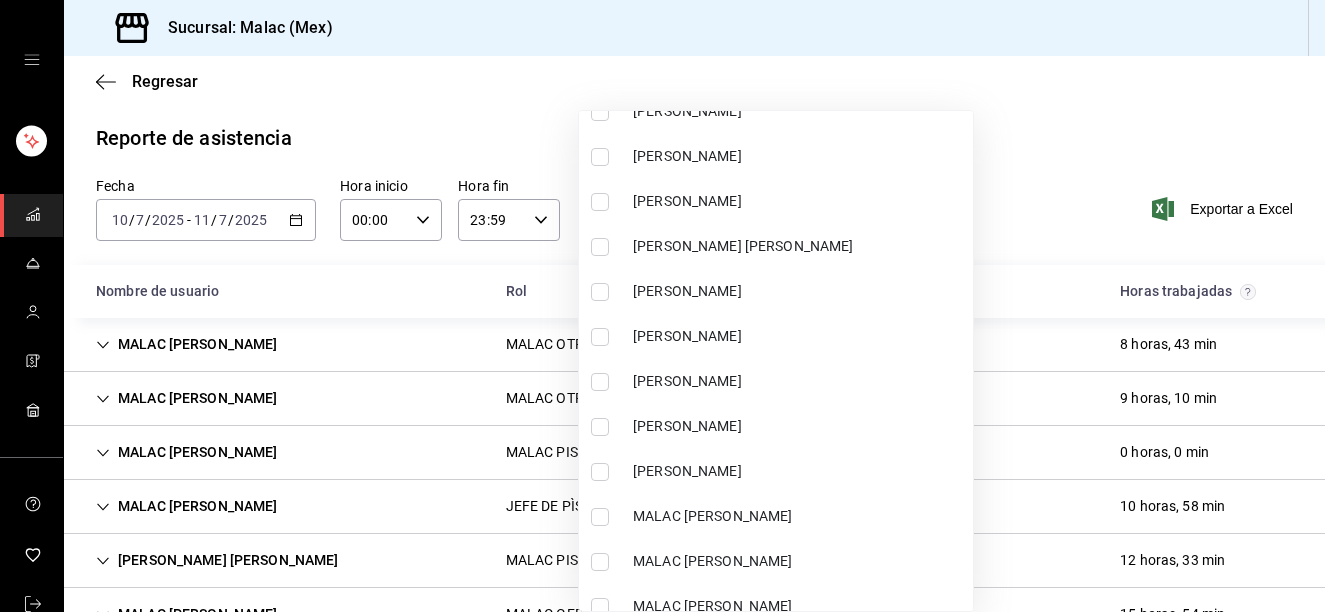 click on "[PERSON_NAME]" at bounding box center (799, 381) 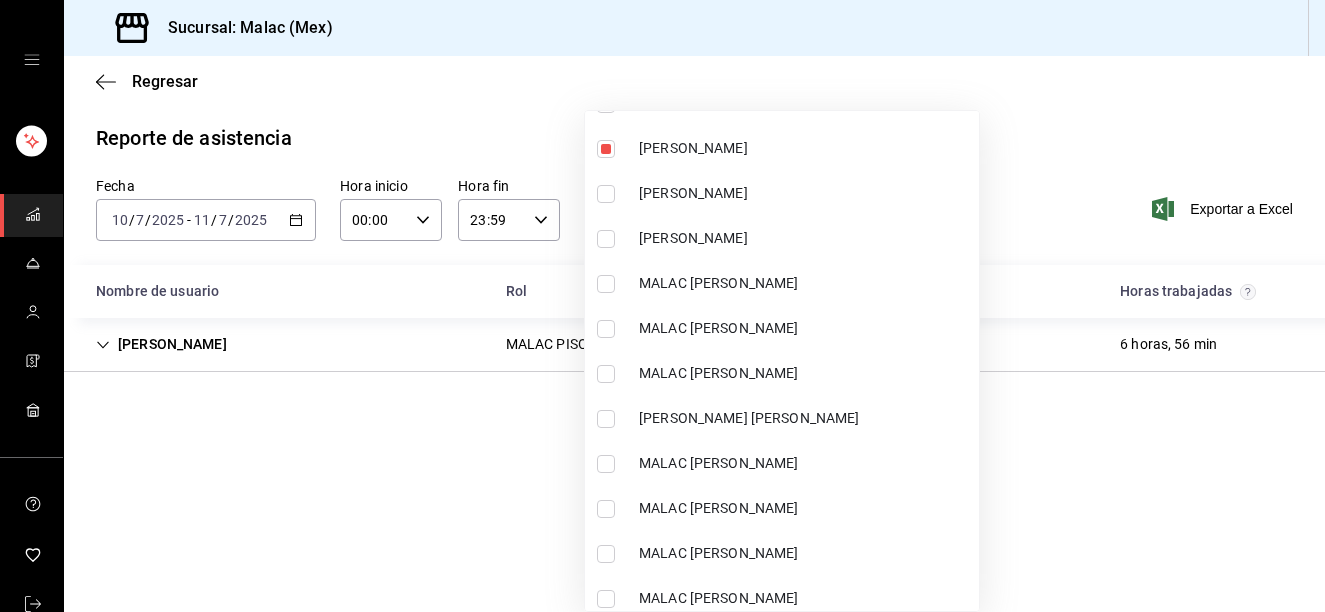 scroll, scrollTop: 838, scrollLeft: 0, axis: vertical 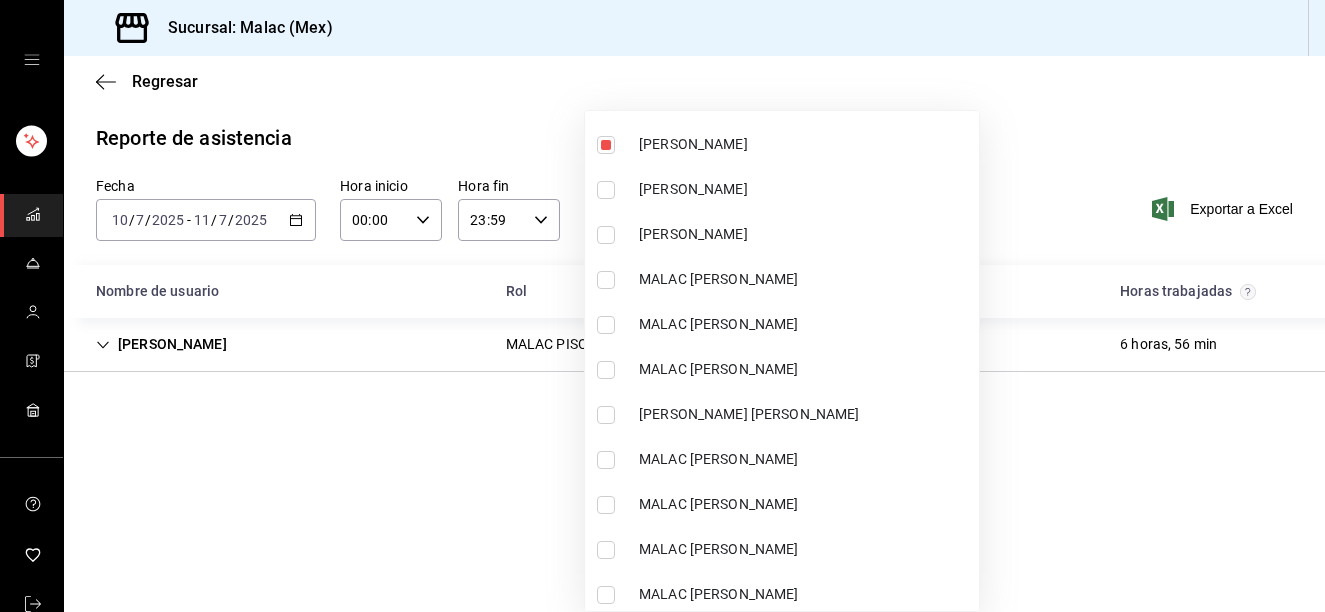 click on "[PERSON_NAME] [PERSON_NAME]" at bounding box center [782, 414] 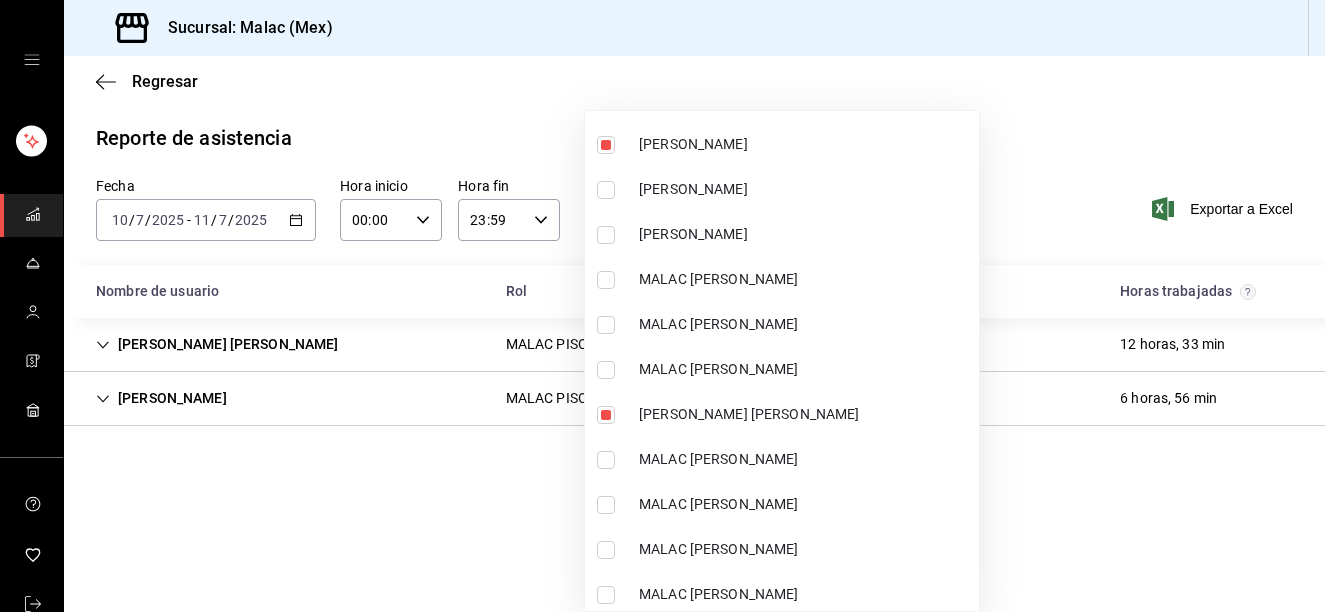 click on "MALAC [PERSON_NAME]" at bounding box center [805, 459] 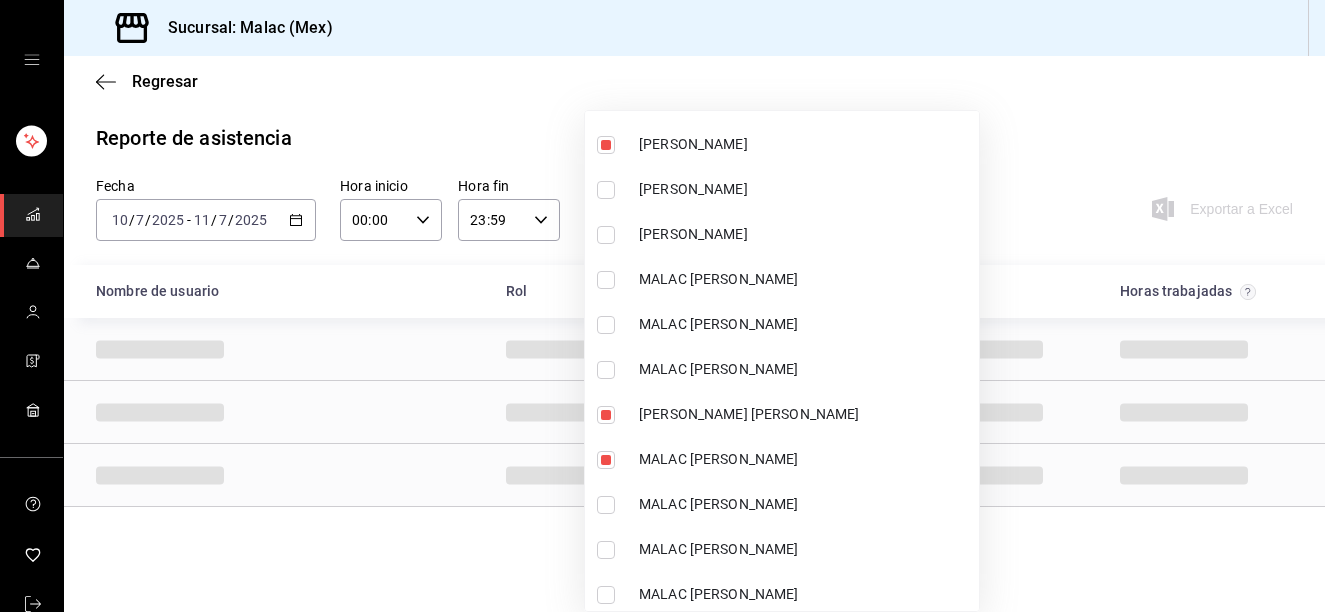 click at bounding box center [662, 306] 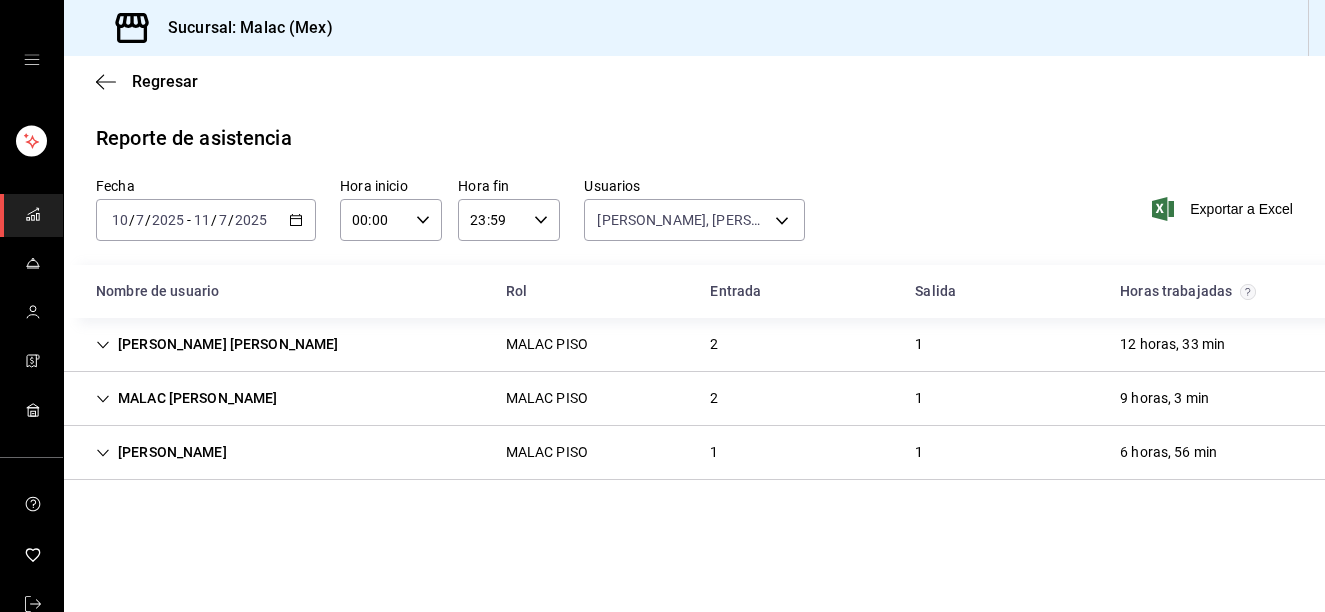 click on "[PERSON_NAME] [PERSON_NAME] MALAC PISO 2 1 12 horas, 33 min" at bounding box center (694, 345) 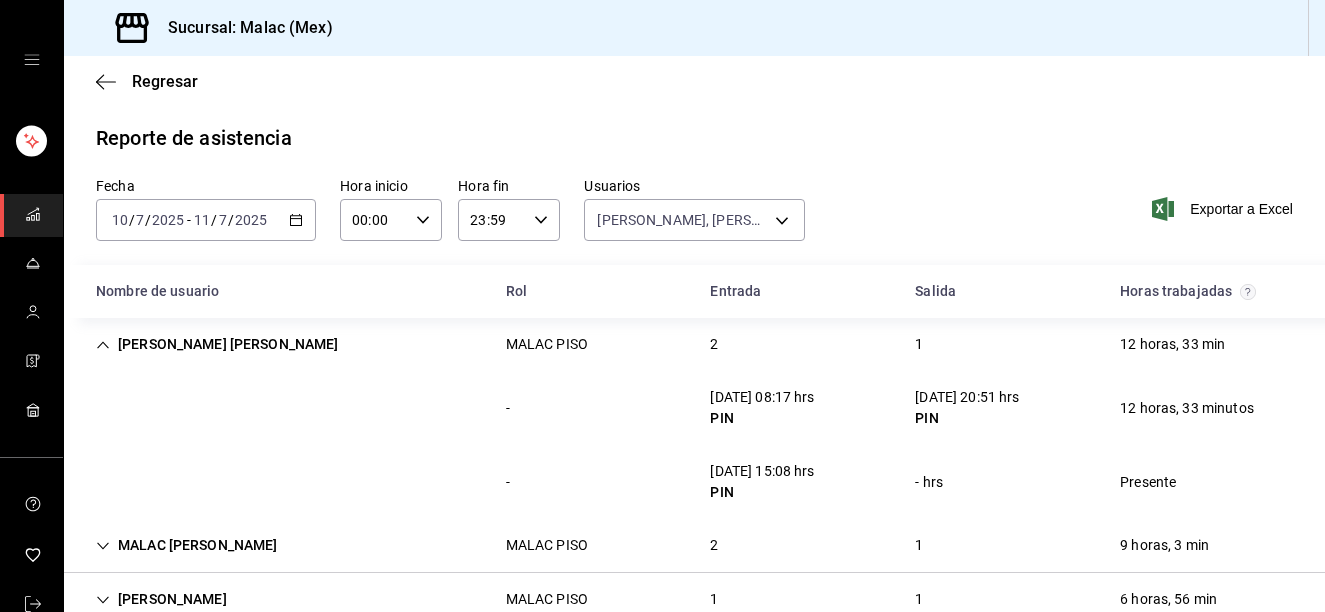 click on "[PERSON_NAME] [PERSON_NAME] MALAC PISO 2 1 12 horas, 33 min" at bounding box center [694, 344] 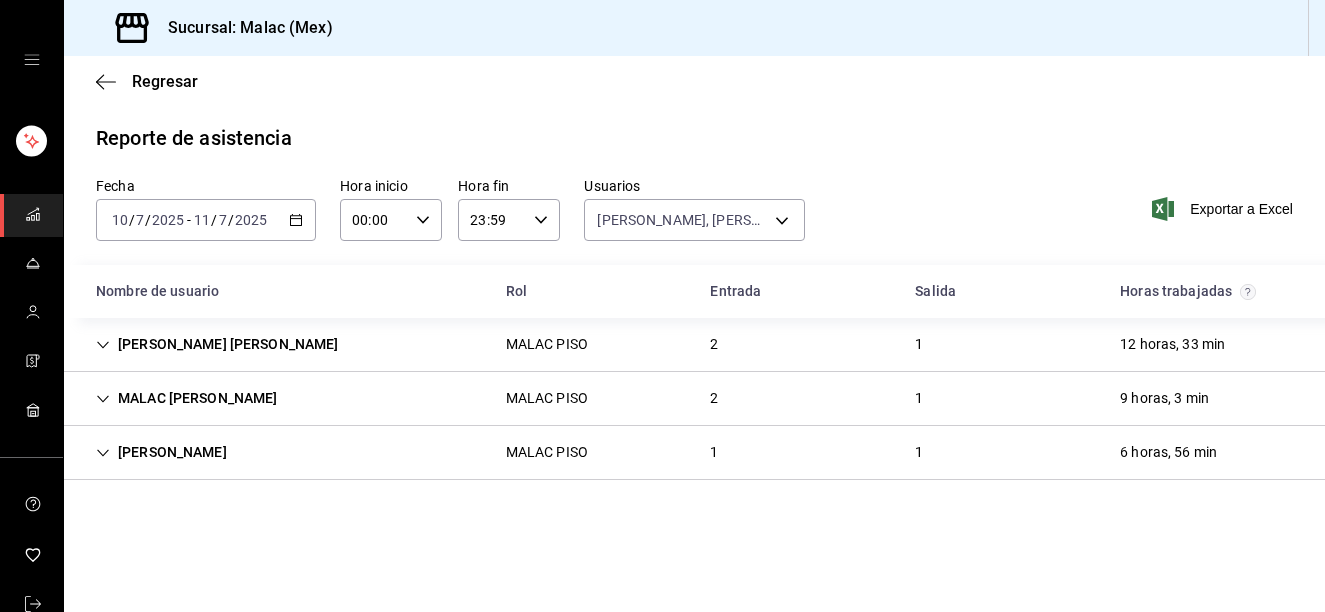 click on "MALAC [PERSON_NAME] MALAC PISO 2 1 9 horas, 3 min" at bounding box center [694, 399] 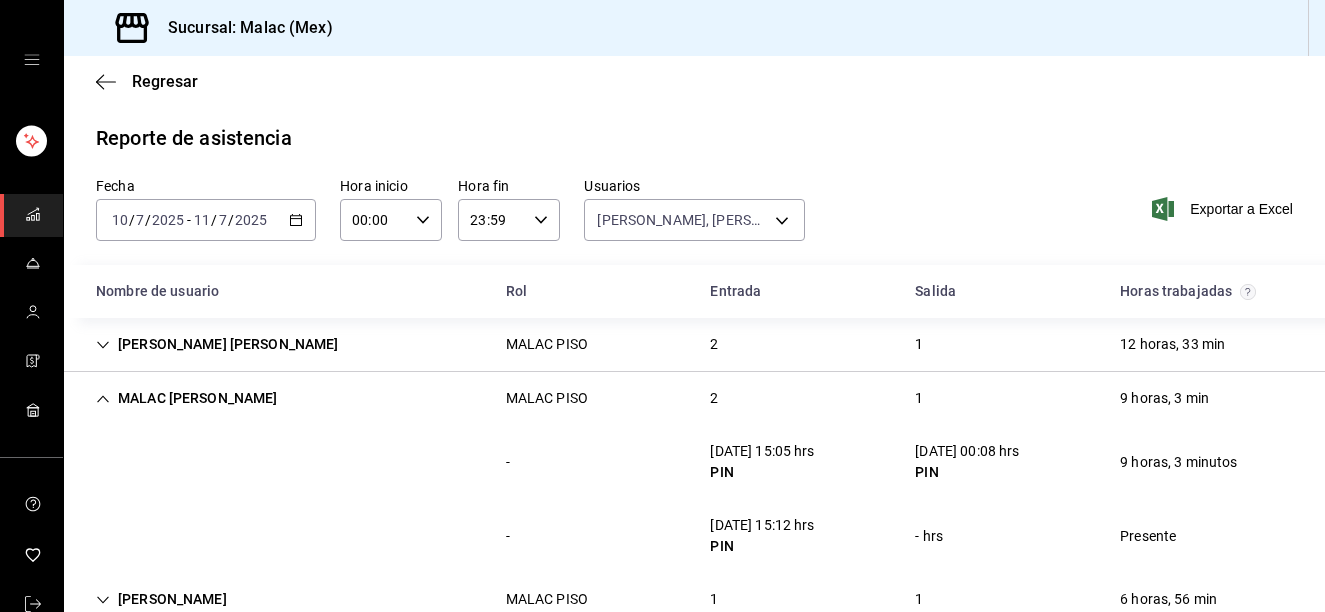 click on "MALAC [PERSON_NAME] MALAC PISO 2 1 9 horas, 3 min" at bounding box center (694, 398) 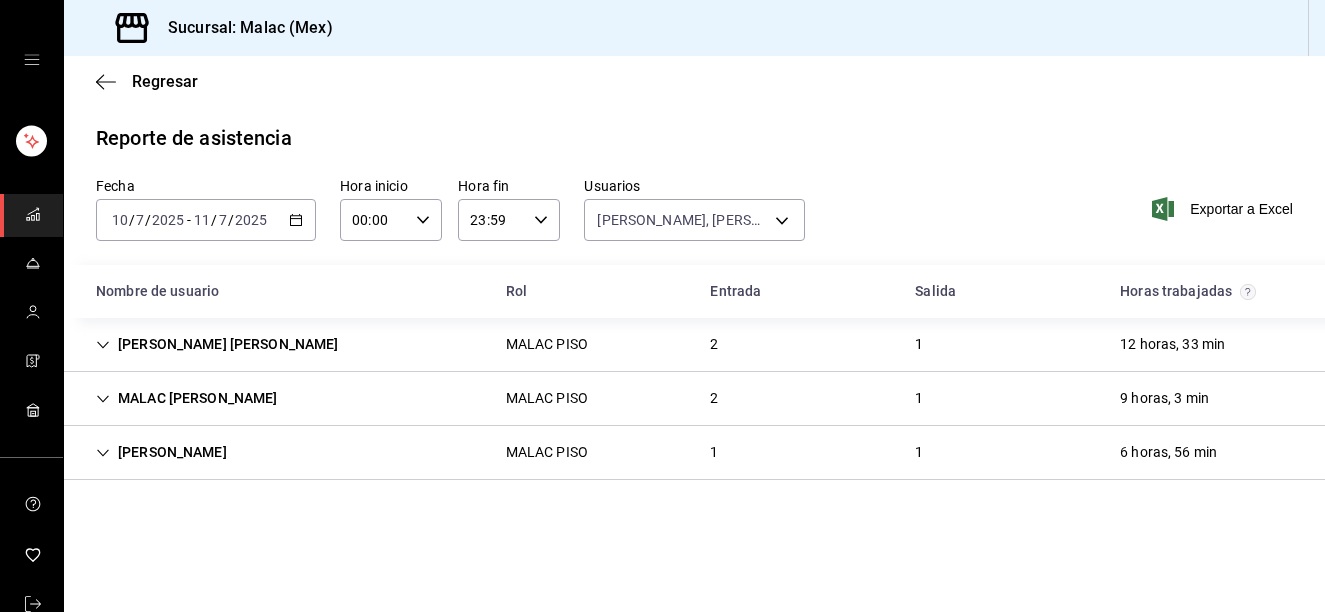 click on "[PERSON_NAME] PISO 1 1 6 horas, 56 min" at bounding box center [694, 453] 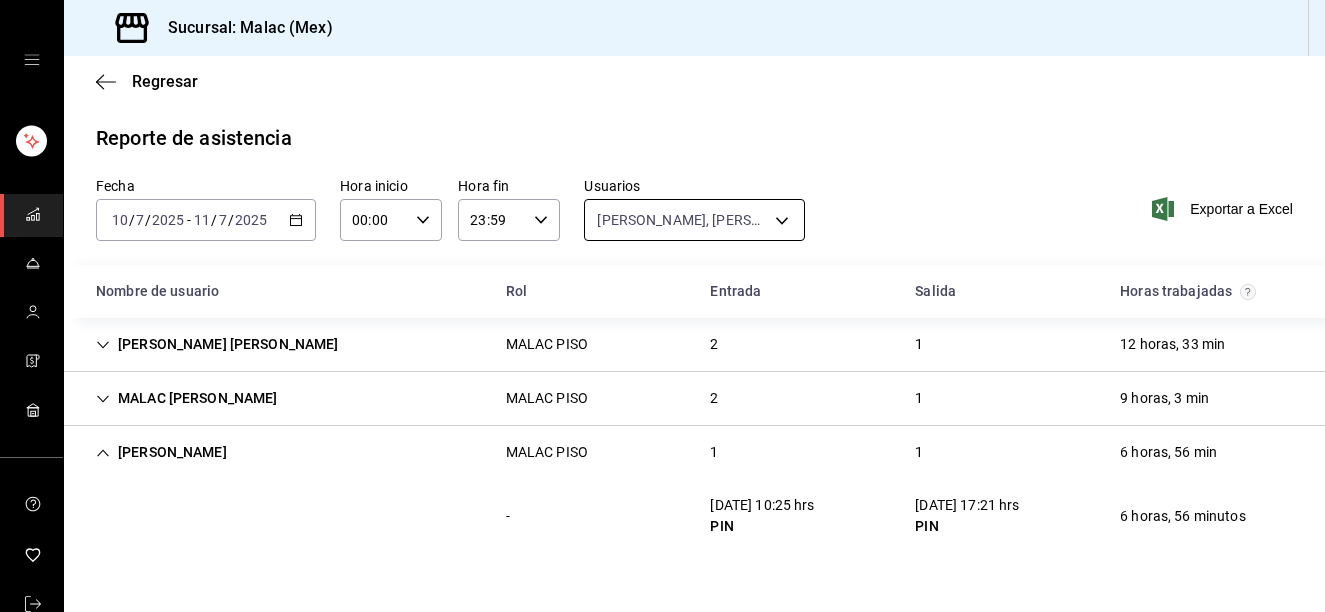 click on "Sucursal: Malac (Mex) Regresar Reporte de asistencia Fecha [DATE] [DATE] - [DATE] [DATE] Hora inicio 00:00 Hora inicio Hora fin 23:59 Hora fin Usuarios [PERSON_NAME], [PERSON_NAME] [PERSON_NAME], MALAC [PERSON_NAME] f96461a5-f5e9-4c59-848f-48f2cbdcb288,7e5aa968-3871-4ceb-81a0-508e878a520c,34ee2871-a493-454a-9ed8-84bce5e3c3e7 Exportar a Excel Nombre de usuario Rol Entrada Salida Horas trabajadas   [PERSON_NAME] [PERSON_NAME] MALAC PISO 2 1 12 horas, 33 min - [DATE] 08:17   hrs PIN [DATE] 20:51   hrs PIN 12 horas, 33 minutos - [DATE] 15:08   hrs PIN -   hrs Presente MALAC [PERSON_NAME] MALAC PISO 2 1 9 horas, 3 min - [DATE] 15:05   hrs PIN [DATE] 00:08   hrs PIN 9 horas, 3 minutos - [DATE] 15:12   hrs PIN -   hrs Presente [PERSON_NAME] PISO 1 1 6 horas, 56 min - [DATE] 10:25   hrs PIN [DATE] 17:21   hrs PIN 6 horas, 56 minutos GANA 1 MES GRATIS EN TU SUSCRIPCIÓN AQUÍ Visitar centro de ayuda [PHONE_NUMBER] [EMAIL_ADDRESS][DOMAIN_NAME] Visitar centro de ayuda" at bounding box center (662, 306) 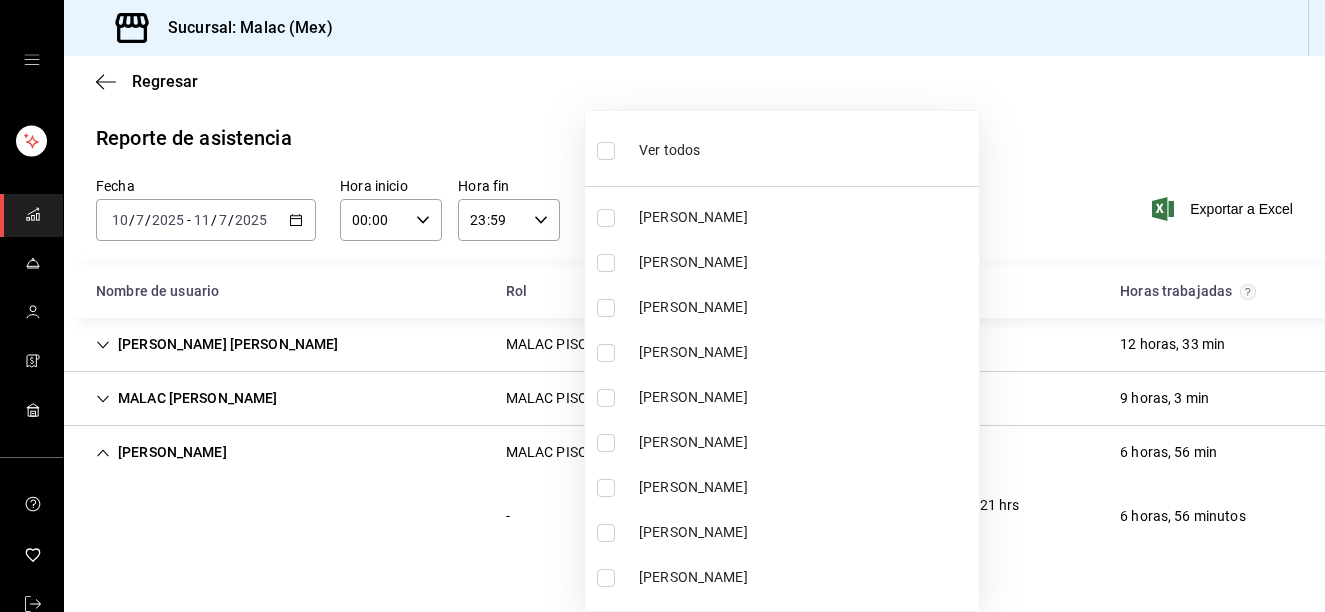 click on "Ver todos" at bounding box center (669, 150) 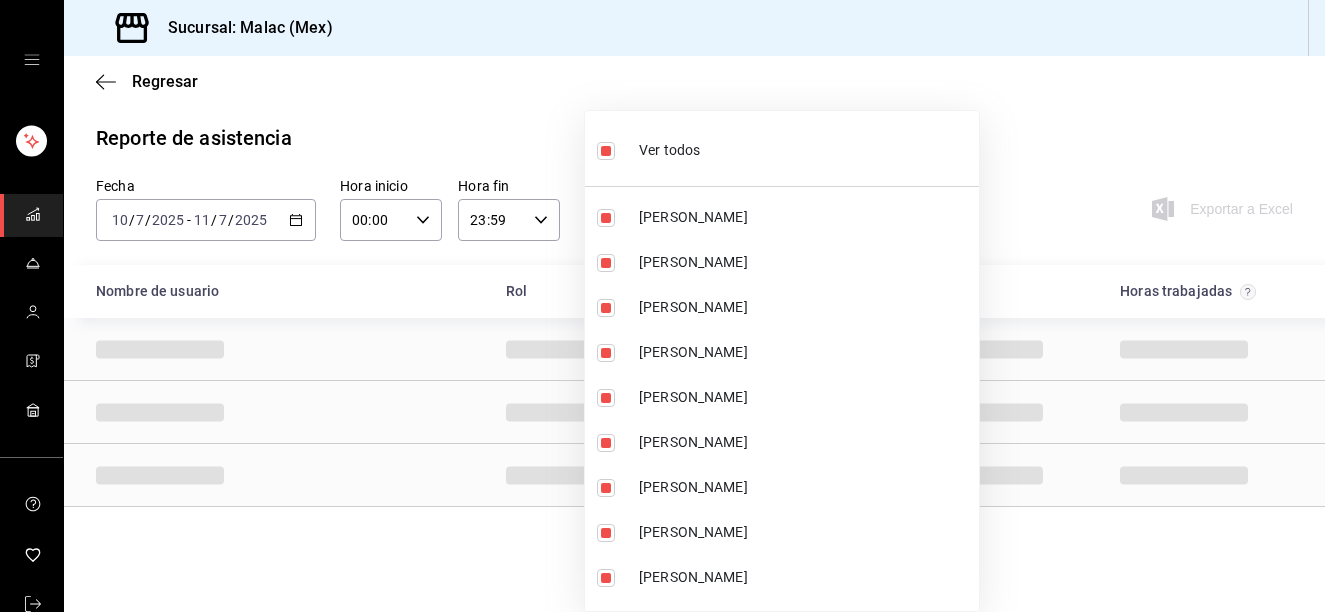 click on "Ver todos" at bounding box center (669, 150) 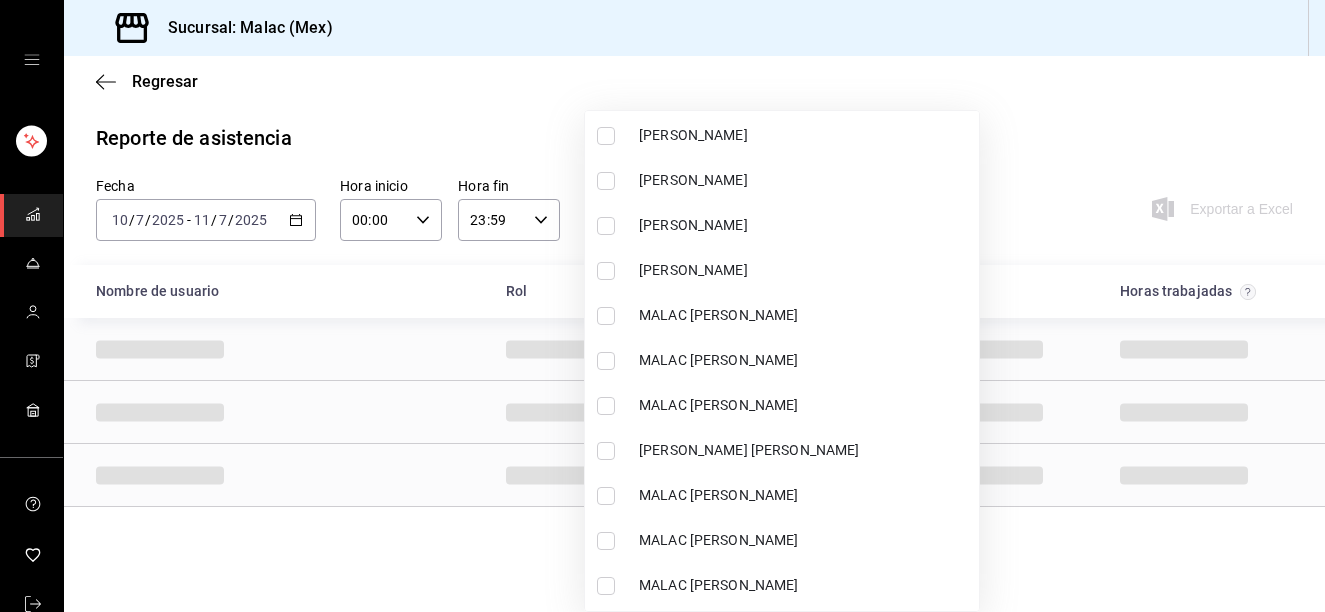 scroll, scrollTop: 816, scrollLeft: 0, axis: vertical 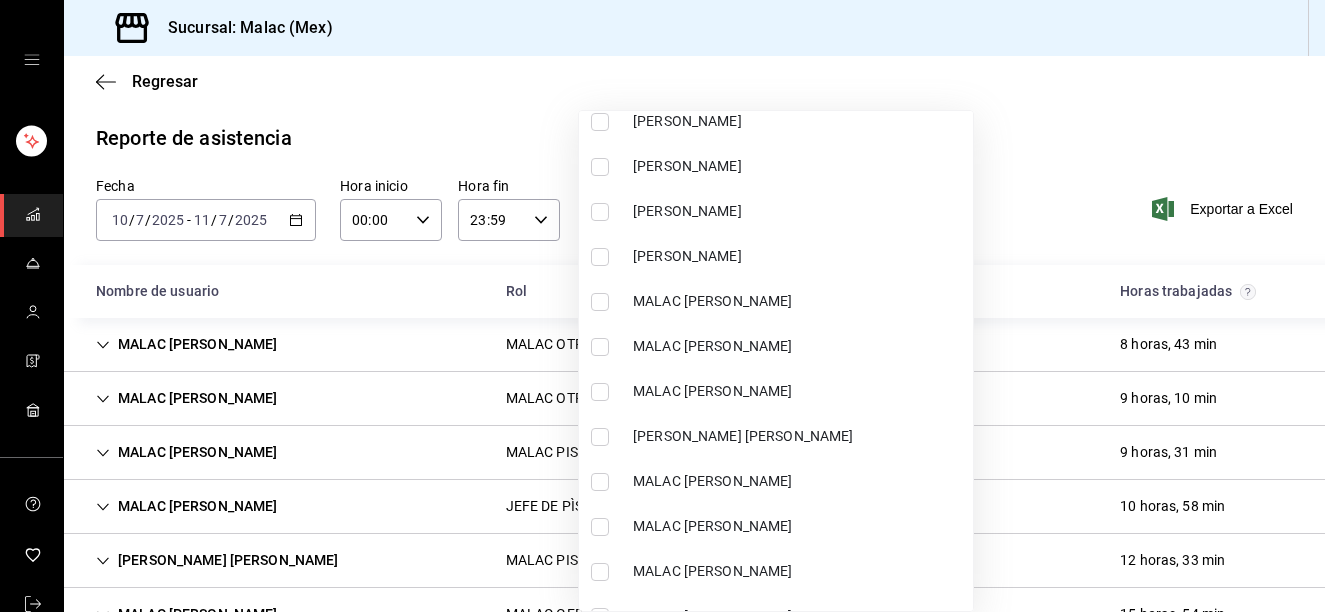 click on "MALAC [PERSON_NAME]" at bounding box center (776, 391) 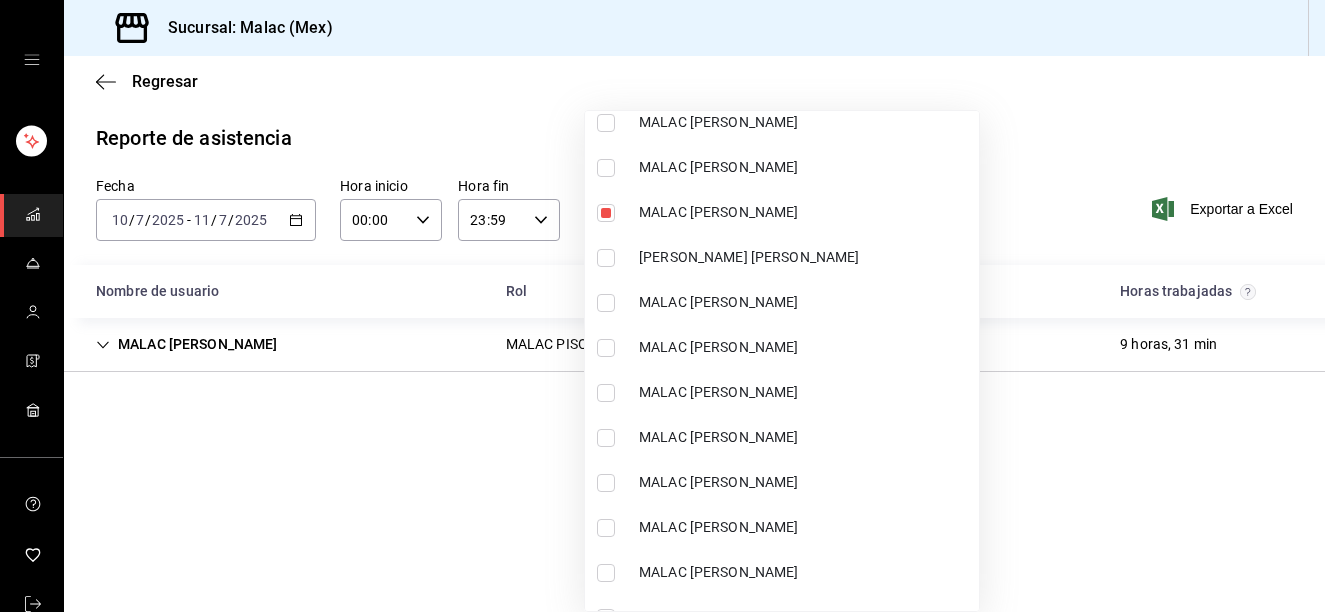 scroll, scrollTop: 1058, scrollLeft: 0, axis: vertical 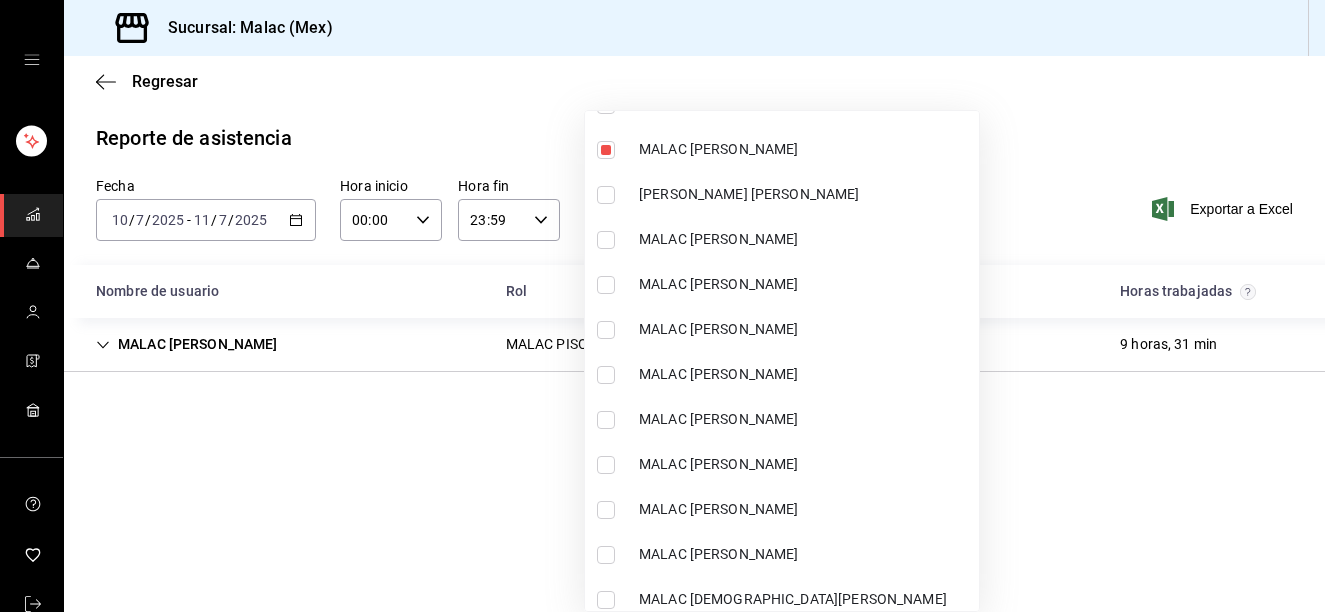 click on "MALAC [PERSON_NAME]" at bounding box center (805, 509) 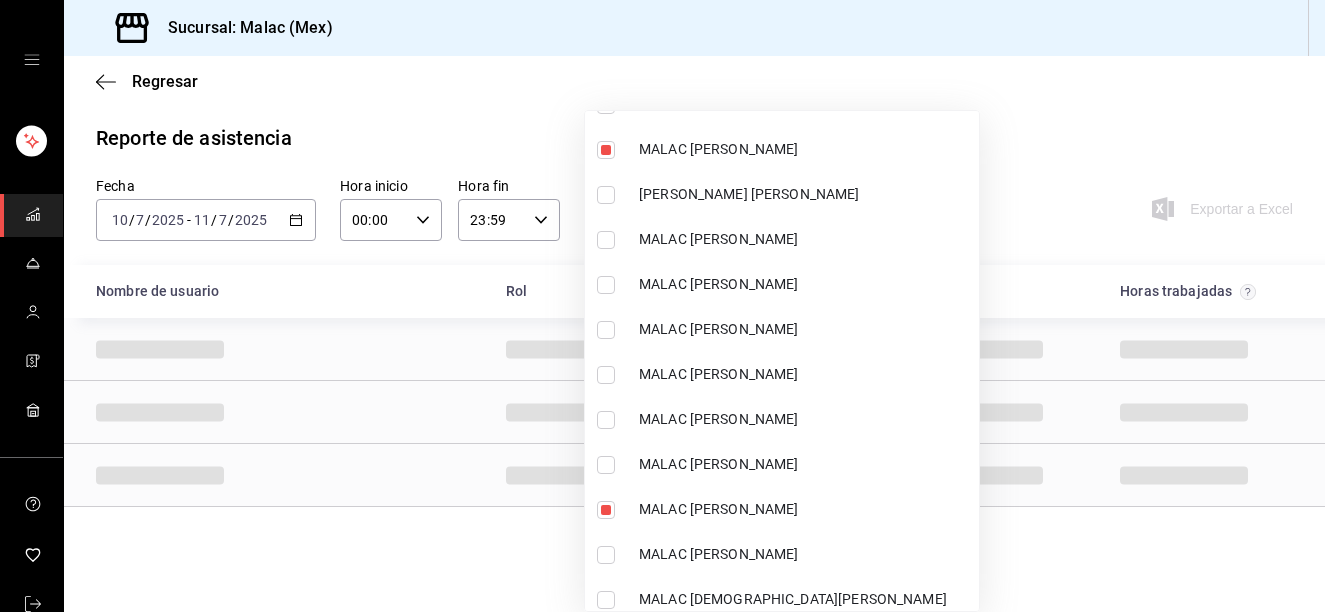 click at bounding box center [662, 306] 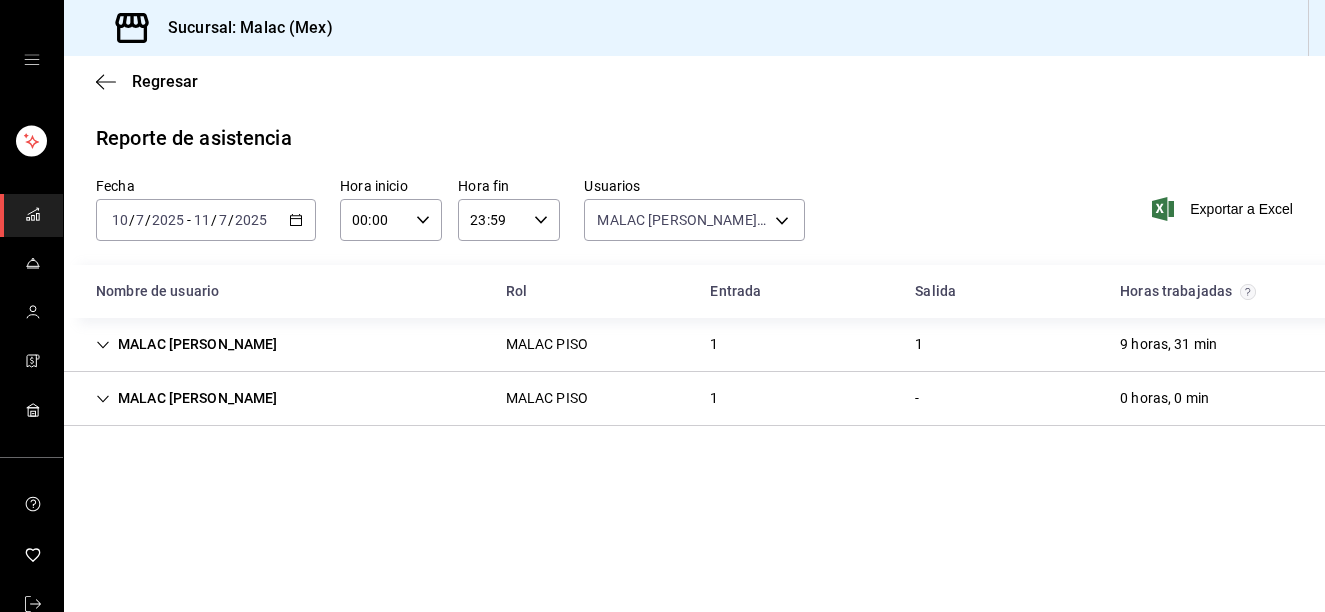 click on "MALAC [PERSON_NAME] MALAC PISO 1 1 9 horas, 31 min" at bounding box center [694, 345] 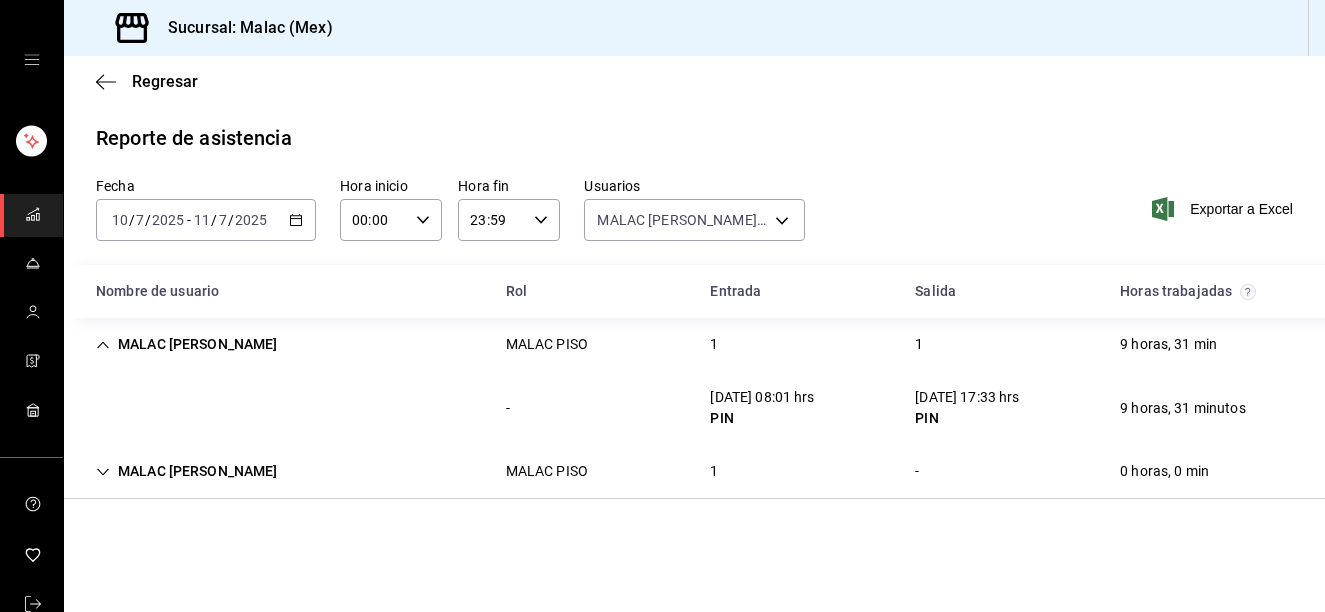click on "MALAC [PERSON_NAME] MALAC PISO 1 - 0 horas, 0 min" at bounding box center (694, 472) 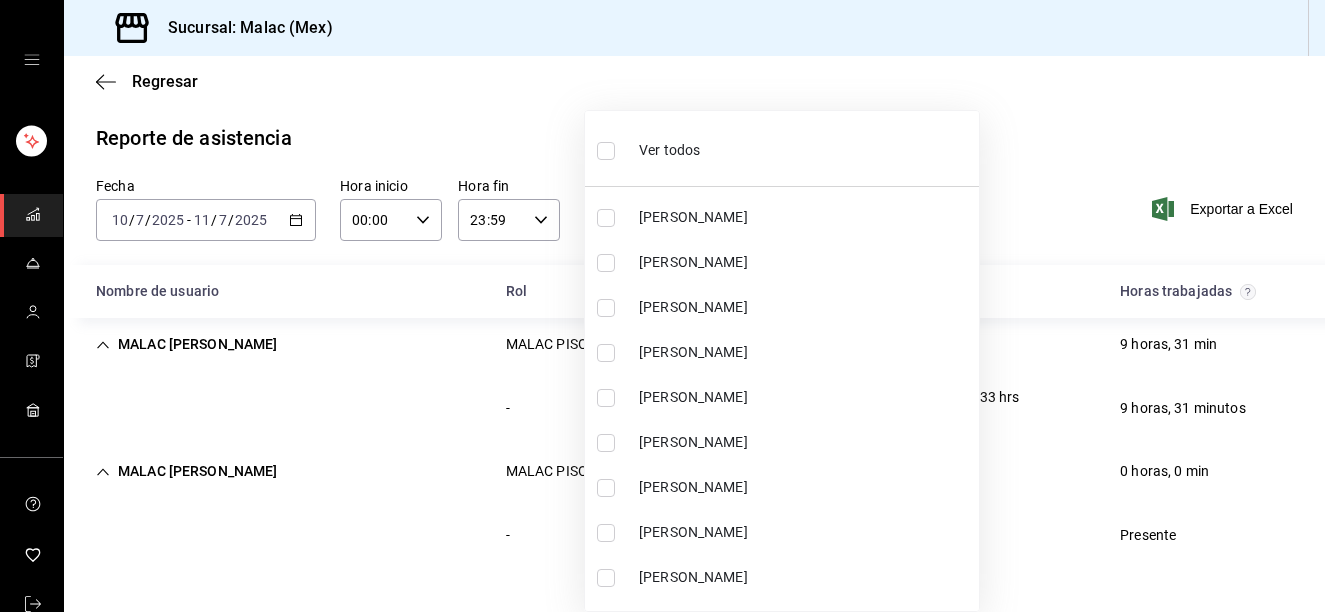 click on "Sucursal: Malac (Mex) Regresar Reporte de asistencia Fecha [DATE] [DATE] - [DATE] [DATE] Hora inicio 00:00 Hora inicio Hora fin 23:59 Hora fin Usuarios MALAC [PERSON_NAME], MALAC [PERSON_NAME] ed96ddcd-939a-40d9-8e19-b7b8f590d04d,b092725b-8ee5-4e52-aac2-1d0371997f76 Exportar a Excel Nombre de usuario Rol Entrada Salida Horas trabajadas   MALAC [PERSON_NAME] MALAC PISO 1 1 9 horas, 31 min - [DATE] 08:01   hrs PIN [DATE] 17:33   hrs PIN 9 horas, 31 minutos MALAC [PERSON_NAME] MALAC PISO 1 - 0 horas, 0 min - [DATE] 15:43   hrs PIN -   hrs Presente GANA 1 MES GRATIS EN TU SUSCRIPCIÓN AQUÍ ¿Recuerdas cómo empezó tu restaurante?
[PERSON_NAME] puedes ayudar a un colega a tener el mismo cambio que tú viviste.
Recomienda Parrot directamente desde tu Portal Administrador.
Es fácil y rápido.
🎁 Por cada restaurante que se una, ganas 1 mes gratis. Visitar centro de ayuda [PHONE_NUMBER] [EMAIL_ADDRESS][DOMAIN_NAME] Visitar centro de ayuda [PHONE_NUMBER] [EMAIL_ADDRESS][DOMAIN_NAME]" at bounding box center (662, 306) 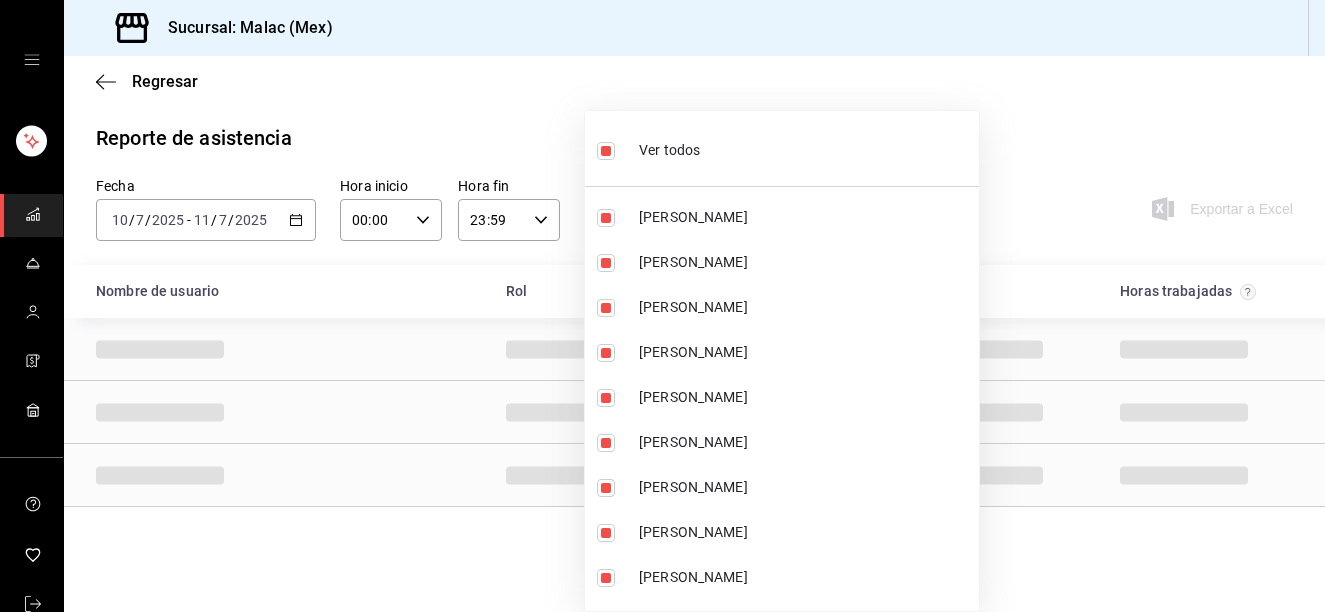 click on "Ver todos" at bounding box center [782, 148] 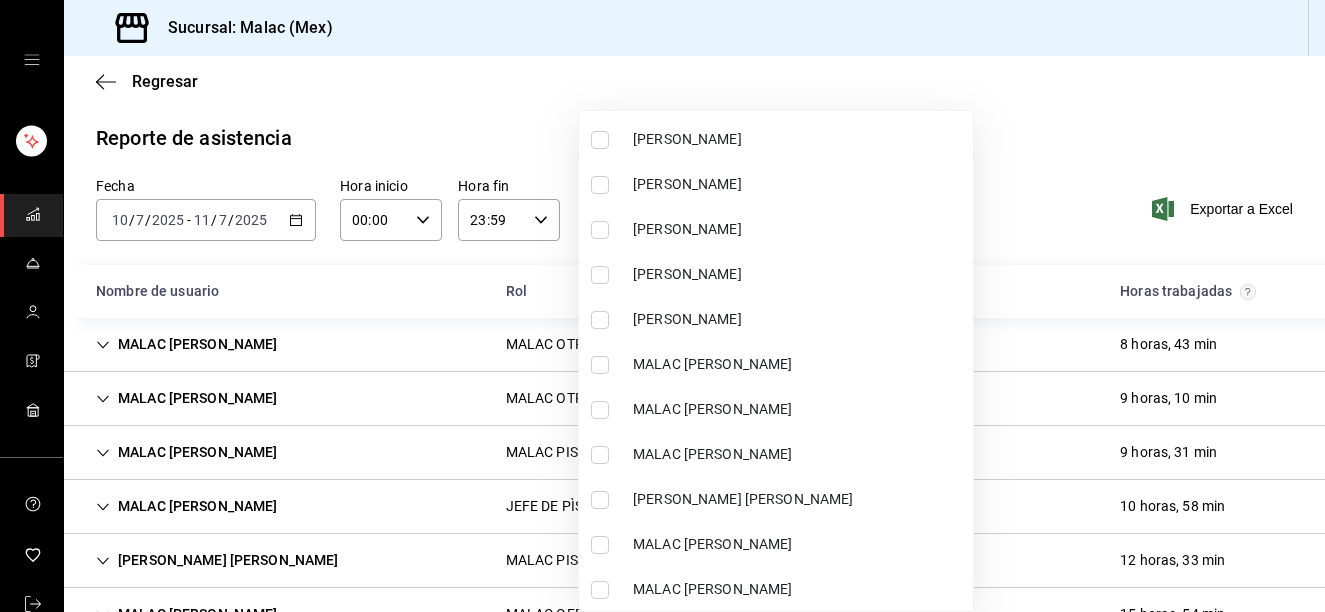 scroll, scrollTop: 766, scrollLeft: 0, axis: vertical 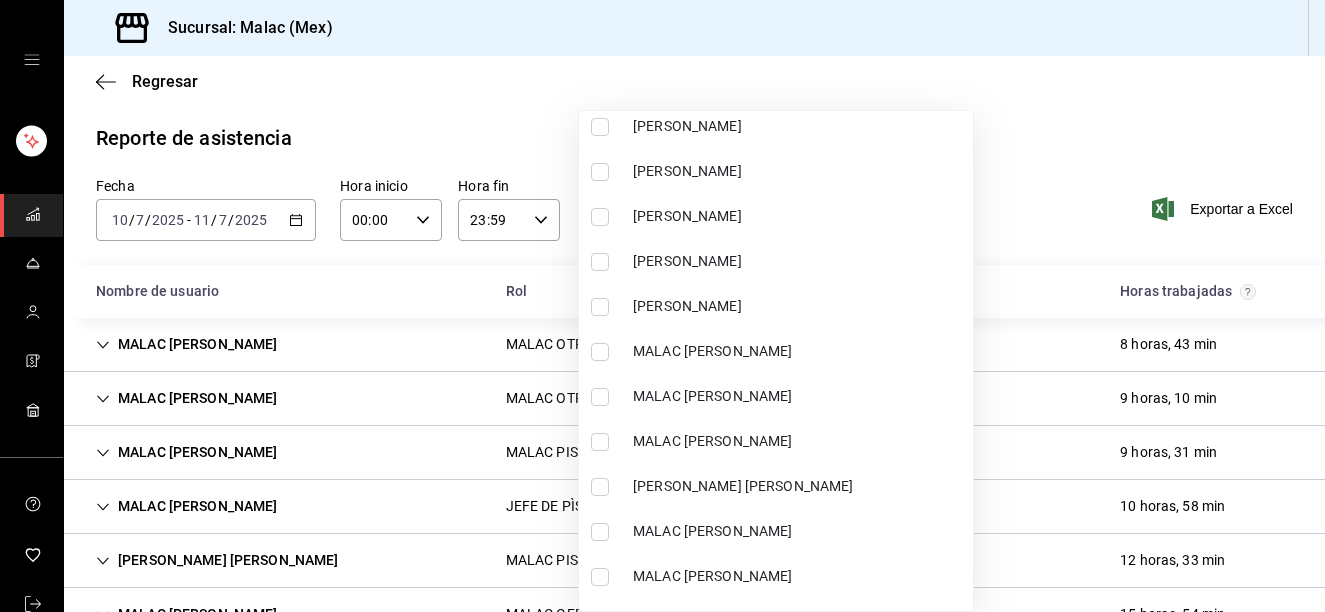 click on "MALAC [PERSON_NAME]" at bounding box center [799, 351] 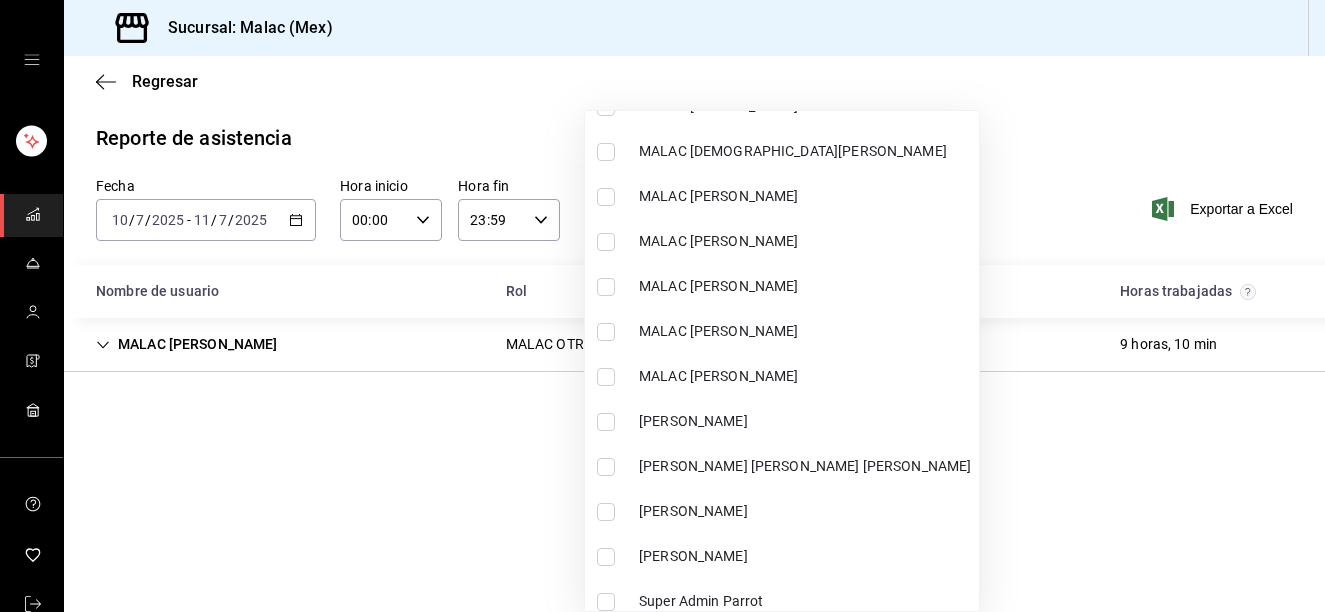 scroll, scrollTop: 1515, scrollLeft: 0, axis: vertical 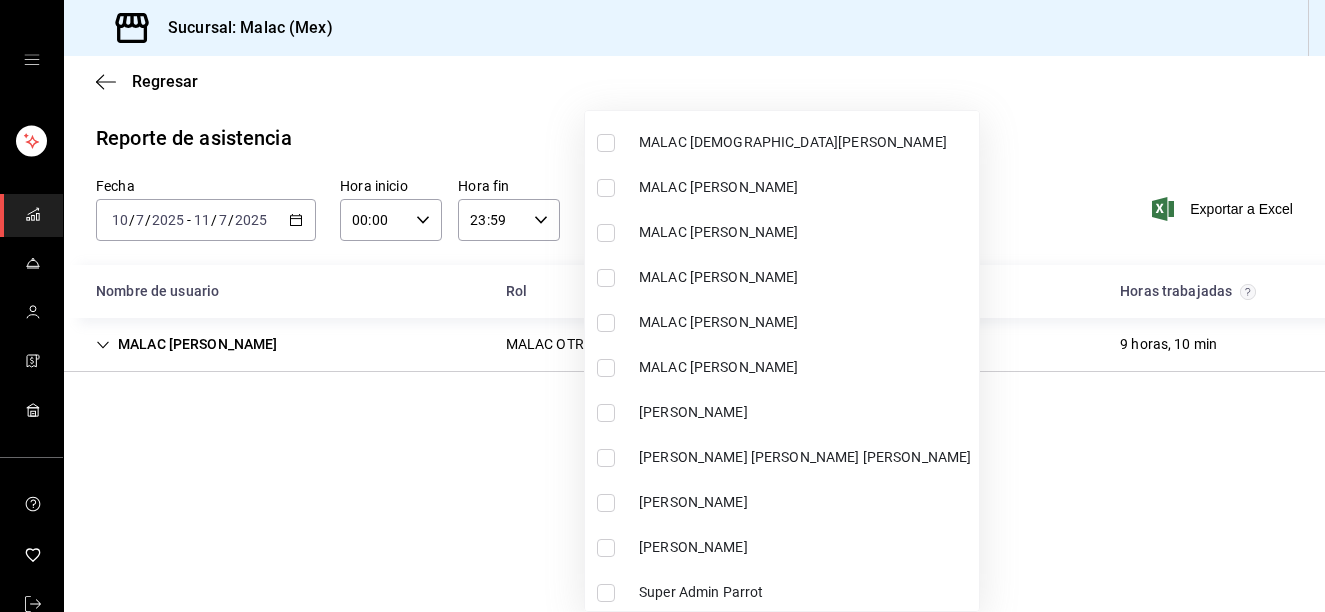 click on "[PERSON_NAME] [PERSON_NAME] [PERSON_NAME]" at bounding box center (805, 457) 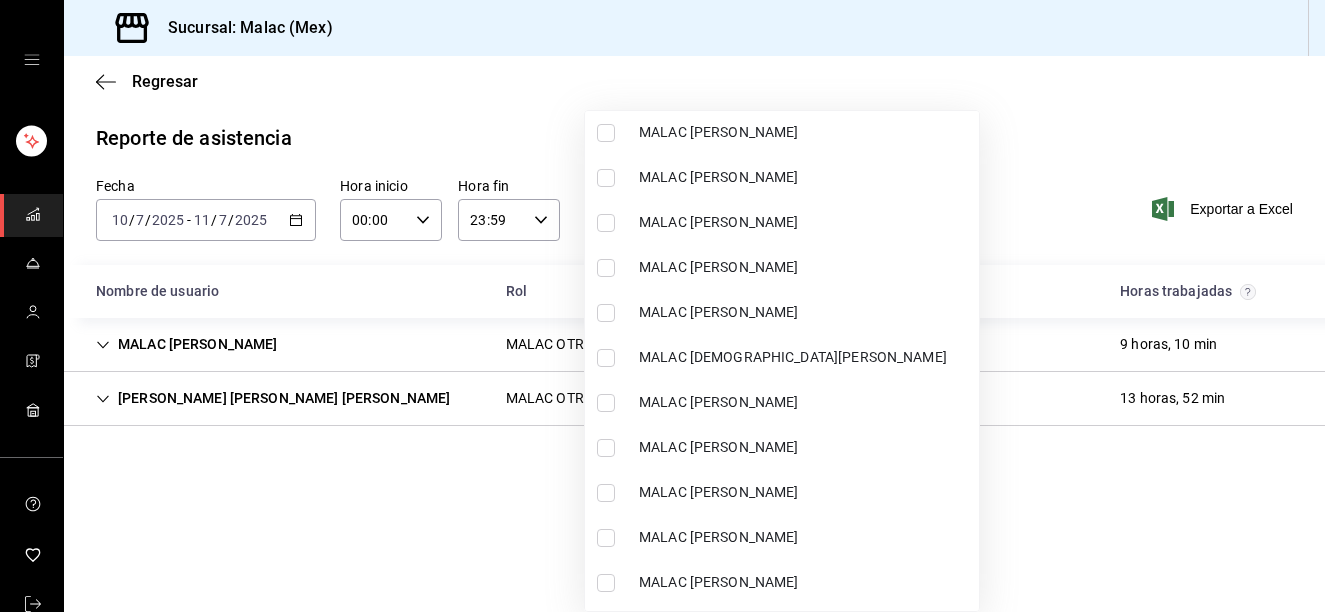 scroll, scrollTop: 1295, scrollLeft: 0, axis: vertical 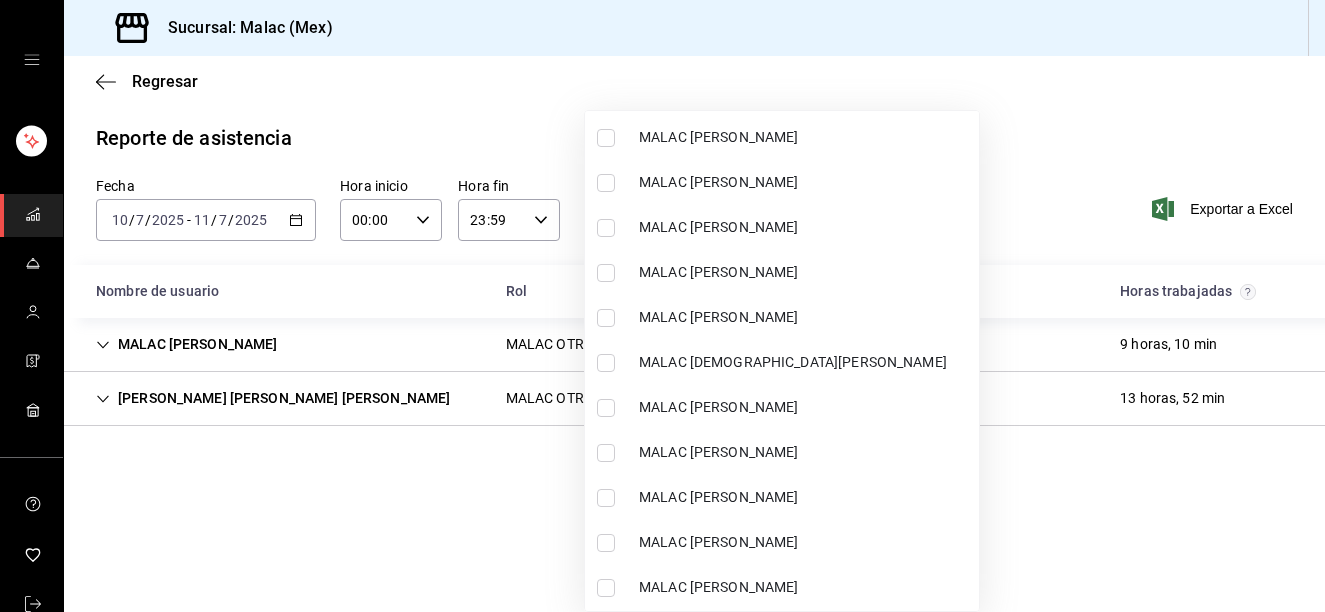 drag, startPoint x: 758, startPoint y: 313, endPoint x: 914, endPoint y: 243, distance: 170.98538 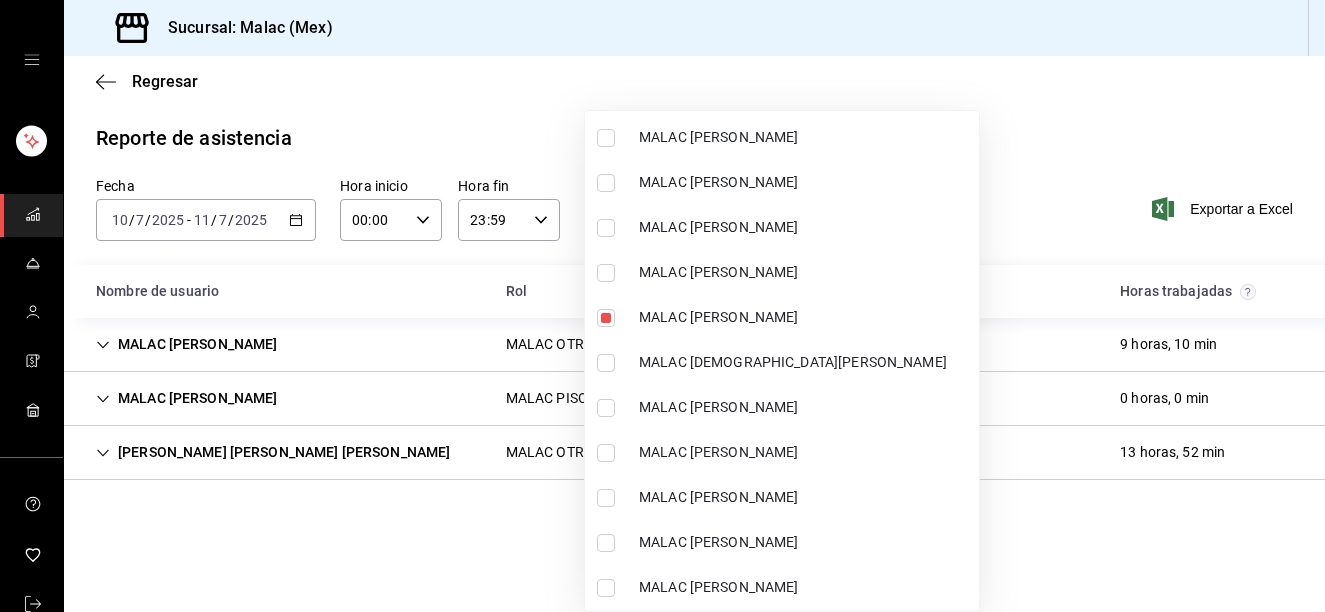 click at bounding box center [662, 306] 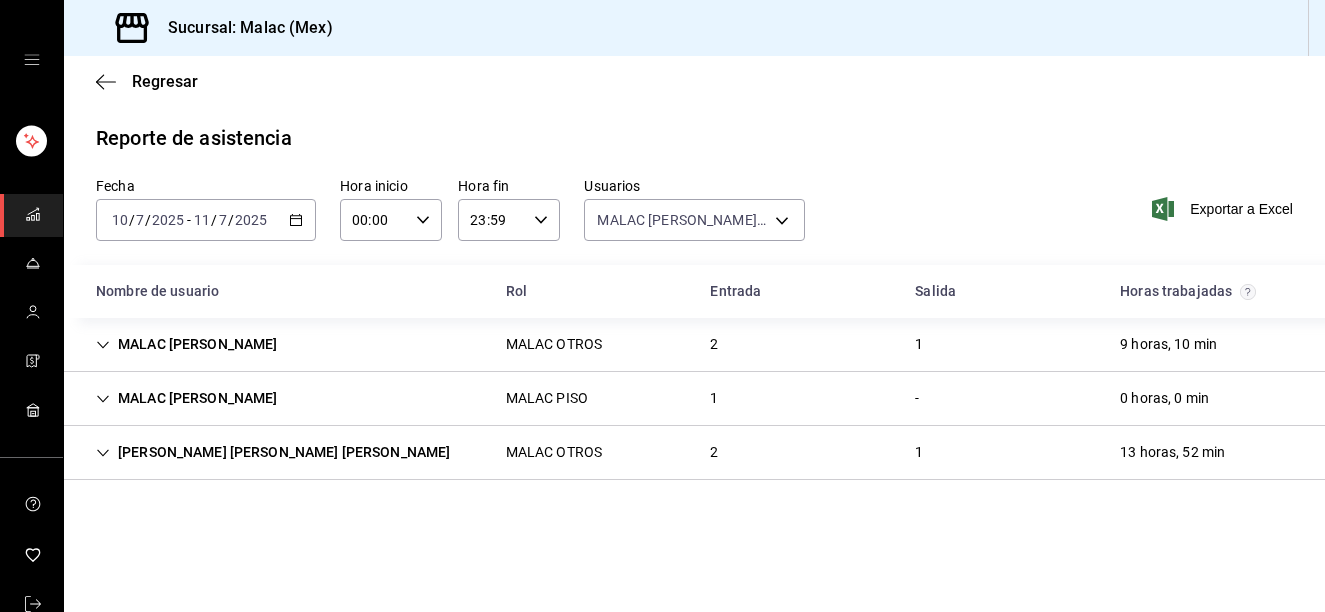 click on "MALAC [PERSON_NAME] MALAC OTROS 2 1 9 horas, 10 min" at bounding box center [694, 345] 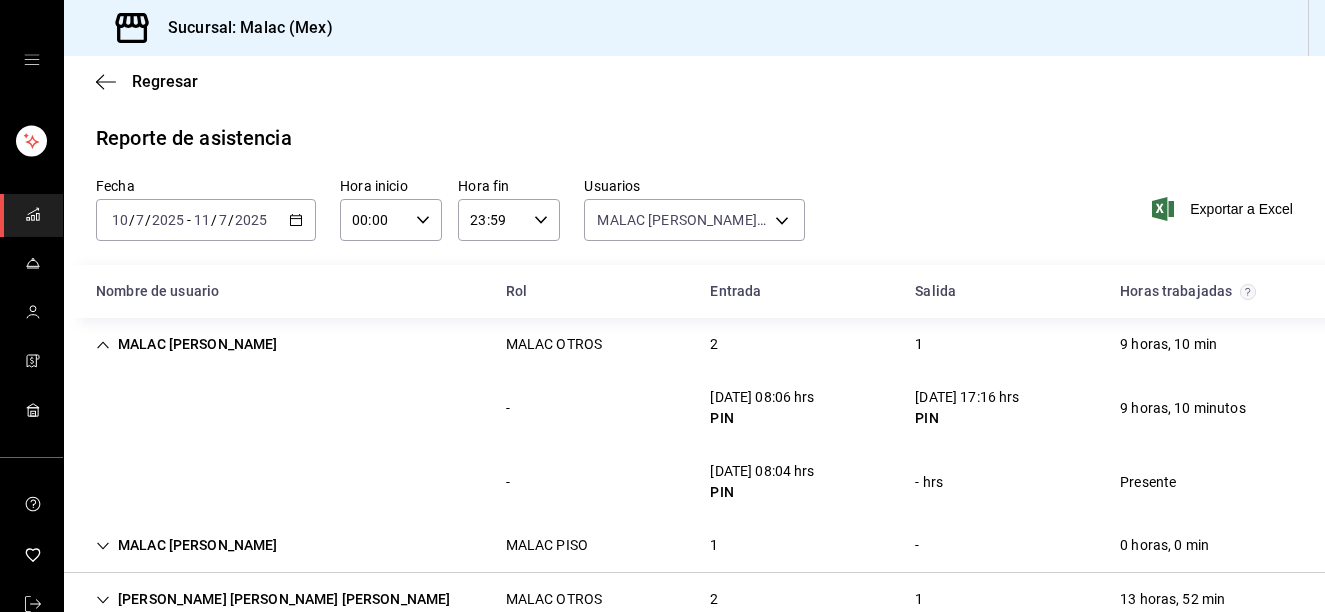 click on "MALAC [PERSON_NAME] MALAC OTROS 2 1 9 horas, 10 min" at bounding box center [694, 344] 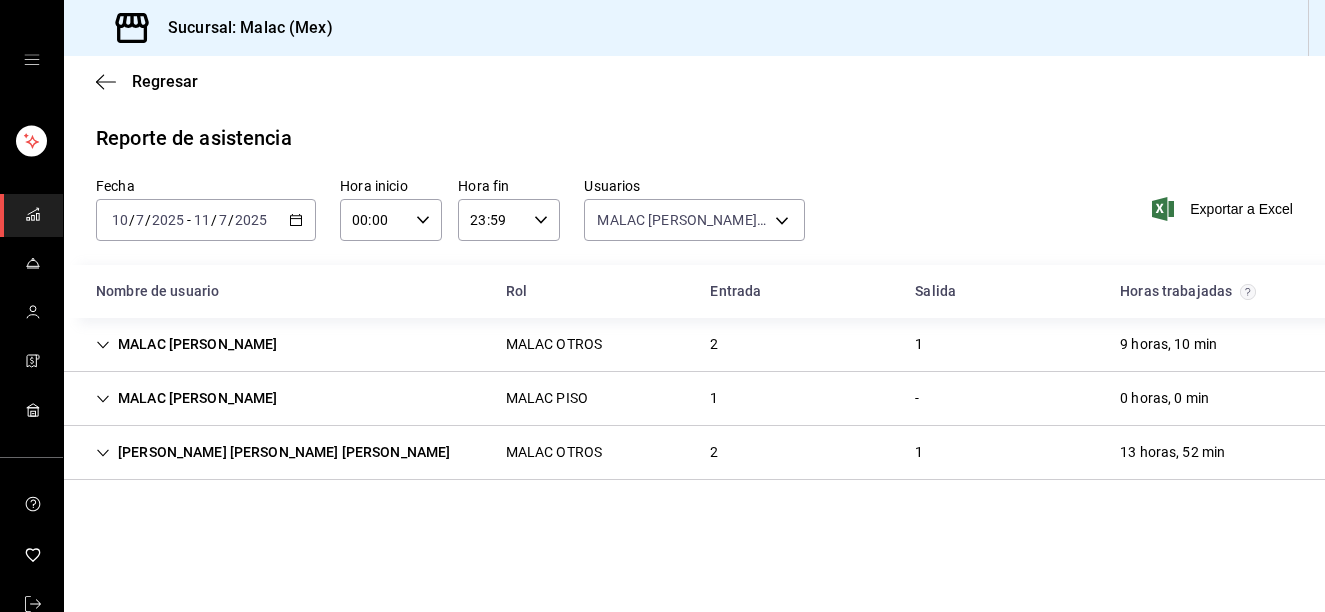 click on "MALAC [PERSON_NAME] MALAC PISO 1 - 0 horas, 0 min" at bounding box center (694, 399) 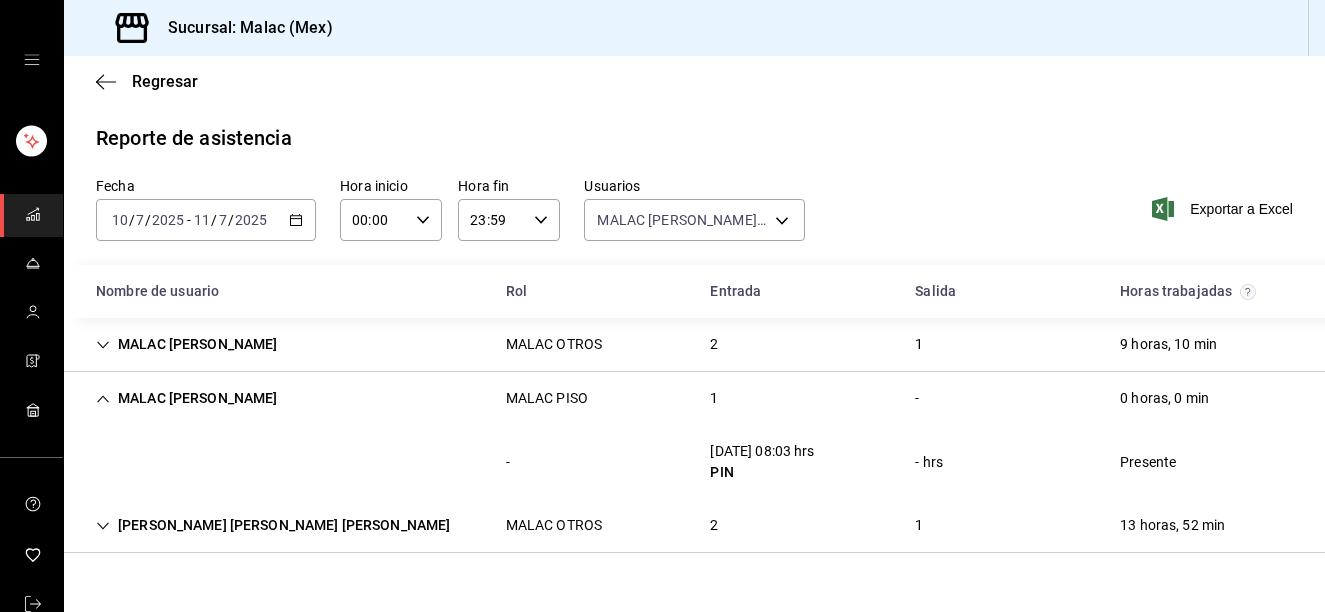 click on "MALAC [PERSON_NAME] MALAC PISO 1 - 0 horas, 0 min" at bounding box center [694, 398] 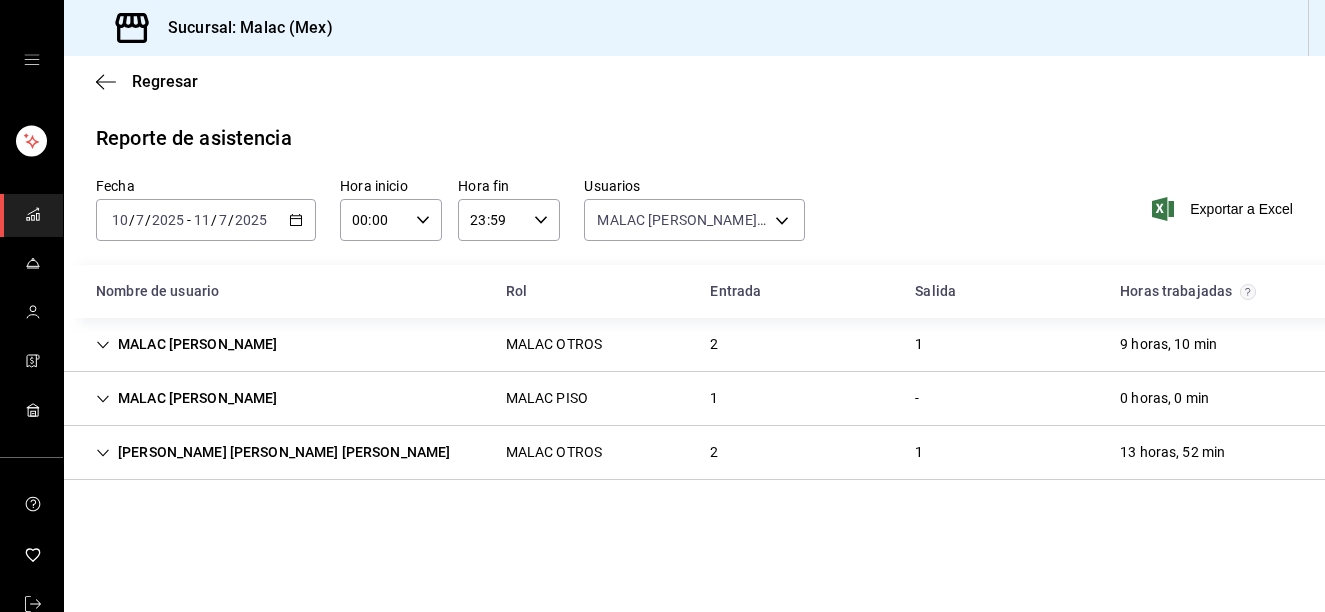click on "2" at bounding box center (714, 452) 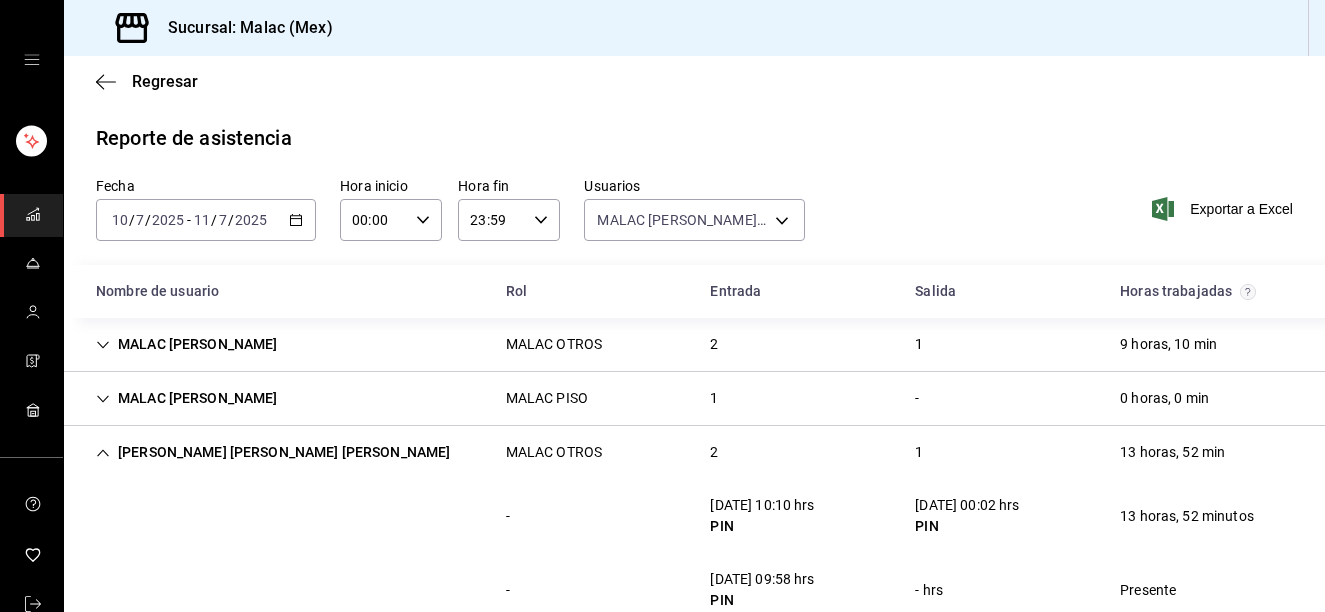 scroll, scrollTop: 47, scrollLeft: 0, axis: vertical 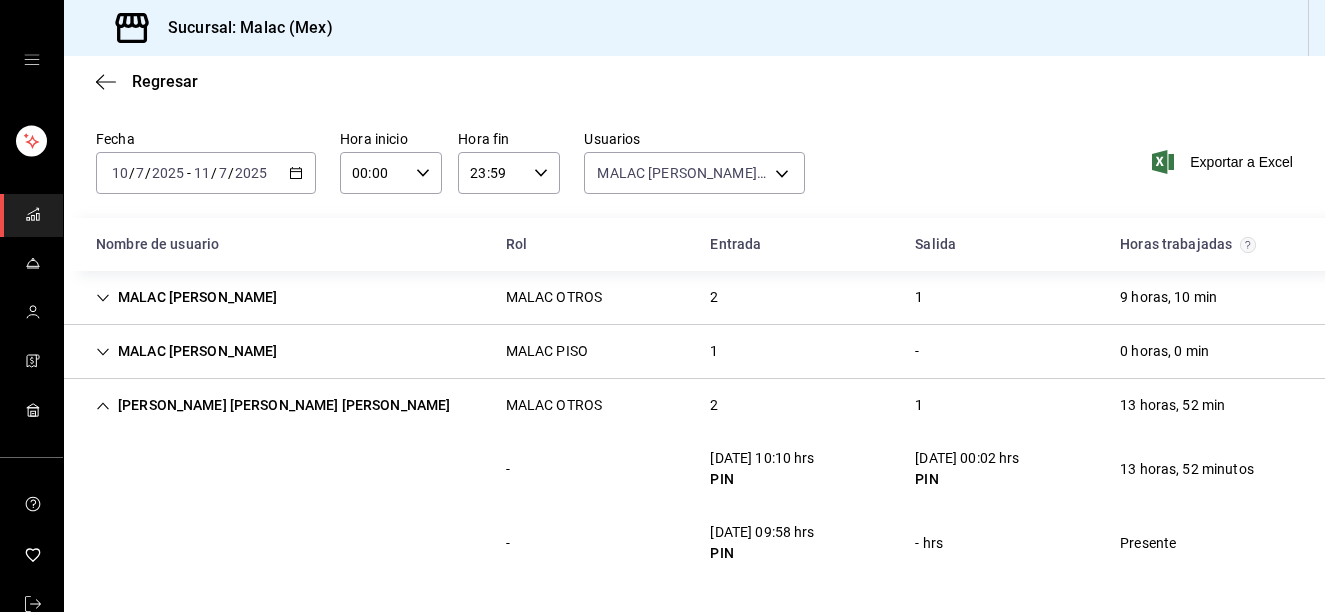 click on "[PERSON_NAME] [PERSON_NAME] [PERSON_NAME] MALAC OTROS 2 1 13 horas, 52 min" at bounding box center [694, 405] 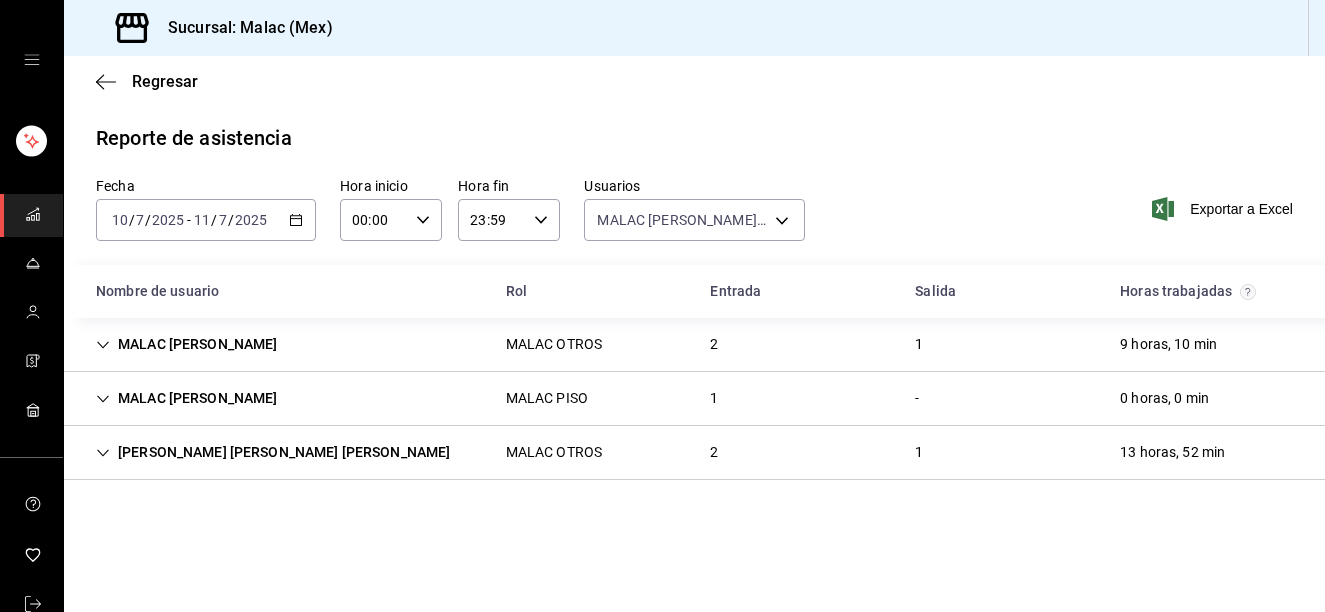 scroll, scrollTop: 0, scrollLeft: 0, axis: both 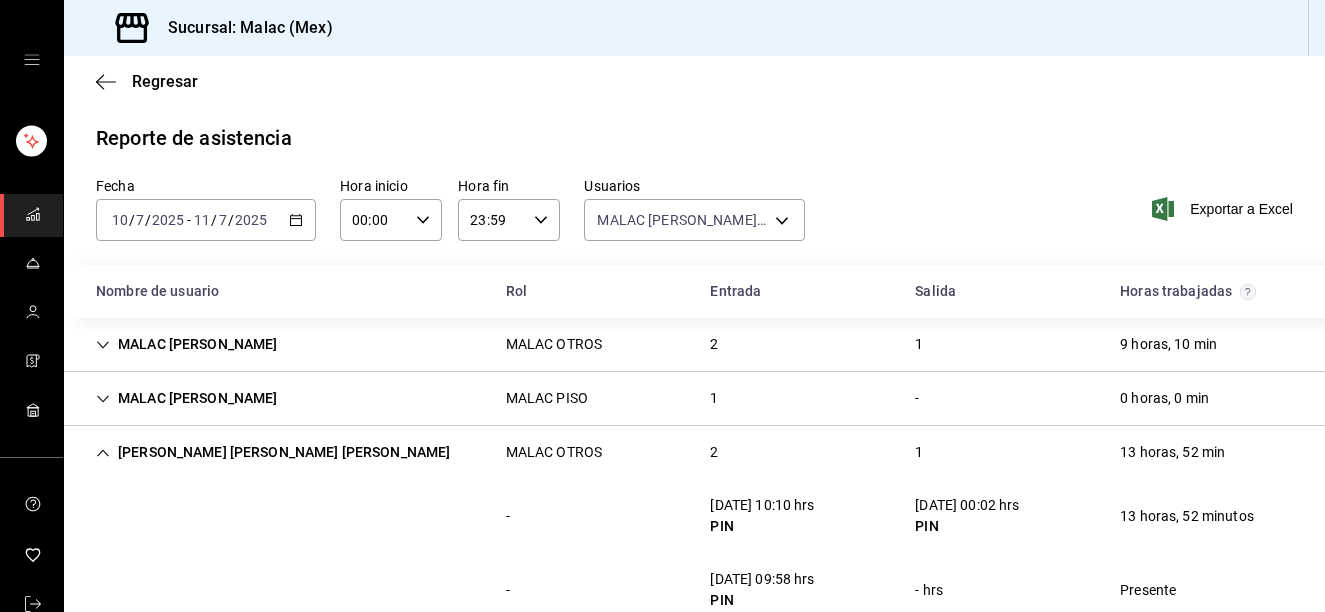 click on "[PERSON_NAME] [PERSON_NAME] [PERSON_NAME] MALAC OTROS 2 1 13 horas, 52 min" at bounding box center (694, 452) 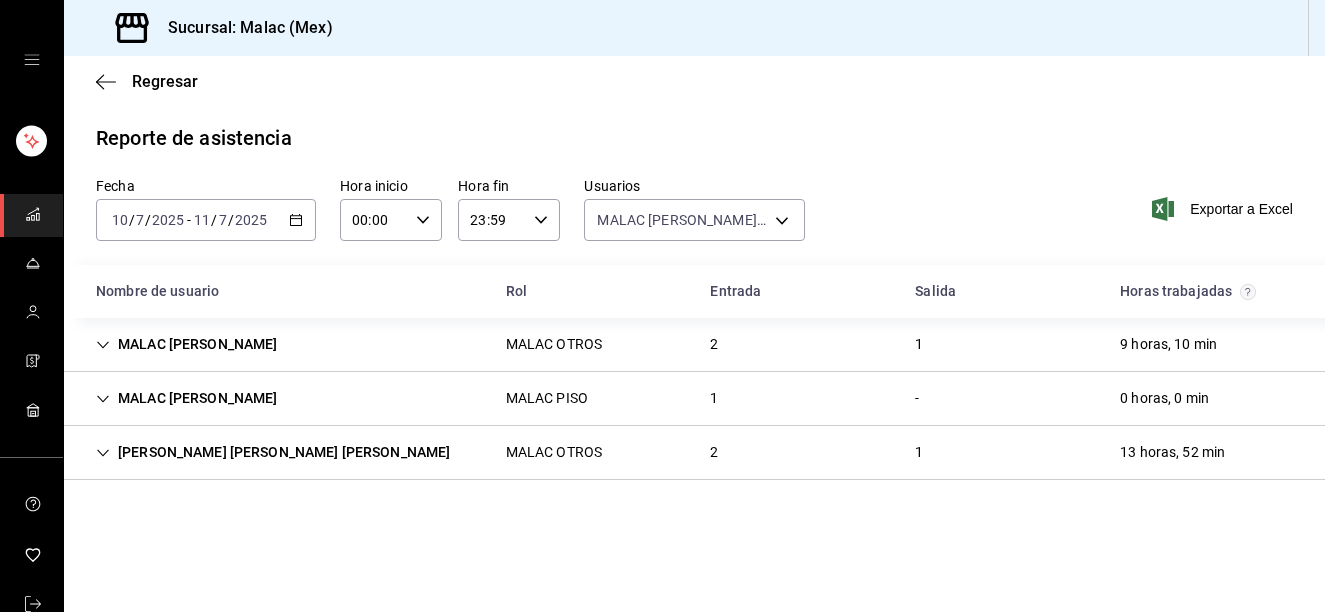 click on "MALAC [PERSON_NAME] MALAC PISO 1 - 0 horas, 0 min" at bounding box center (694, 399) 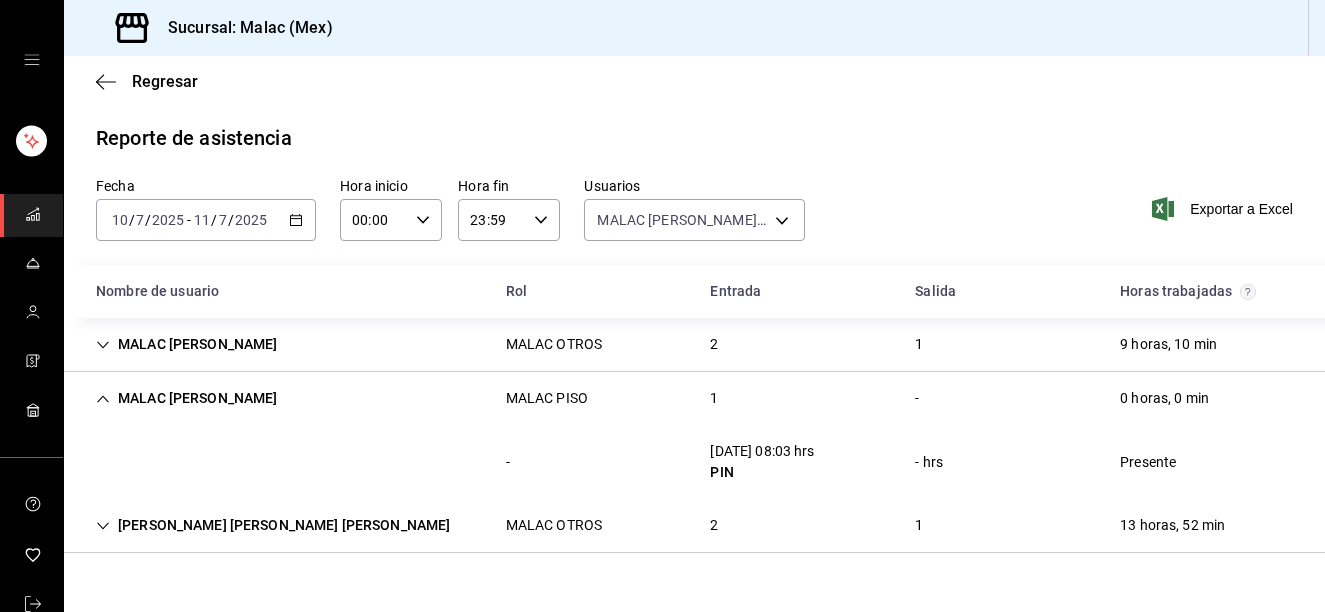 click on "MALAC [PERSON_NAME] MALAC PISO 1 - 0 horas, 0 min" at bounding box center (694, 398) 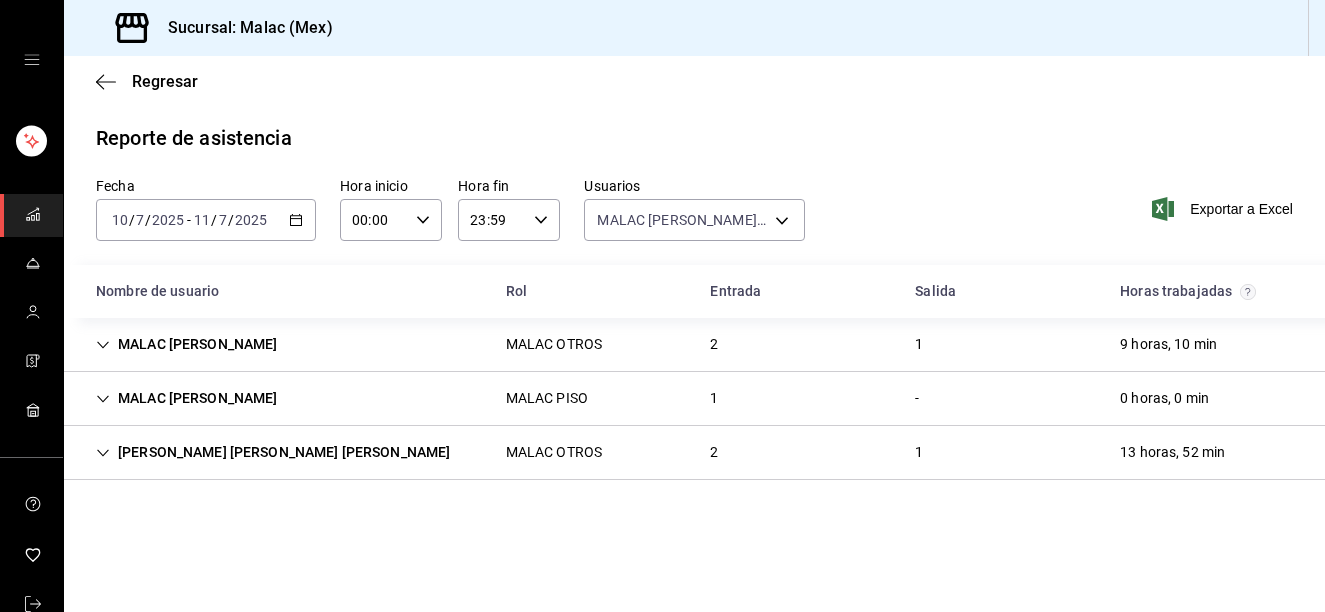 click on "MALAC OTROS" at bounding box center [554, 344] 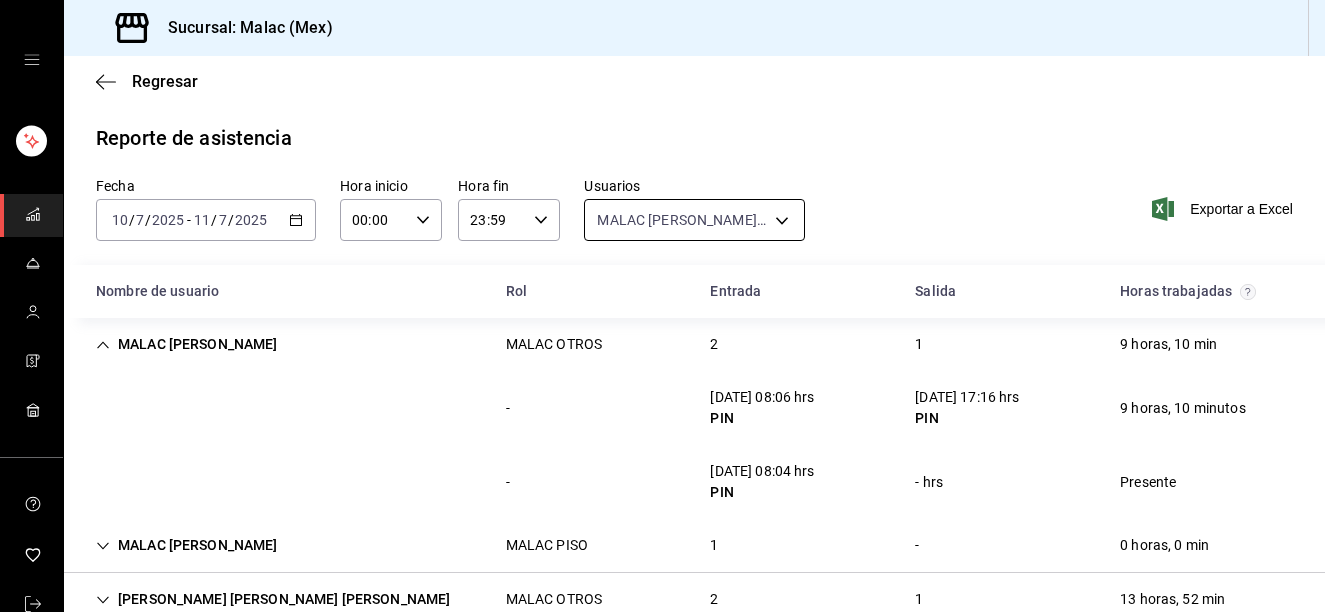 click on "Sucursal: Malac (Mex) Regresar Reporte de asistencia Fecha [DATE] [DATE] - [DATE] [DATE] Hora inicio 00:00 Hora inicio Hora fin 23:59 Hora fin Usuarios MALAC [PERSON_NAME], [PERSON_NAME] [PERSON_NAME] [PERSON_NAME] [PERSON_NAME] c928300b-36a5-4b2d-8c46-6bee6ec38d86,c212ae98-b91e-4fe1-b9bd-c27b48fc34e3,4f4d4005-5145-498d-a619-230e1fedaa27 Exportar a Excel Nombre de usuario Rol Entrada [PERSON_NAME] trabajadas   MALAC [PERSON_NAME] MALAC OTROS 2 1 9 horas, 10 min - [DATE] 08:06   hrs PIN [DATE] 17:16   hrs PIN 9 horas, 10 minutos - [DATE] 08:04   hrs PIN -   hrs Presente MALAC [PERSON_NAME] MALAC PISO 1 - 0 horas, 0 min - [DATE] 08:03   hrs PIN -   hrs Presente [PERSON_NAME] [PERSON_NAME] [PERSON_NAME] MALAC OTROS 2 1 13 horas, 52 min - [DATE] 10:10   hrs PIN [DATE] 00:02   hrs PIN 13 horas, 52 minutos - [DATE] 09:58   hrs PIN -   hrs Presente GANA 1 MES GRATIS EN TU SUSCRIPCIÓN AQUÍ Visitar centro de ayuda [PHONE_NUMBER] [EMAIL_ADDRESS][DOMAIN_NAME] Visitar centro de ayuda [PHONE_NUMBER]" at bounding box center [662, 306] 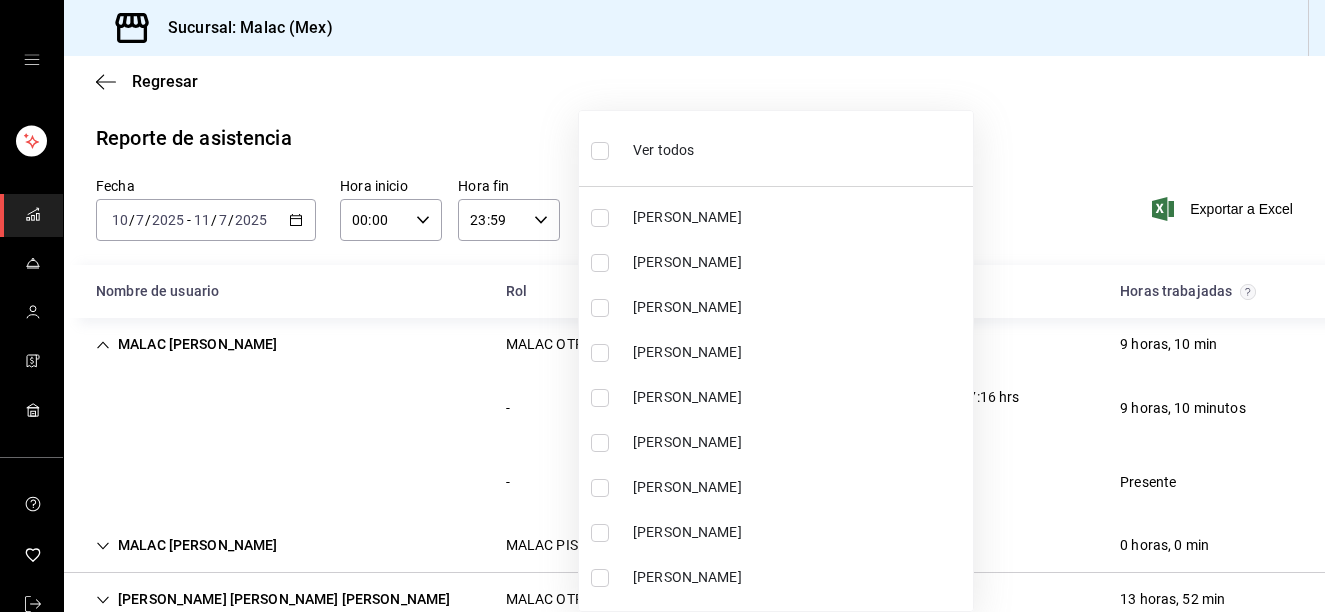 click at bounding box center [600, 151] 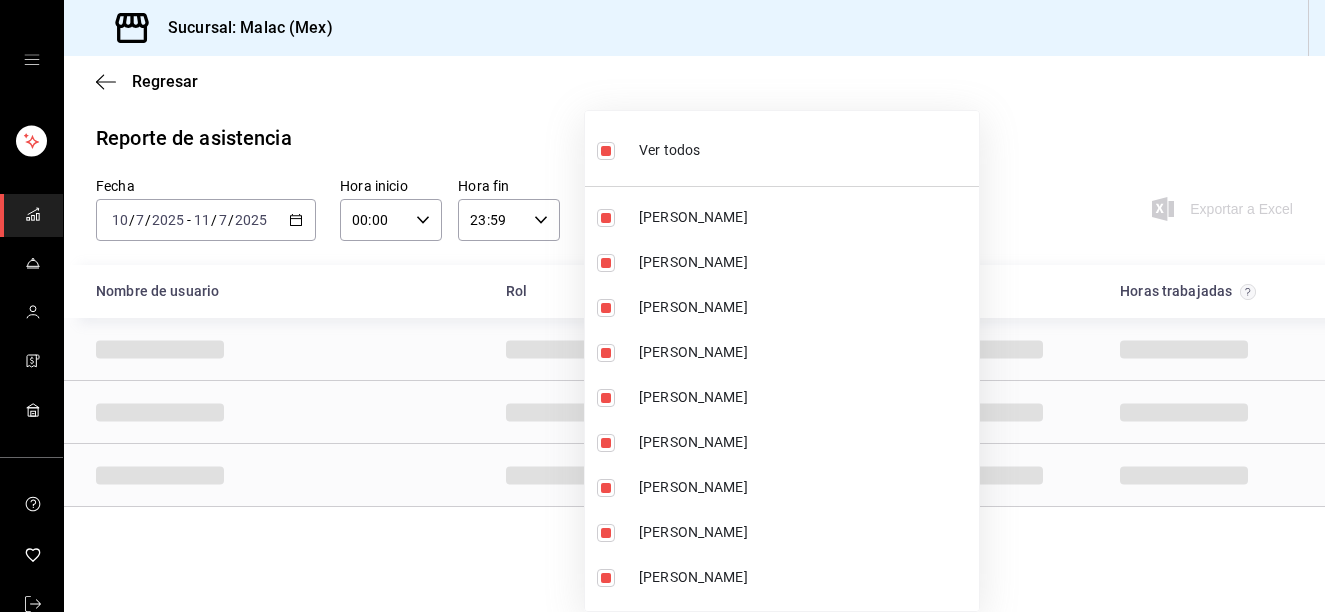 click on "Ver todos" at bounding box center [782, 148] 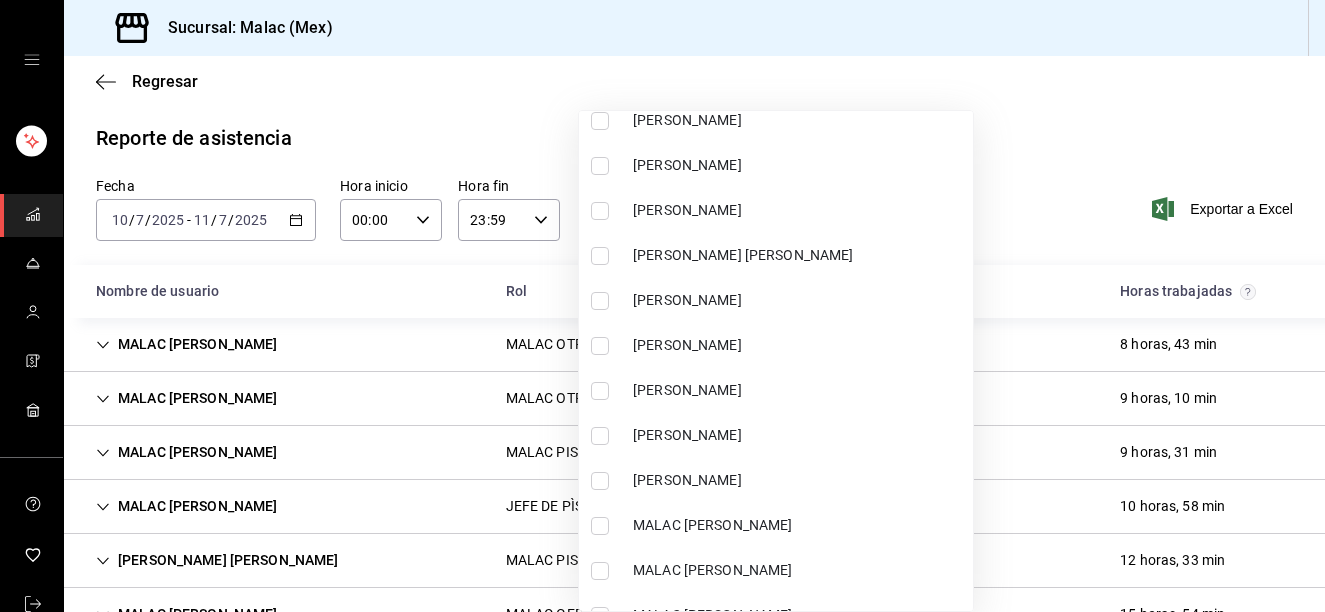 scroll, scrollTop: 605, scrollLeft: 0, axis: vertical 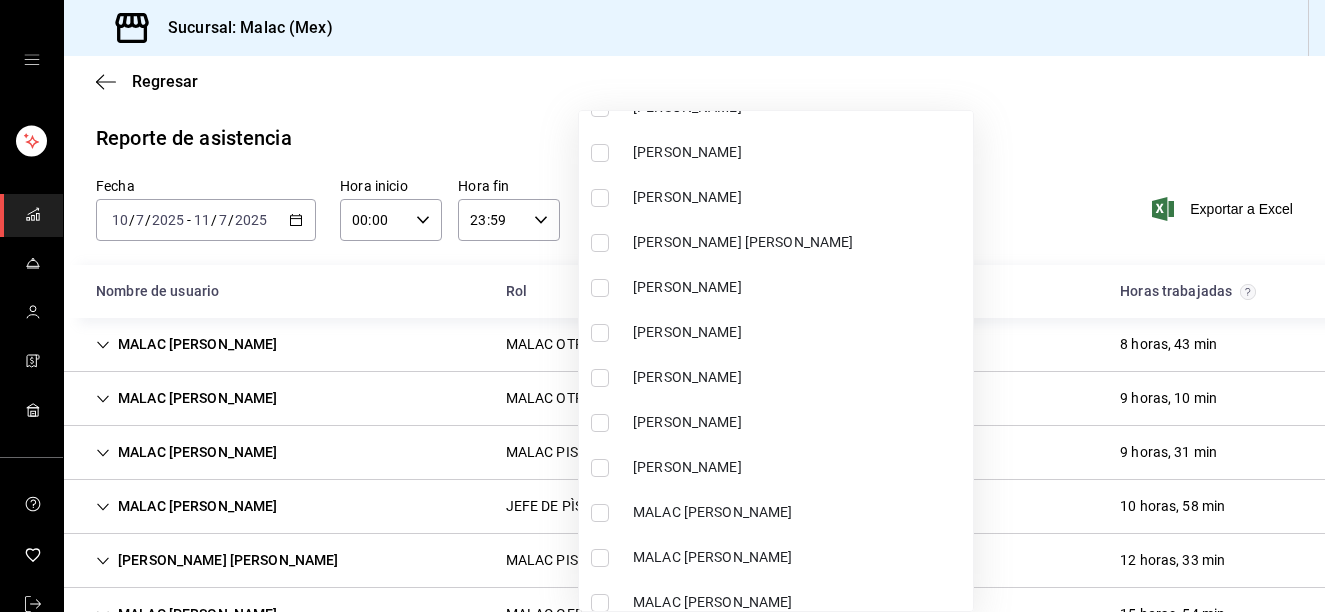 click on "[PERSON_NAME]" at bounding box center [799, 332] 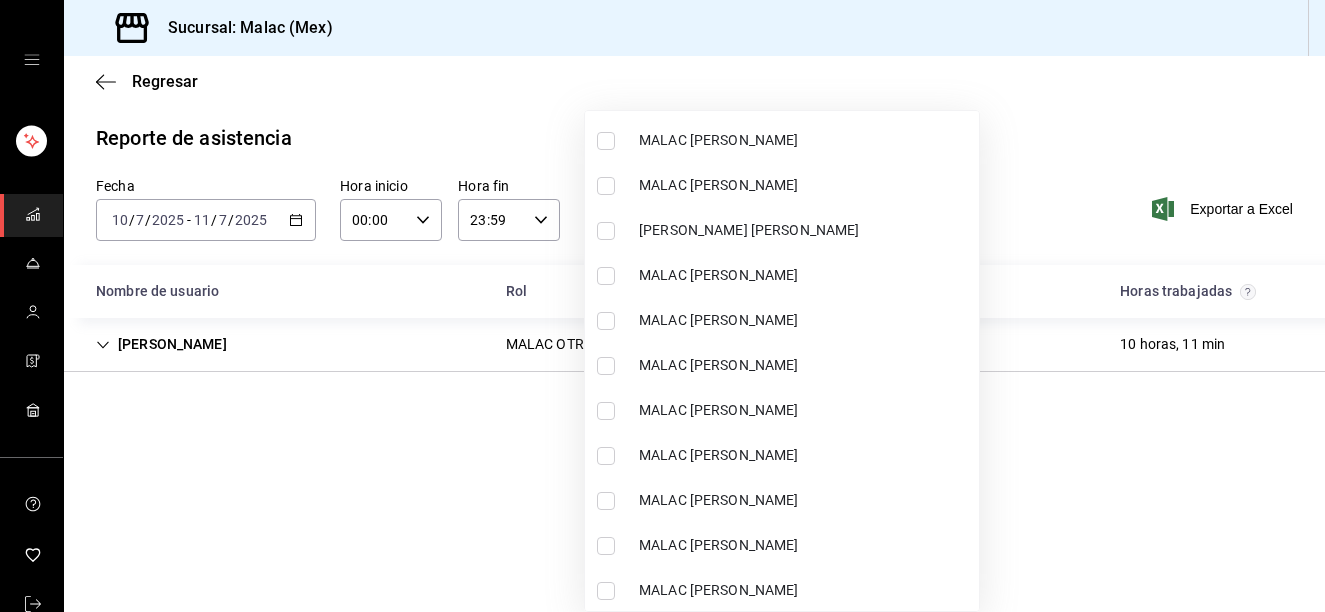 scroll, scrollTop: 1044, scrollLeft: 0, axis: vertical 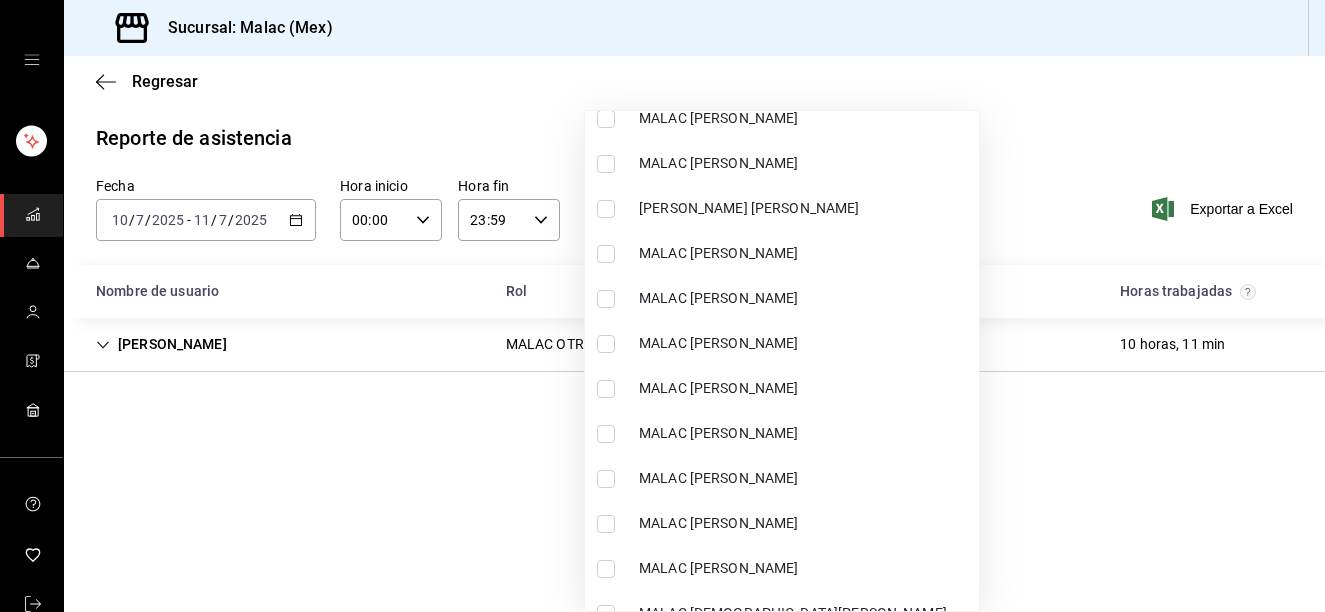 click on "MALAC [PERSON_NAME]" at bounding box center [805, 388] 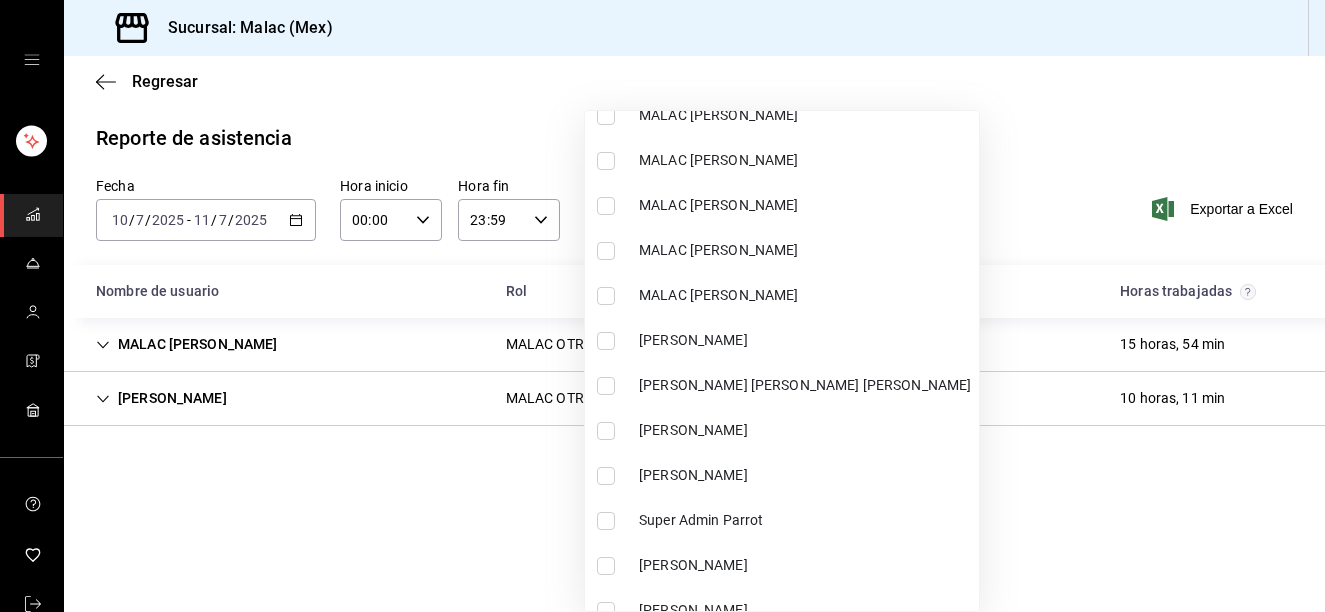scroll, scrollTop: 1609, scrollLeft: 0, axis: vertical 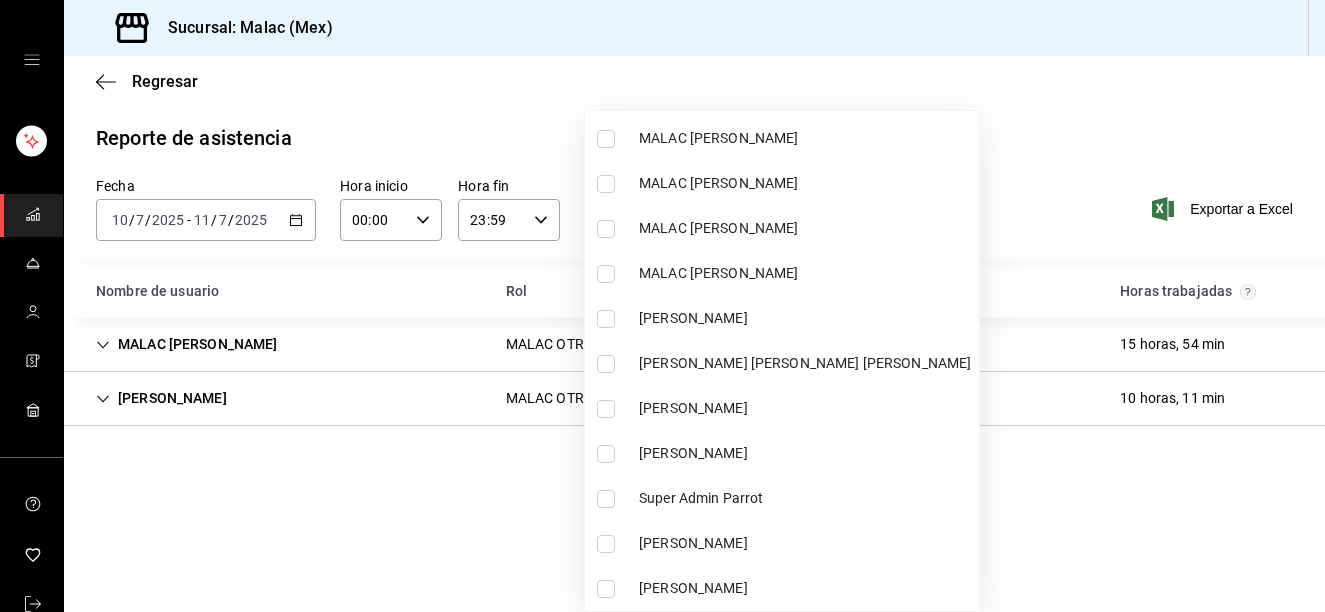 click on "[PERSON_NAME]" at bounding box center [782, 408] 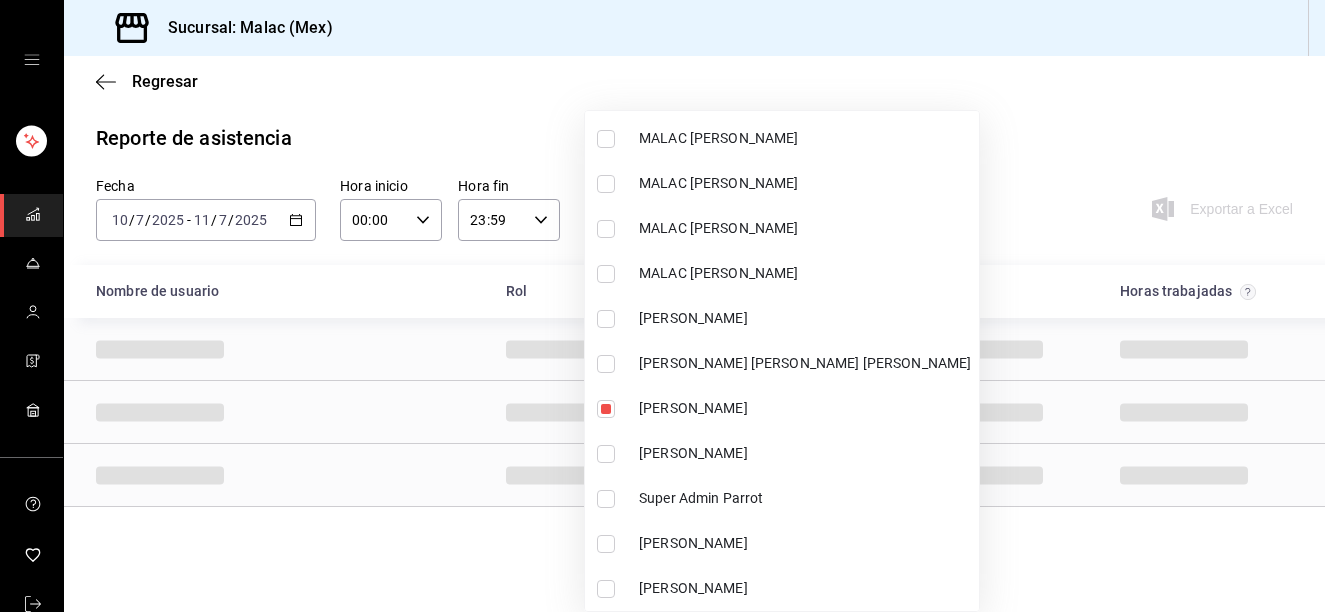 click at bounding box center [662, 306] 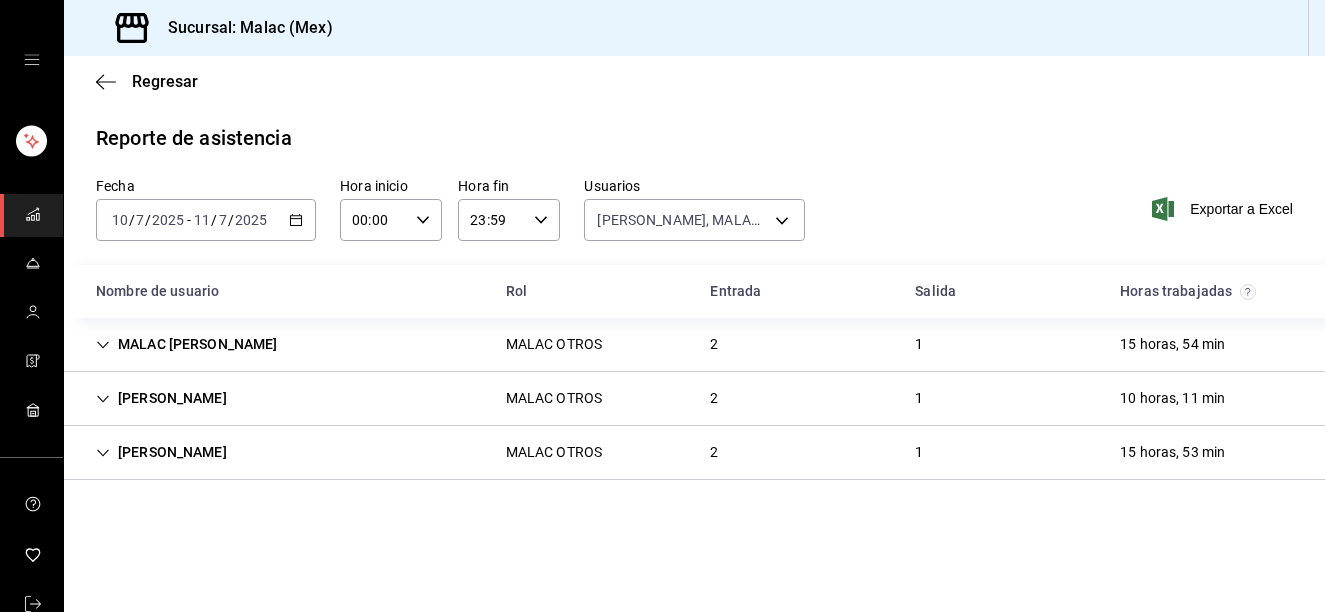 click on "MALAC OTROS" at bounding box center [554, 344] 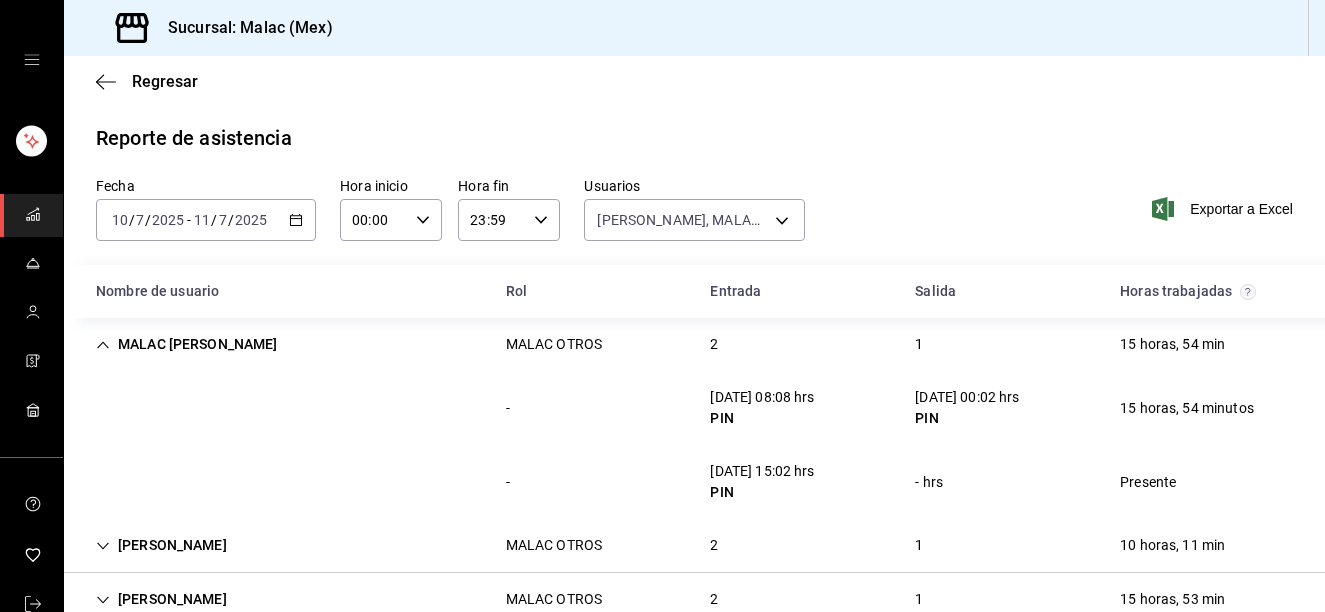 click on "MALAC OTROS" at bounding box center (554, 344) 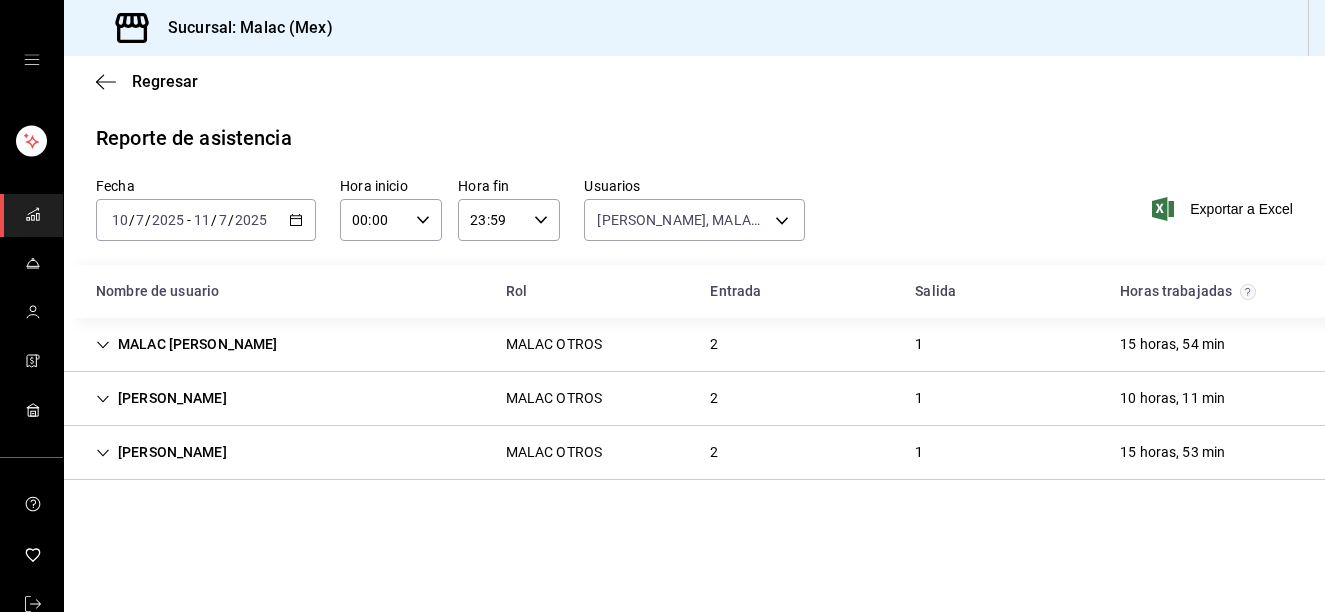 click on "MALAC OTROS" at bounding box center (554, 398) 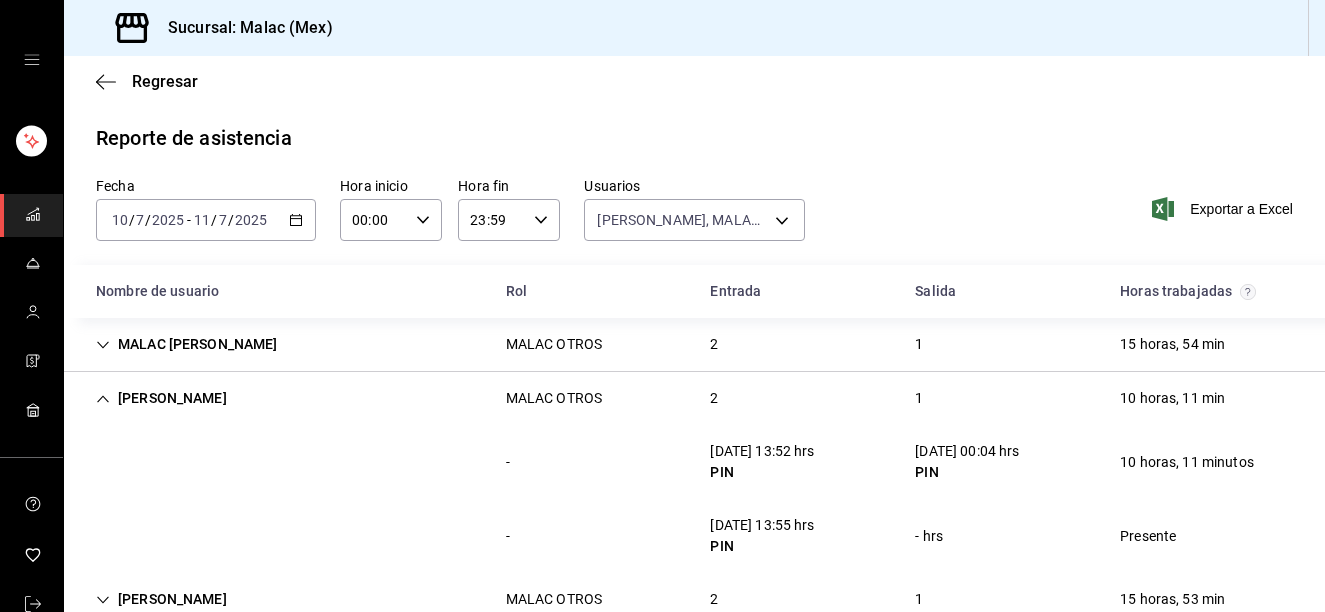 click on "[PERSON_NAME] OTROS 2 1 10 horas, 11 min" at bounding box center (694, 398) 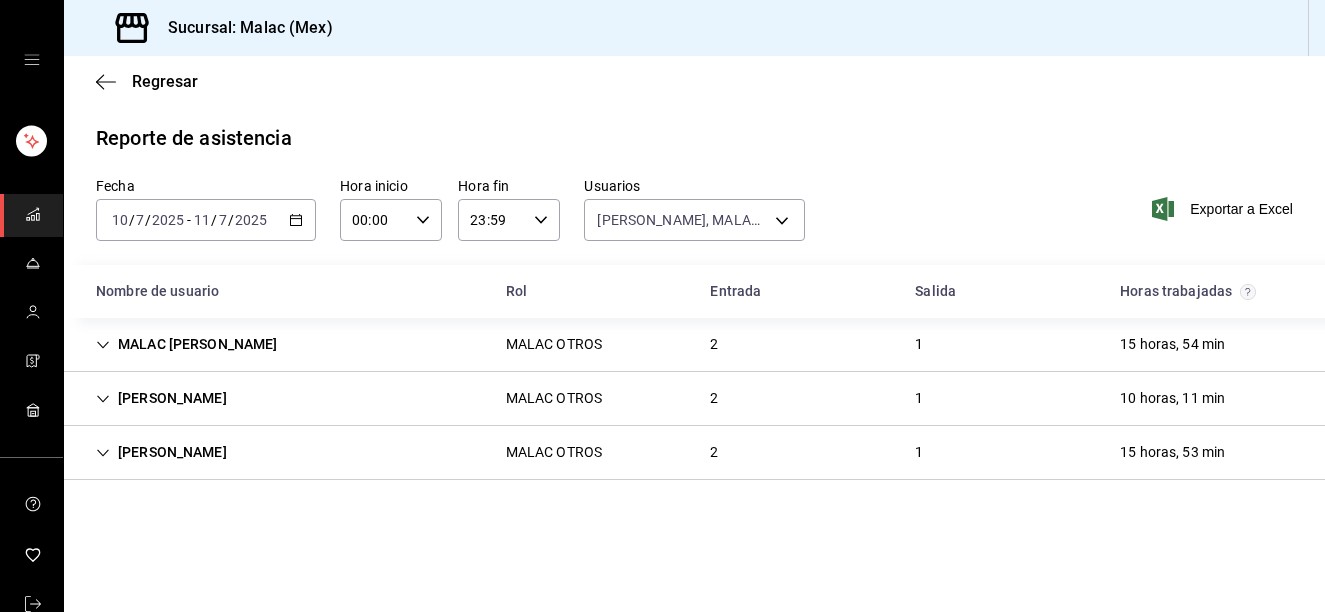 click on "[PERSON_NAME] MALAC OTROS 2 1 15 horas, 53 min" at bounding box center (694, 453) 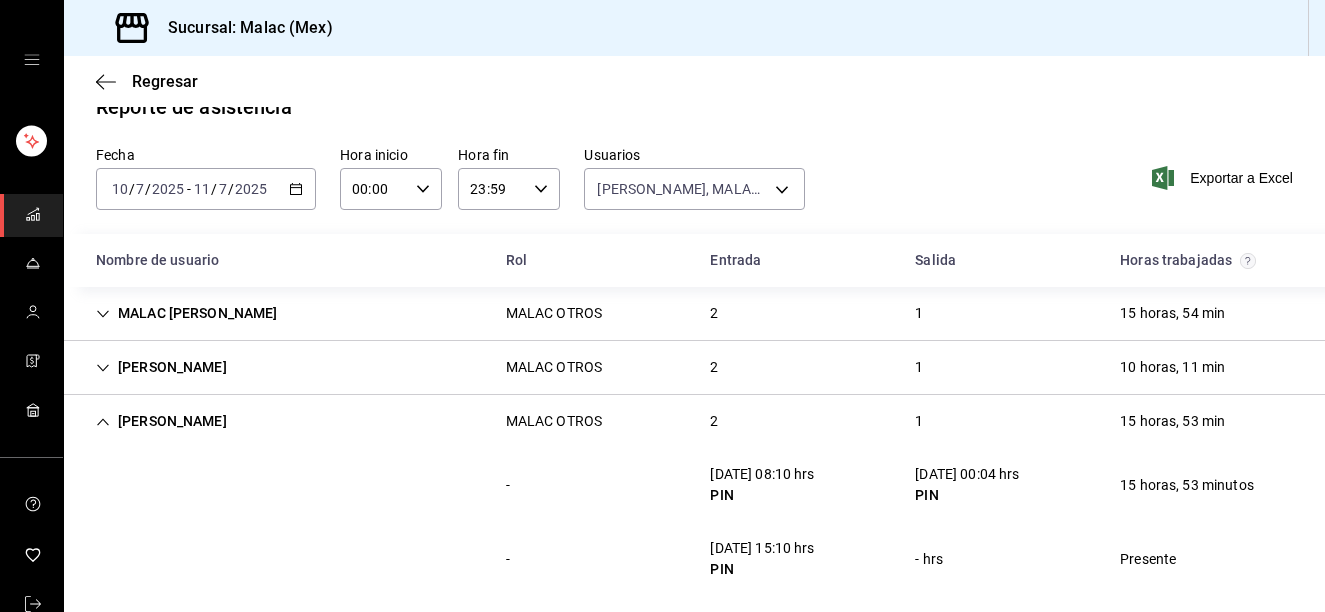 scroll, scrollTop: 39, scrollLeft: 0, axis: vertical 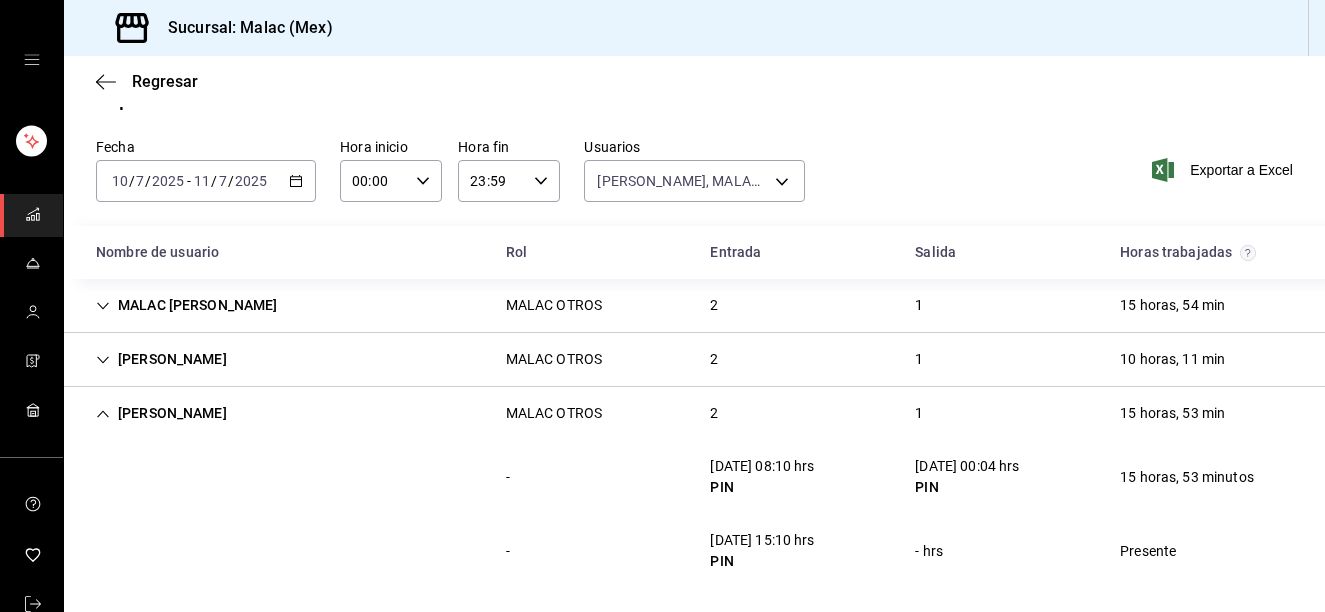 click on "[PERSON_NAME] MALAC OTROS 2 1 15 horas, 53 min" at bounding box center (694, 413) 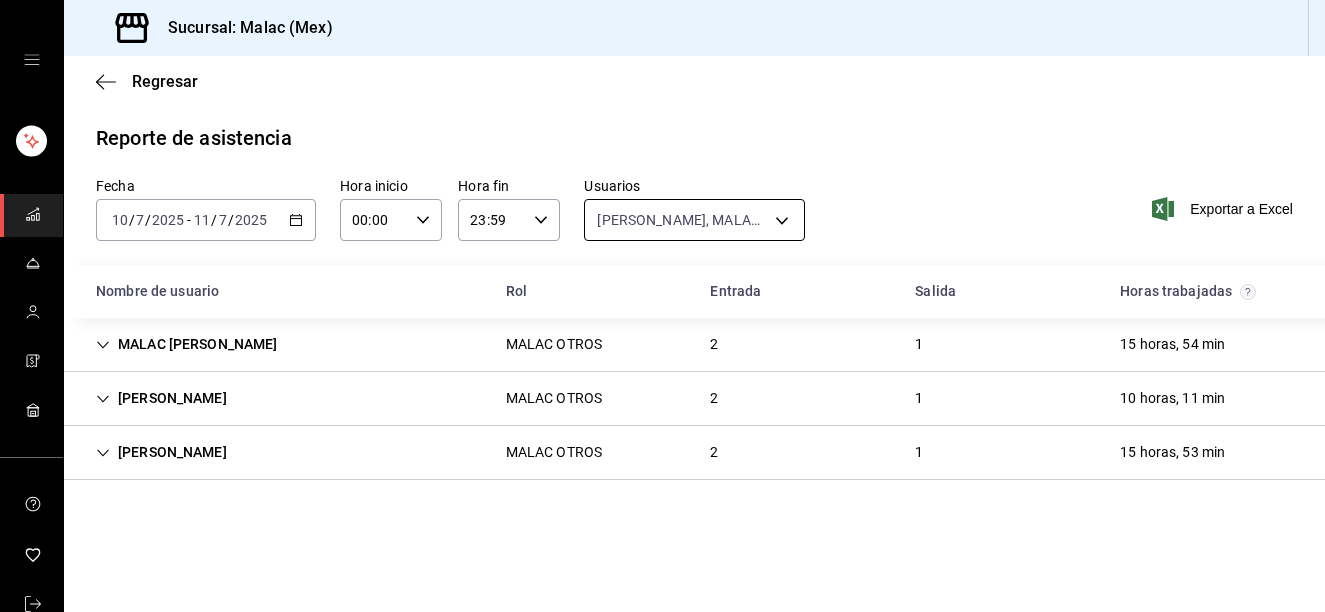 click on "Sucursal: Malac (Mex) Regresar Reporte de asistencia Fecha [DATE] [DATE] - [DATE] [DATE] Hora inicio 00:00 Hora inicio Hora fin 23:59 Hora fin Usuarios [PERSON_NAME], MALAC [PERSON_NAME], [PERSON_NAME] 5adf4543-4da0-46fb-b2db-109316bb374f,63e50603-ff44-4818-b764-75a91aa9534d,658a89b2-a6a5-47ad-897a-391b69b59bb0 Exportar a Excel Nombre de usuario Rol Entrada [PERSON_NAME] trabajadas   MALAC [PERSON_NAME] MALAC OTROS 2 1 15 horas, 54 min - [DATE] 08:08   hrs PIN [DATE] 00:02   hrs PIN 15 horas, 54 minutos - [DATE] 15:02   hrs PIN -   hrs Presente [PERSON_NAME] MALAC OTROS 2 1 10 horas, 11 min - [DATE] 13:52   hrs PIN [DATE] 00:04   hrs PIN 10 horas, 11 minutos - [DATE] 13:55   hrs PIN -   hrs Presente [PERSON_NAME] MALAC OTROS 2 1 15 horas, 53 min - [DATE] 08:10   hrs PIN [DATE] 00:04   hrs PIN 15 horas, 53 minutos - [DATE] 15:10   hrs PIN -   hrs Presente GANA 1 MES GRATIS EN TU SUSCRIPCIÓN AQUÍ Visitar centro de ayuda [PHONE_NUMBER] [EMAIL_ADDRESS][DOMAIN_NAME]" at bounding box center (662, 306) 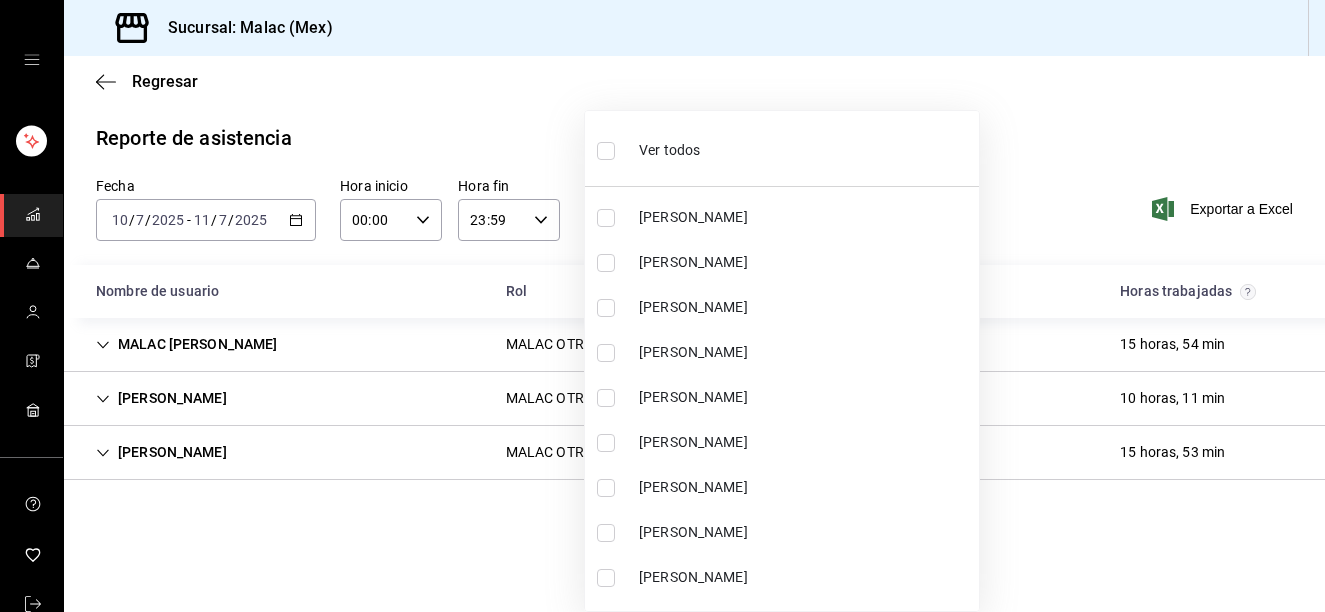 click on "Ver todos" at bounding box center [782, 148] 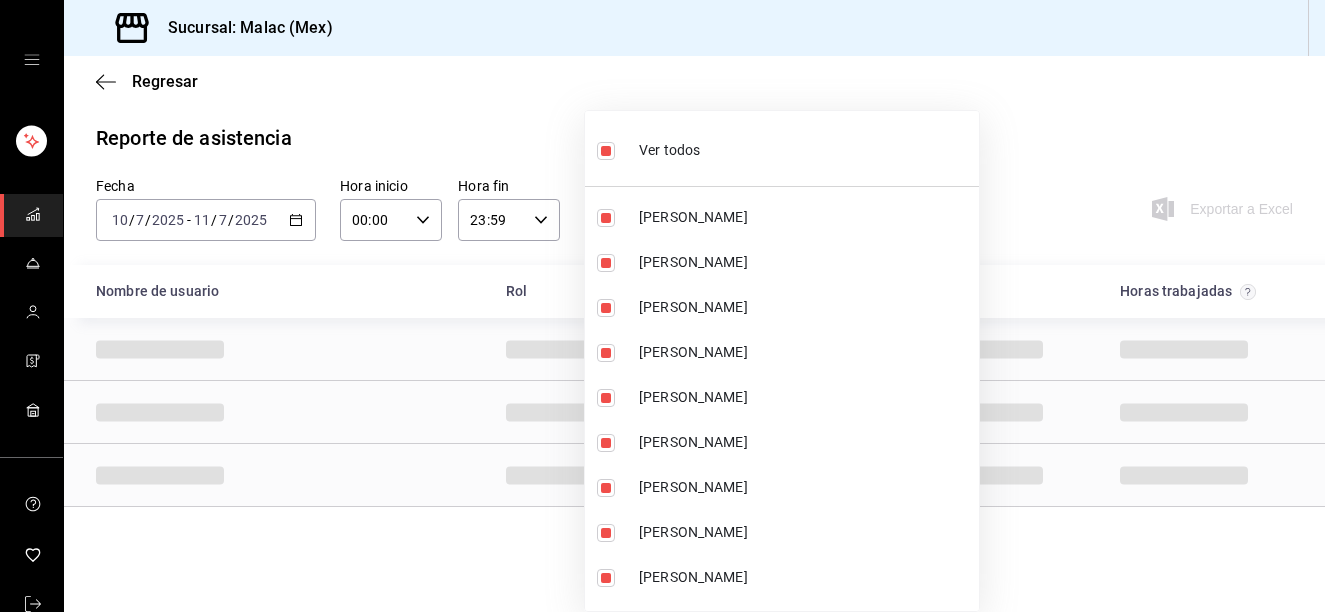 click on "Ver todos" at bounding box center (782, 148) 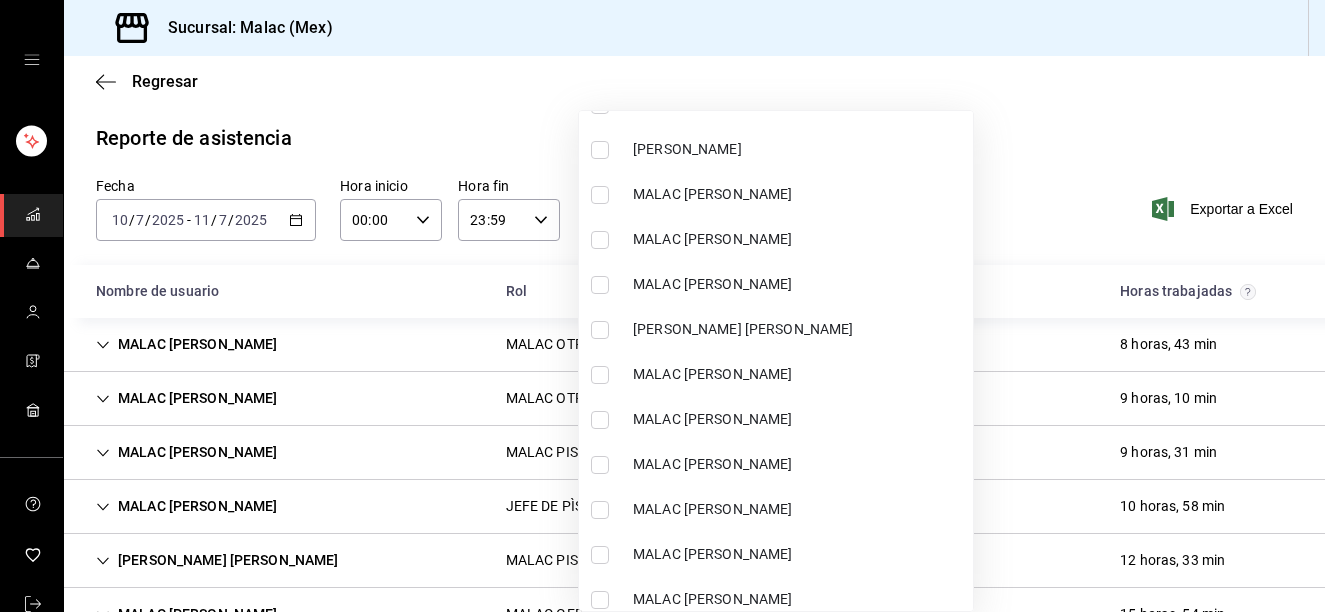 scroll, scrollTop: 964, scrollLeft: 0, axis: vertical 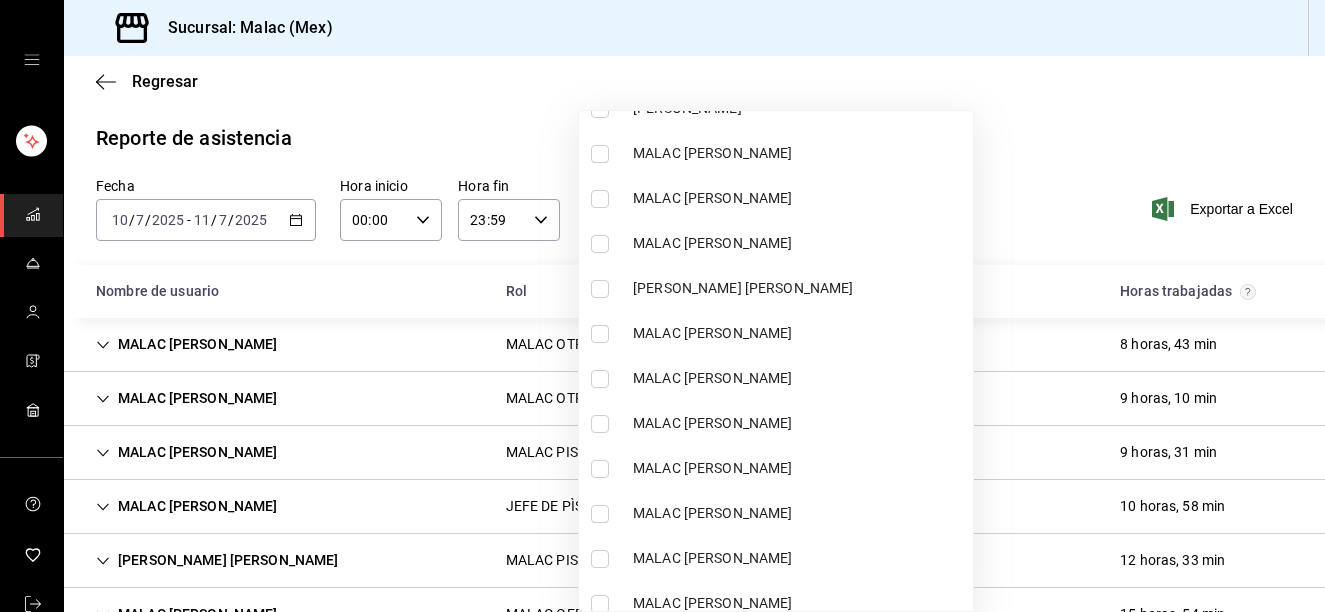 click on "MALAC [PERSON_NAME]" at bounding box center [799, 378] 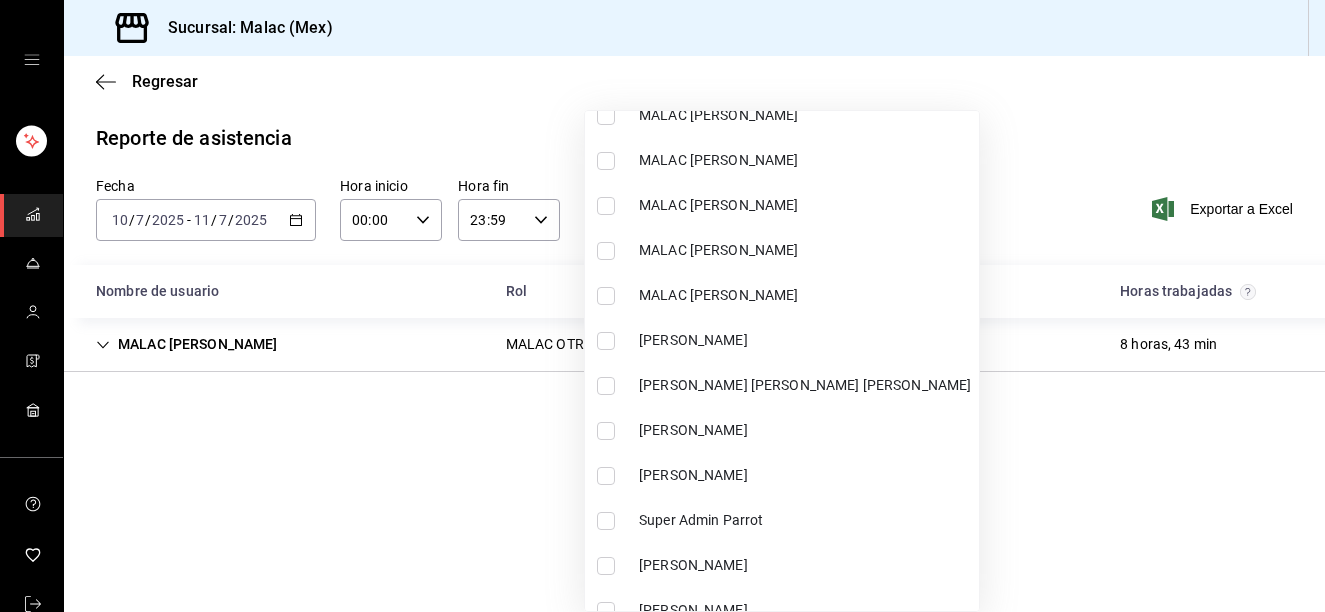 scroll, scrollTop: 1596, scrollLeft: 0, axis: vertical 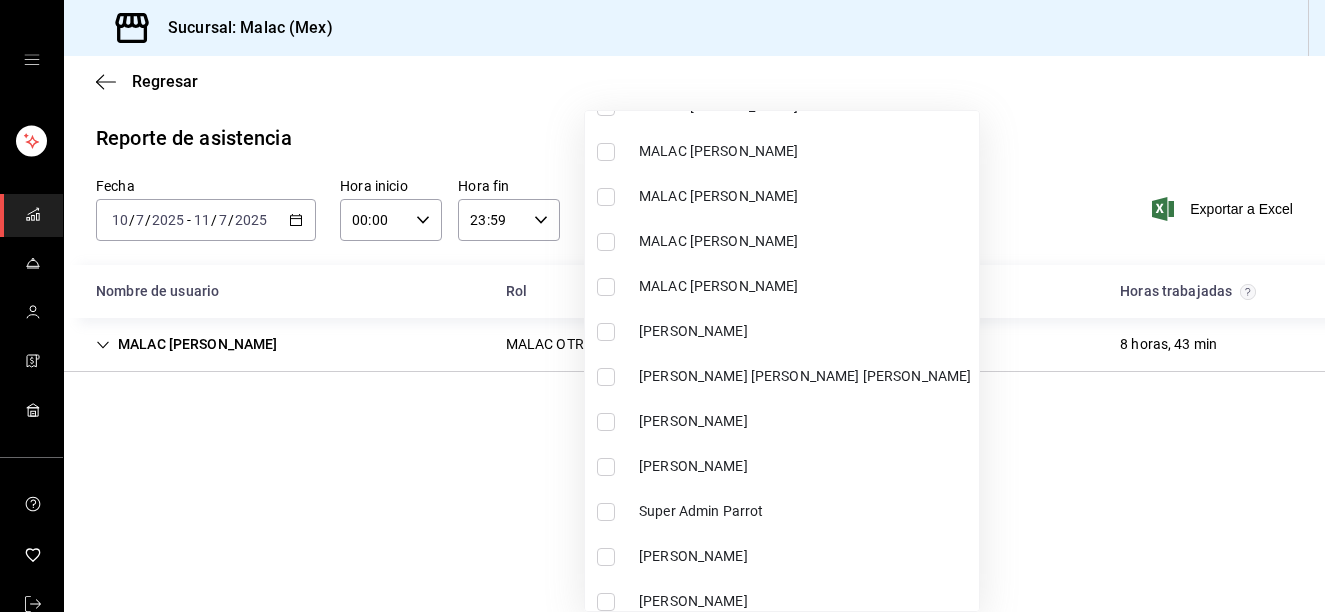 click on "[PERSON_NAME]" at bounding box center [805, 331] 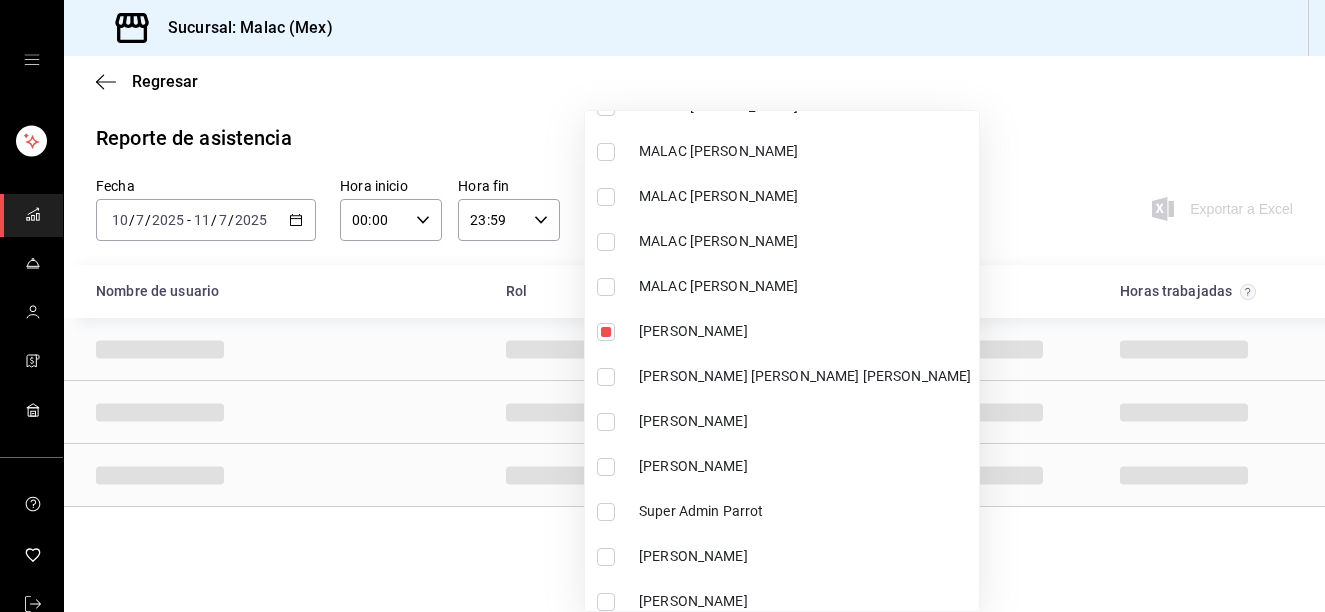 click on "[PERSON_NAME]" at bounding box center [805, 466] 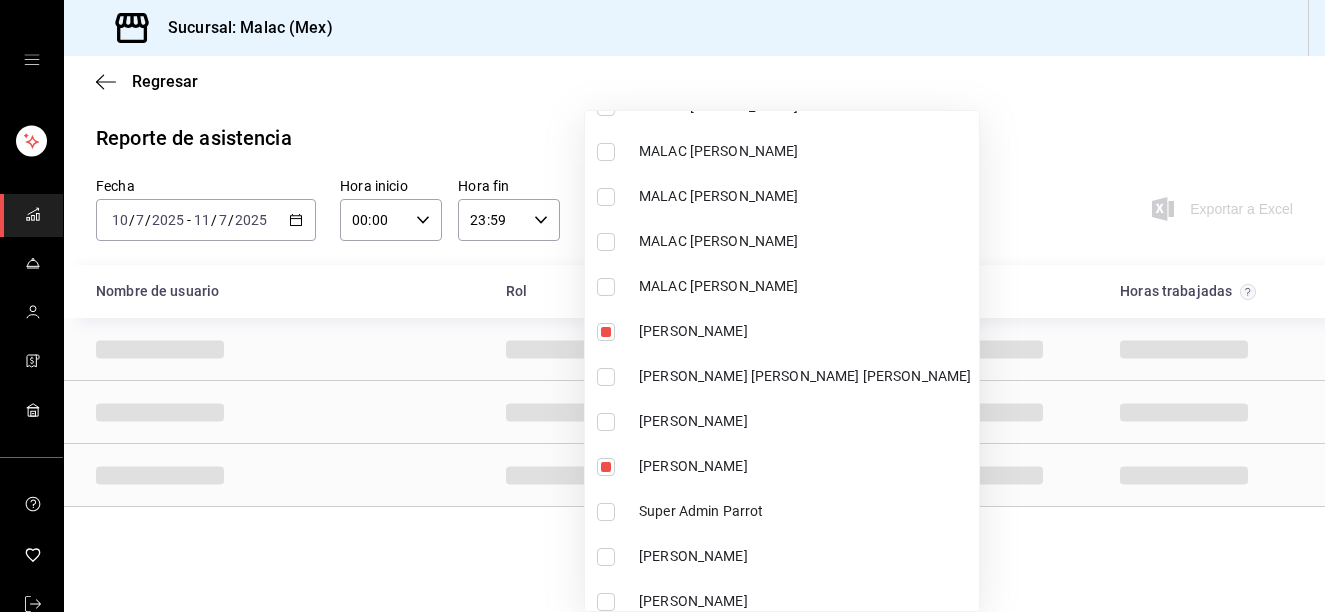 click at bounding box center [662, 306] 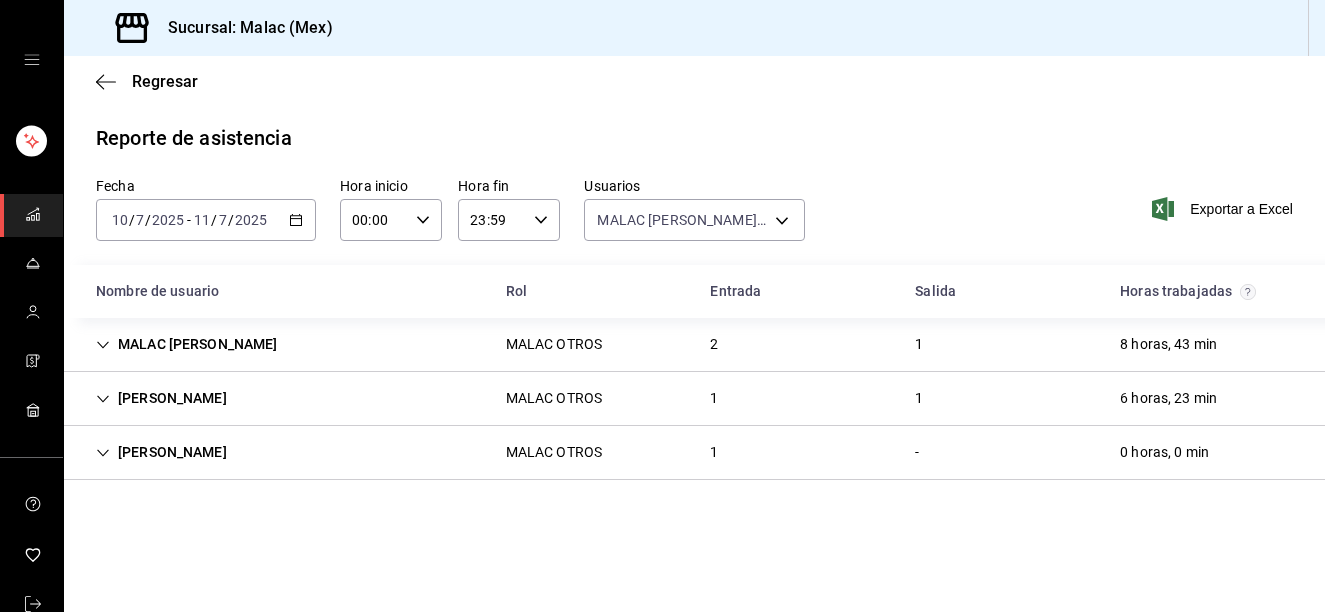 click on "[PERSON_NAME] MALAC OTROS 1 - 0 horas, 0 min" at bounding box center (694, 453) 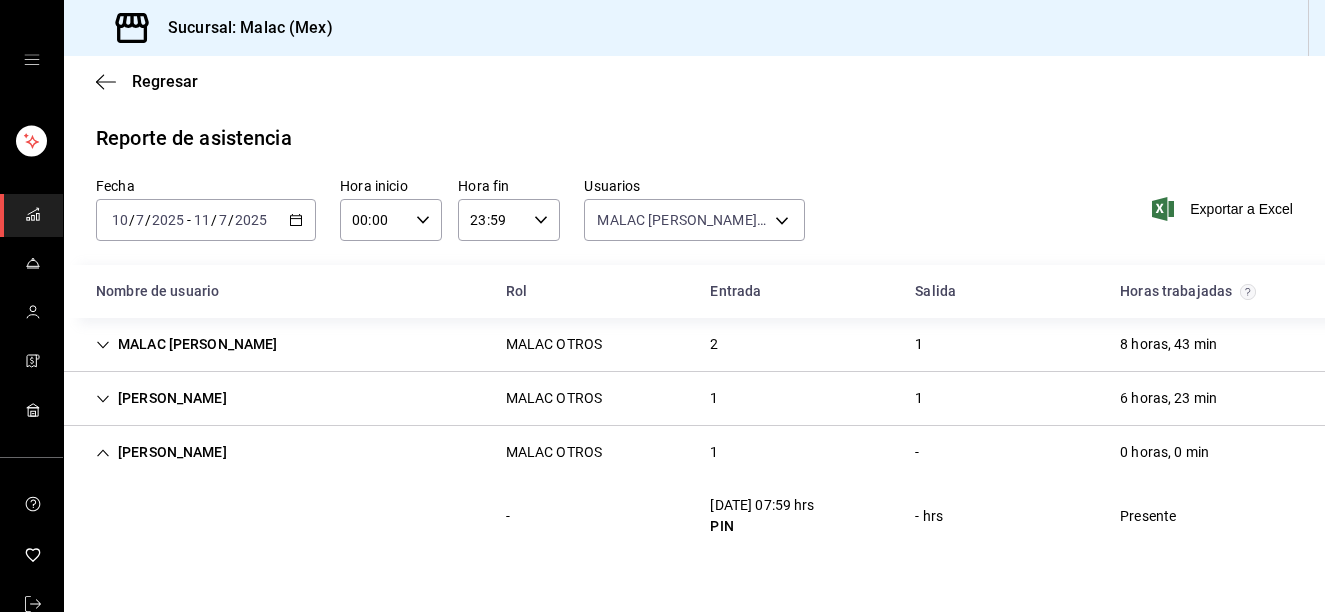 click on "[PERSON_NAME] MALAC OTROS 1 - 0 horas, 0 min" at bounding box center [694, 452] 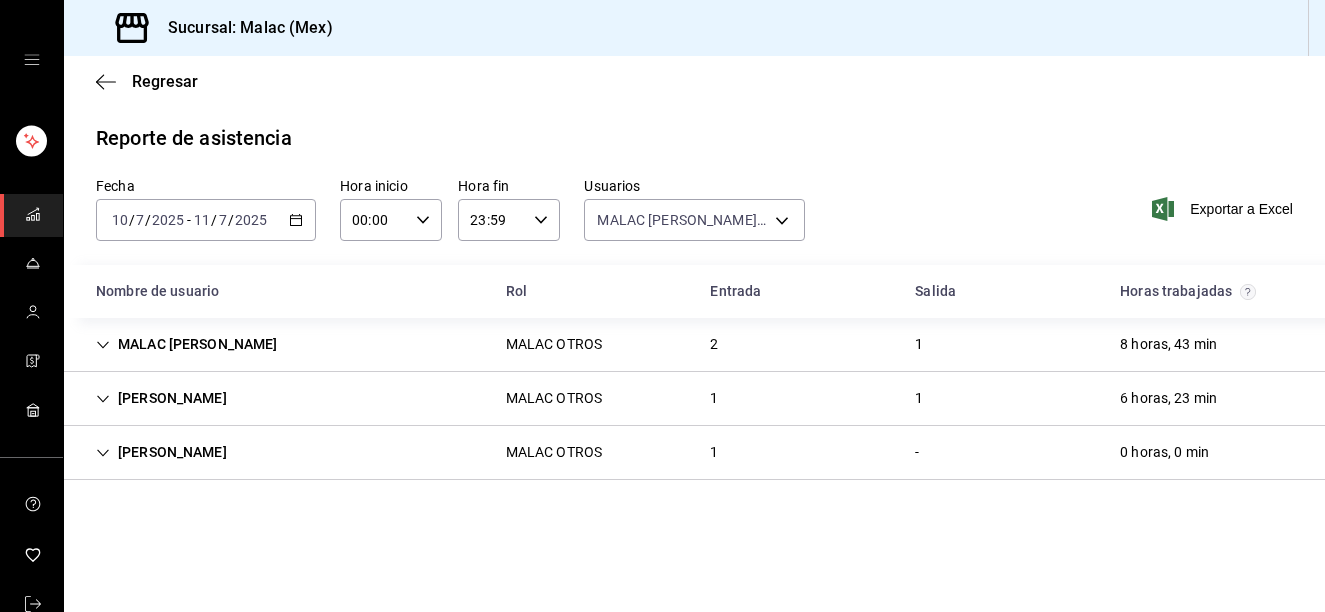 click on "MALAC OTROS" at bounding box center (554, 398) 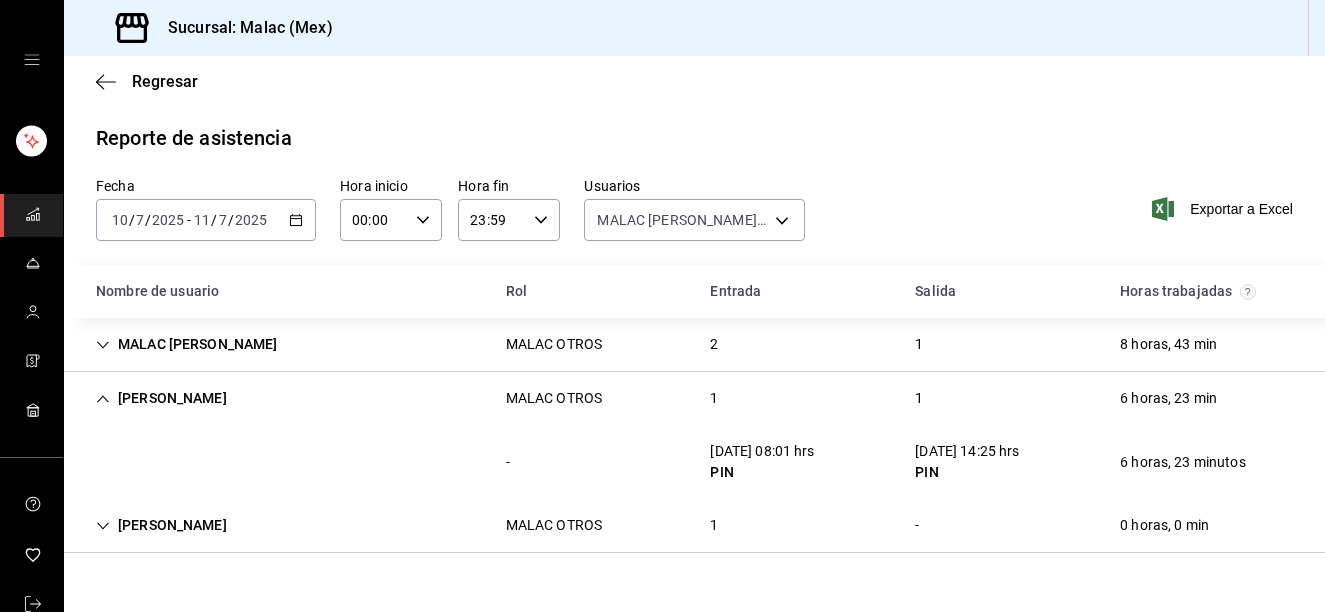 click on "MALAC OTROS" at bounding box center (554, 398) 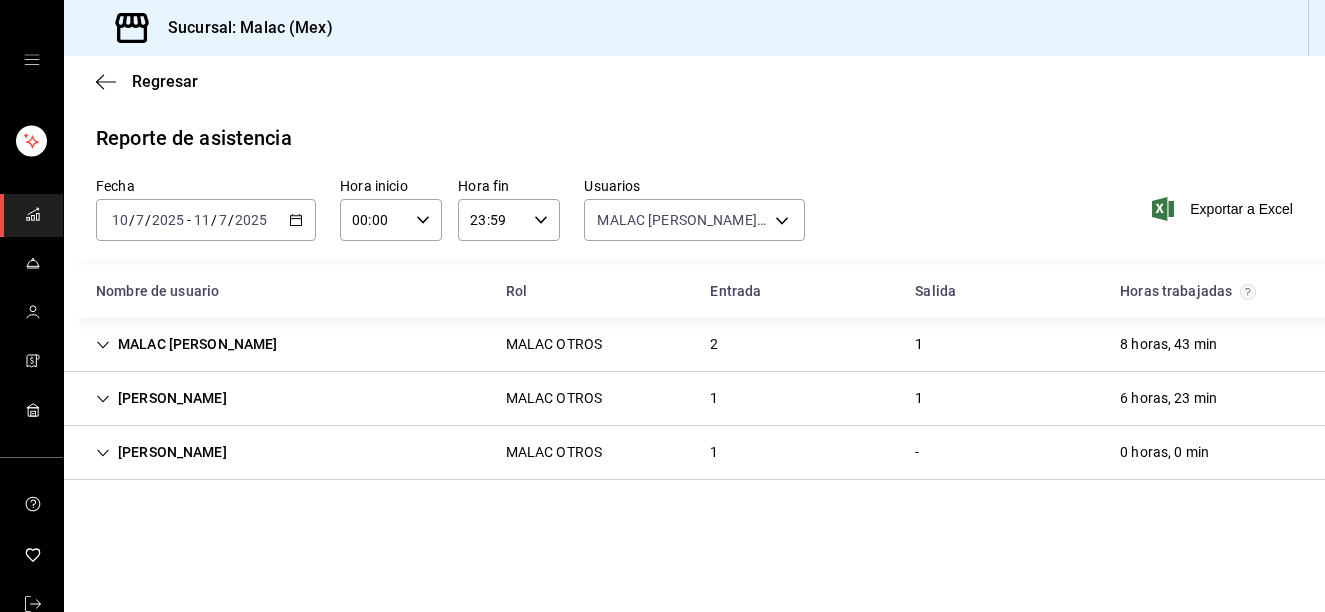 click on "MALAC OTROS" at bounding box center (554, 398) 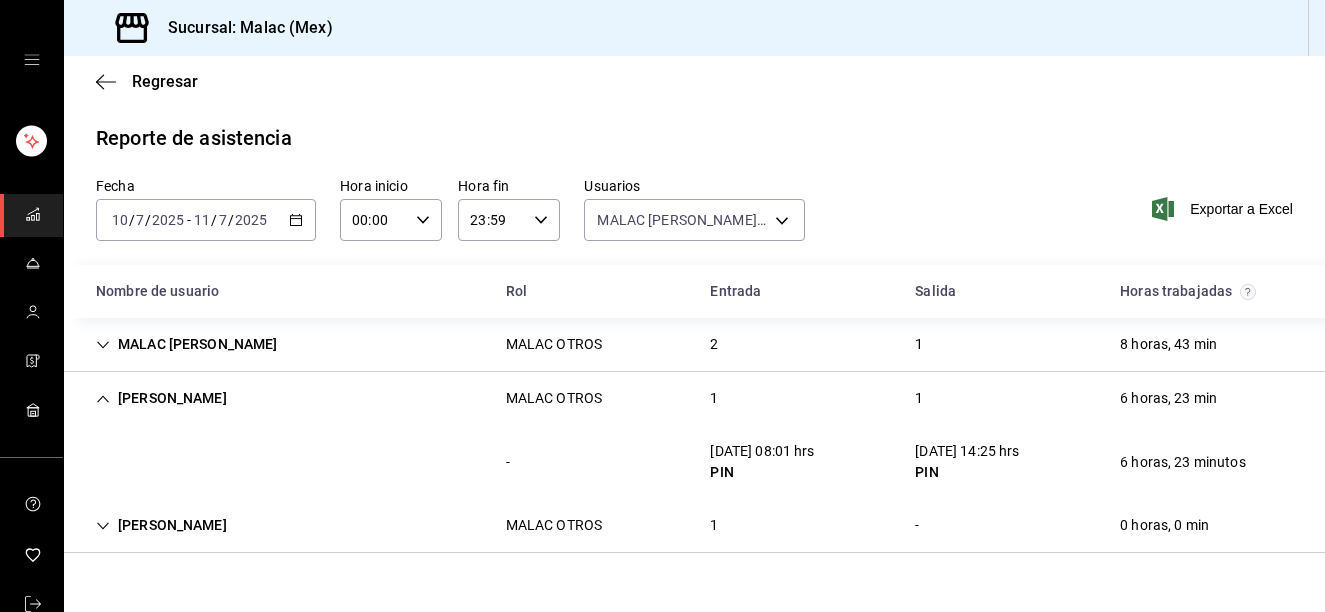 click on "MALAC OTROS" at bounding box center (554, 398) 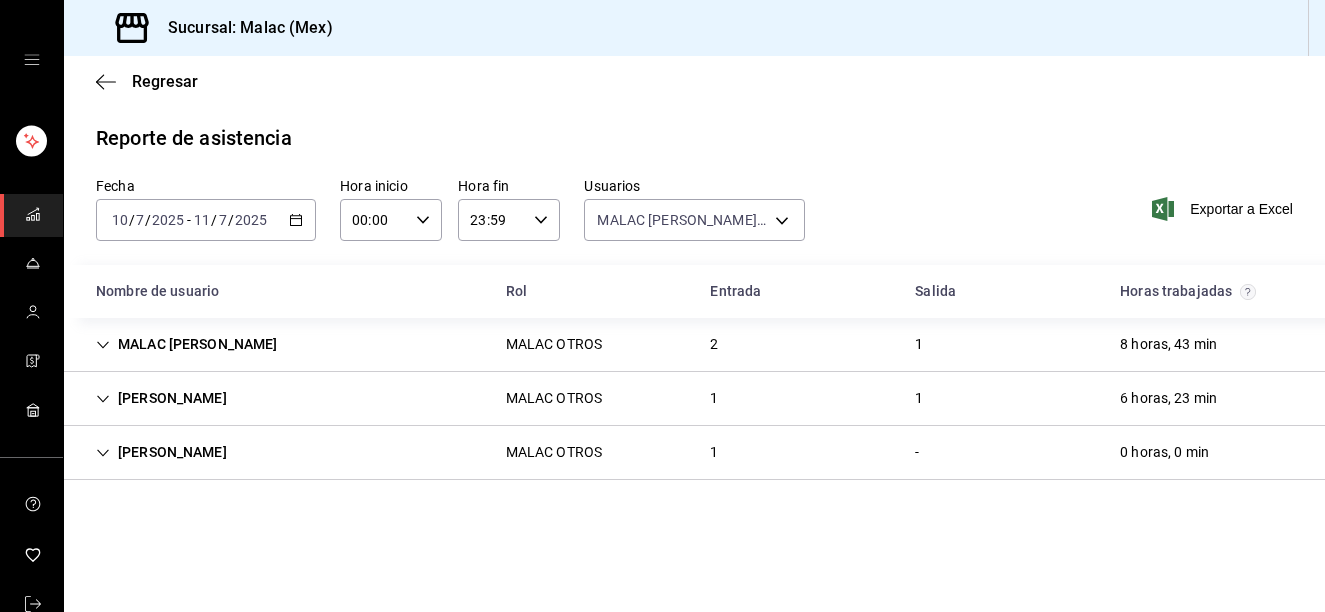 click on "MALAC [PERSON_NAME] MALAC OTROS 2 1 8 horas, 43 min" at bounding box center [694, 345] 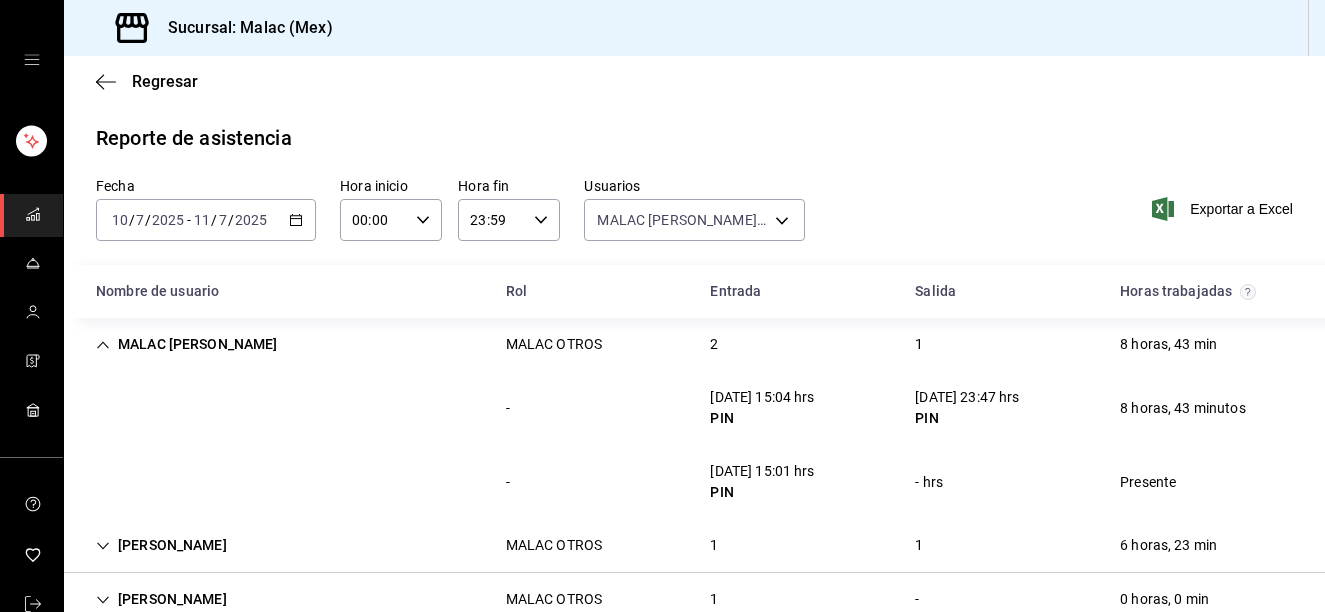 click on "MALAC [PERSON_NAME] MALAC OTROS 2 1 8 horas, 43 min" at bounding box center [694, 344] 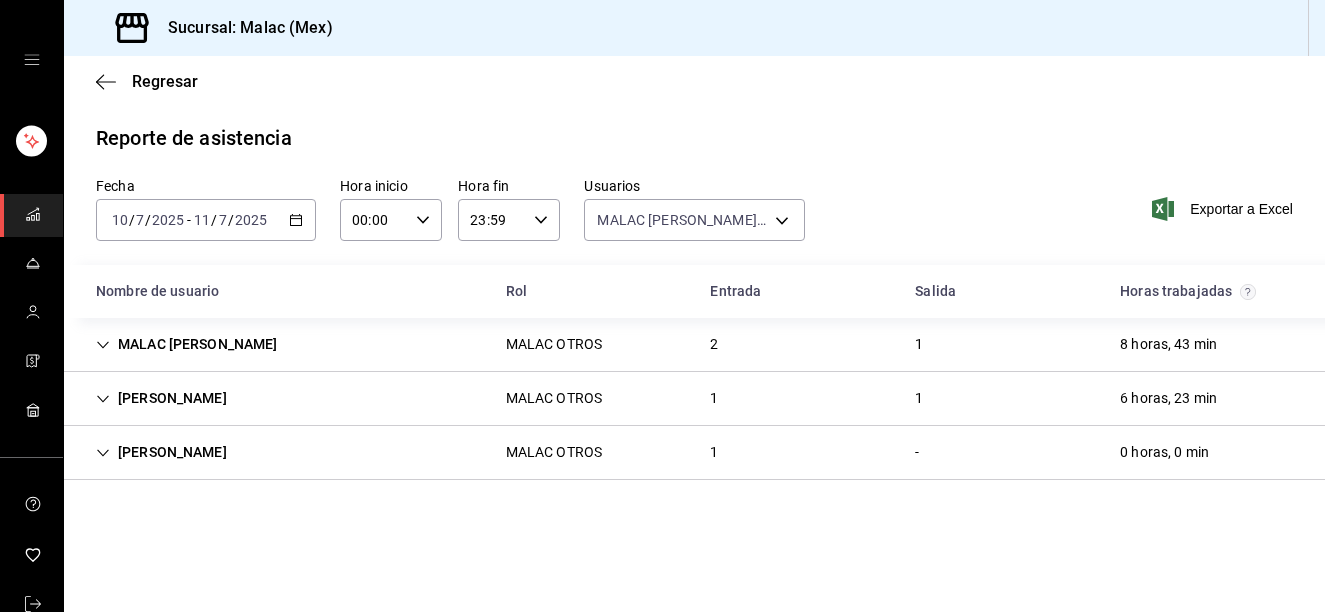 click on "[PERSON_NAME] OTROS 1 1 6 horas, 23 min" at bounding box center [694, 399] 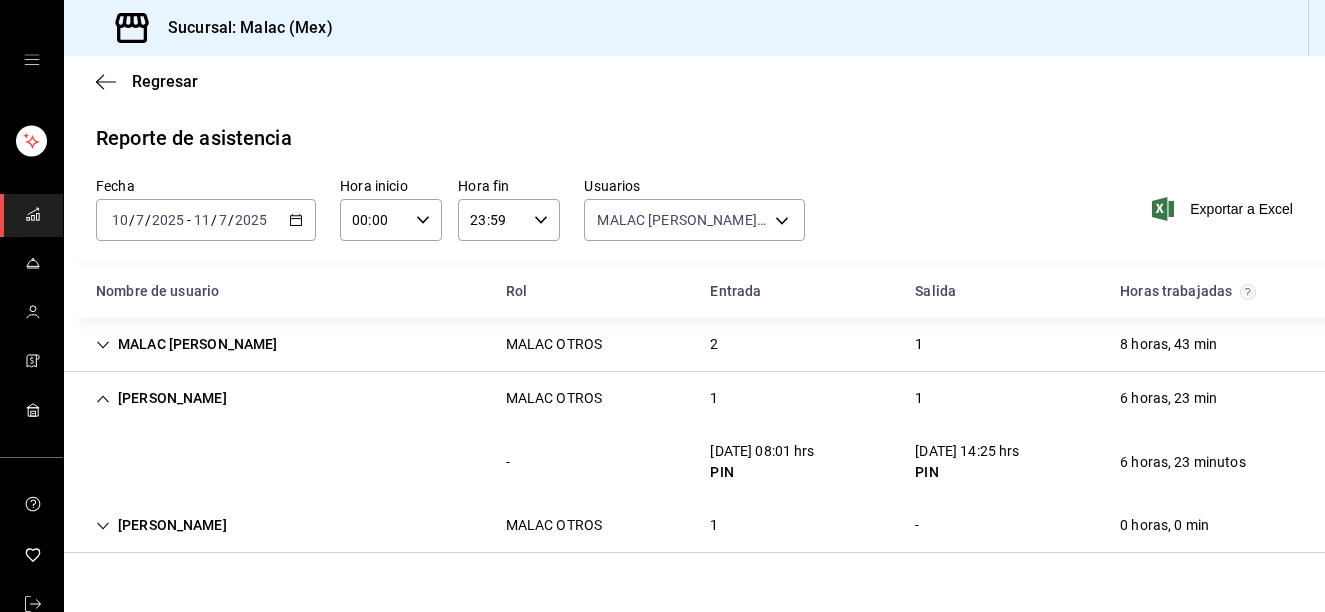 click on "[PERSON_NAME] OTROS 1 1 6 horas, 23 min" at bounding box center (694, 398) 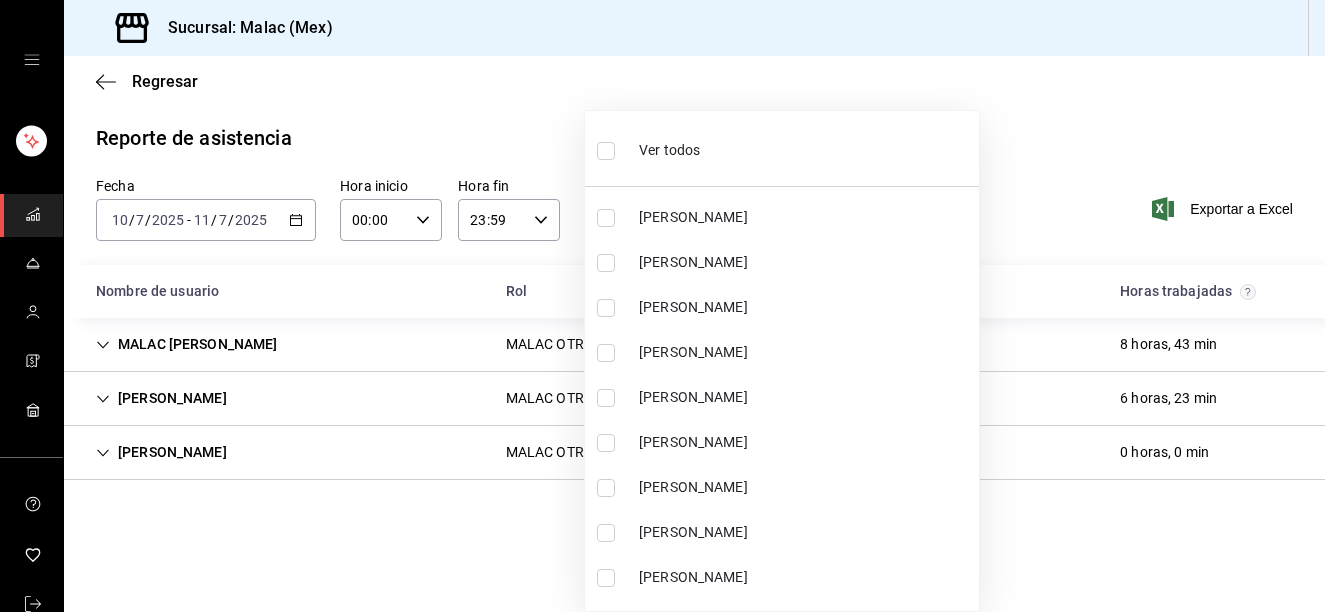click on "Sucursal: Malac (Mex) Regresar Reporte de asistencia Fecha [DATE] [DATE] - [DATE] [DATE] Hora inicio 00:00 Hora inicio Hora fin 23:59 Hora fin Usuarios MALAC [PERSON_NAME], [PERSON_NAME], [PERSON_NAME] 4ab9801b-f85b-40d6-b322-a2748ee23c45,5c0dd80b-88c8-4062-87e5-0e92fe3f9d0e,c8e1095d-8be0-4a3c-b413-ac73925b1d5a Exportar a Excel Nombre de usuario Rol Entrada Salida Horas trabajadas   MALAC [PERSON_NAME] MALAC OTROS 2 1 8 horas, 43 min - [DATE] 15:04   hrs PIN [DATE] 23:47   hrs PIN 8 horas, 43 minutos - [DATE] 15:01   hrs PIN -   hrs Presente [PERSON_NAME] MALAC OTROS 1 1 6 horas, 23 min - [DATE] 08:01   hrs PIN [DATE] 14:25   hrs PIN 6 horas, 23 minutos [PERSON_NAME] MALAC OTROS 1 - 0 horas, 0 min - [DATE] 07:59   hrs PIN -   hrs Presente GANA 1 MES GRATIS EN TU SUSCRIPCIÓN AQUÍ Visitar centro de ayuda [PHONE_NUMBER] [EMAIL_ADDRESS][DOMAIN_NAME] Visitar centro de ayuda [PHONE_NUMBER] [EMAIL_ADDRESS][DOMAIN_NAME] Ver todos [PERSON_NAME] [PERSON_NAME] [PERSON_NAME] Externo" at bounding box center [662, 306] 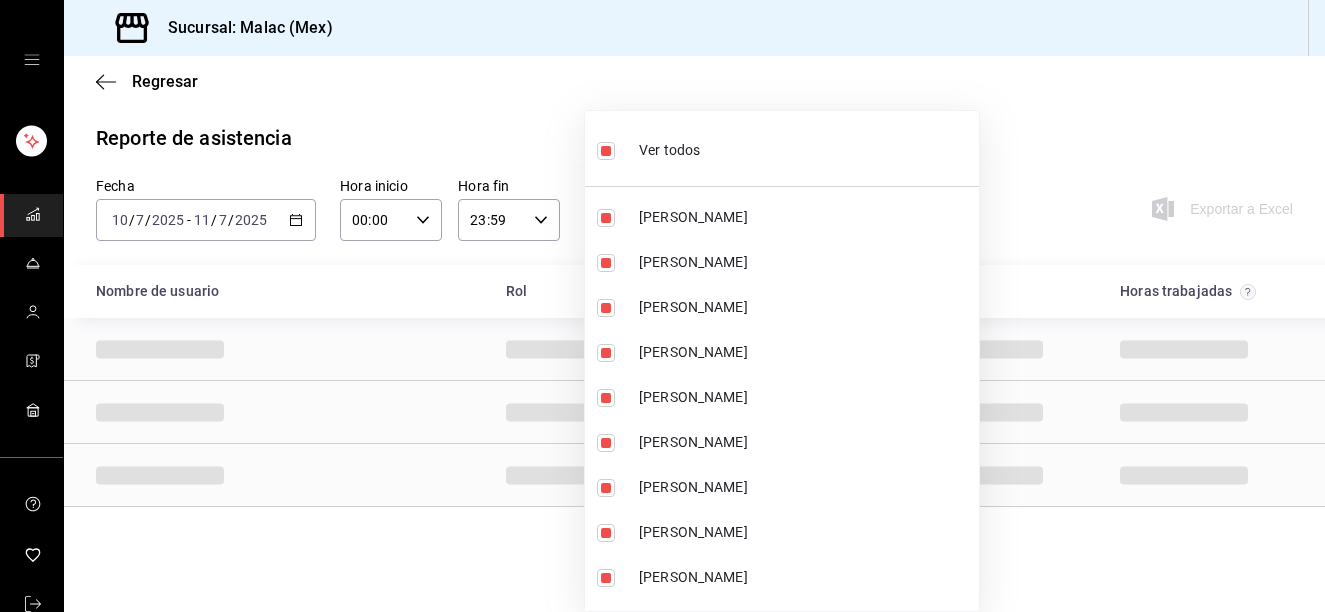 click on "Ver todos" at bounding box center (782, 148) 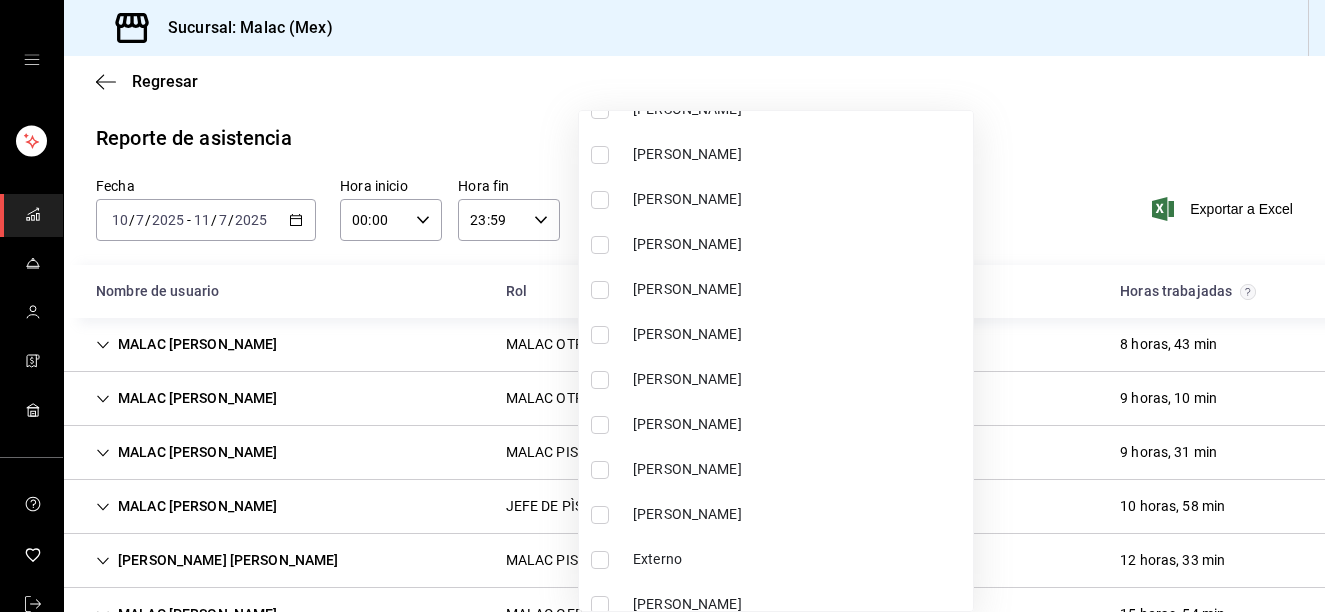 scroll, scrollTop: 130, scrollLeft: 0, axis: vertical 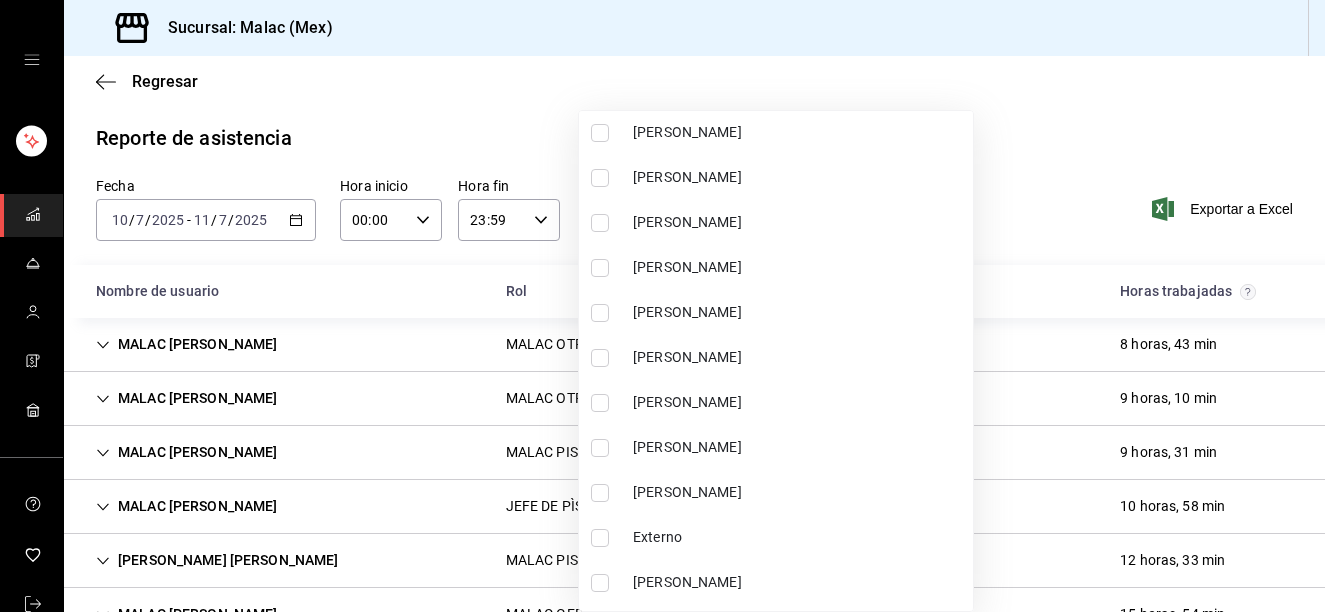 click on "[PERSON_NAME]" at bounding box center (799, 402) 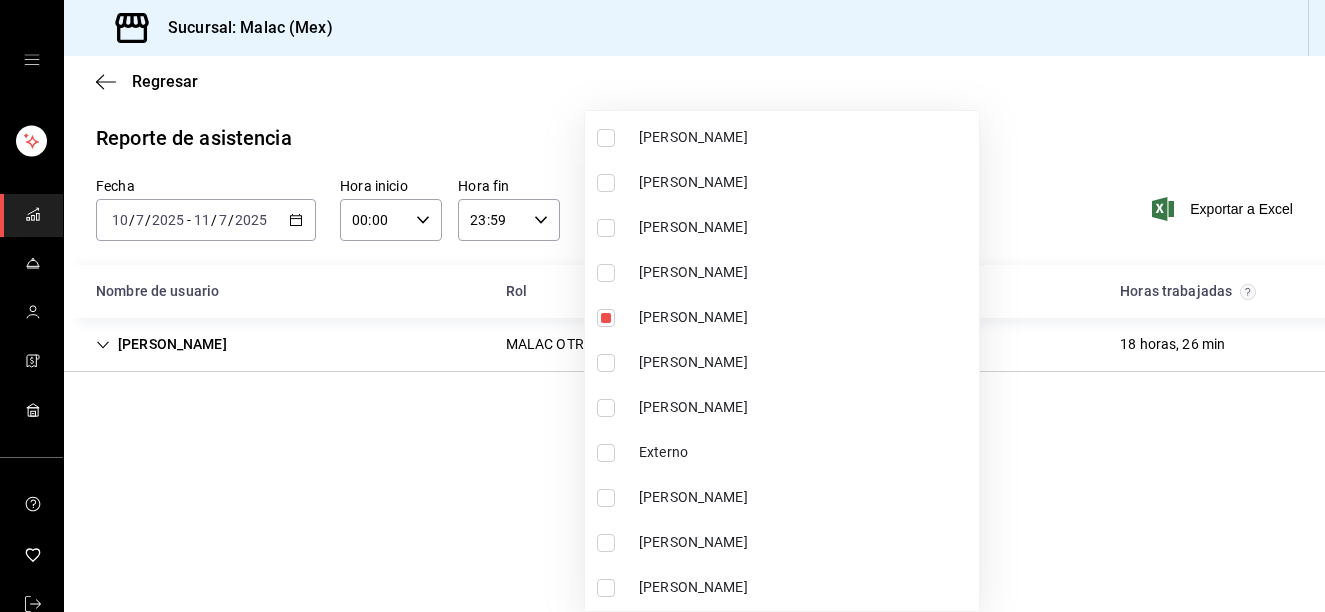 scroll, scrollTop: 247, scrollLeft: 0, axis: vertical 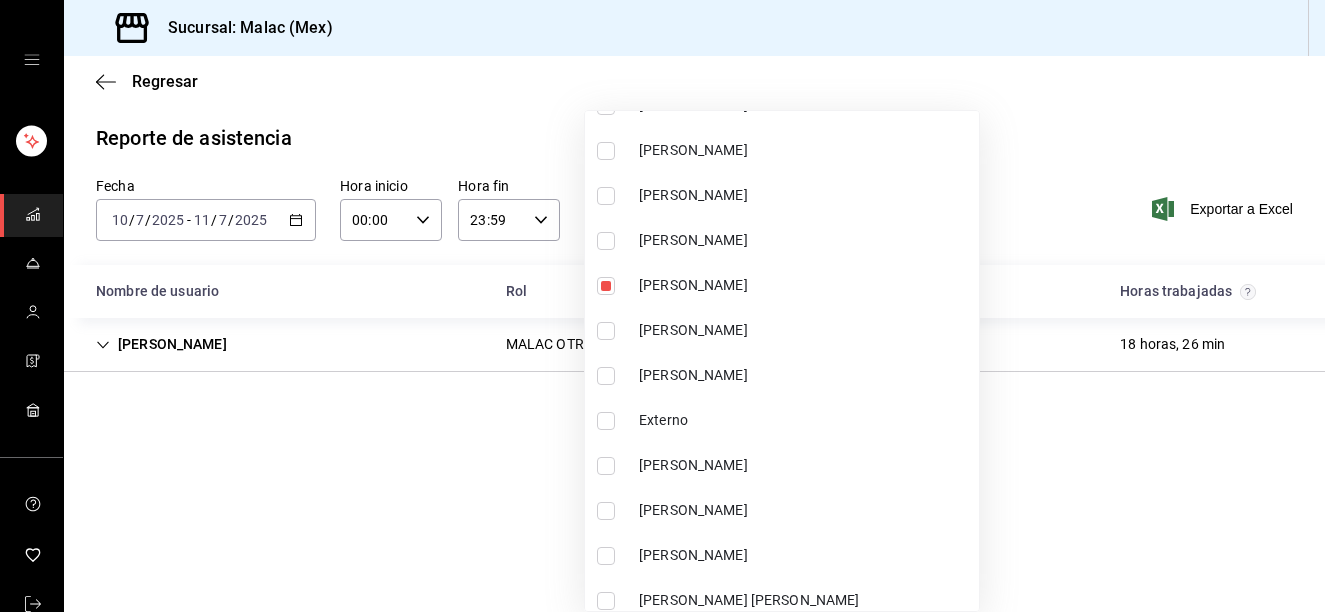 click on "[PERSON_NAME]" at bounding box center [805, 375] 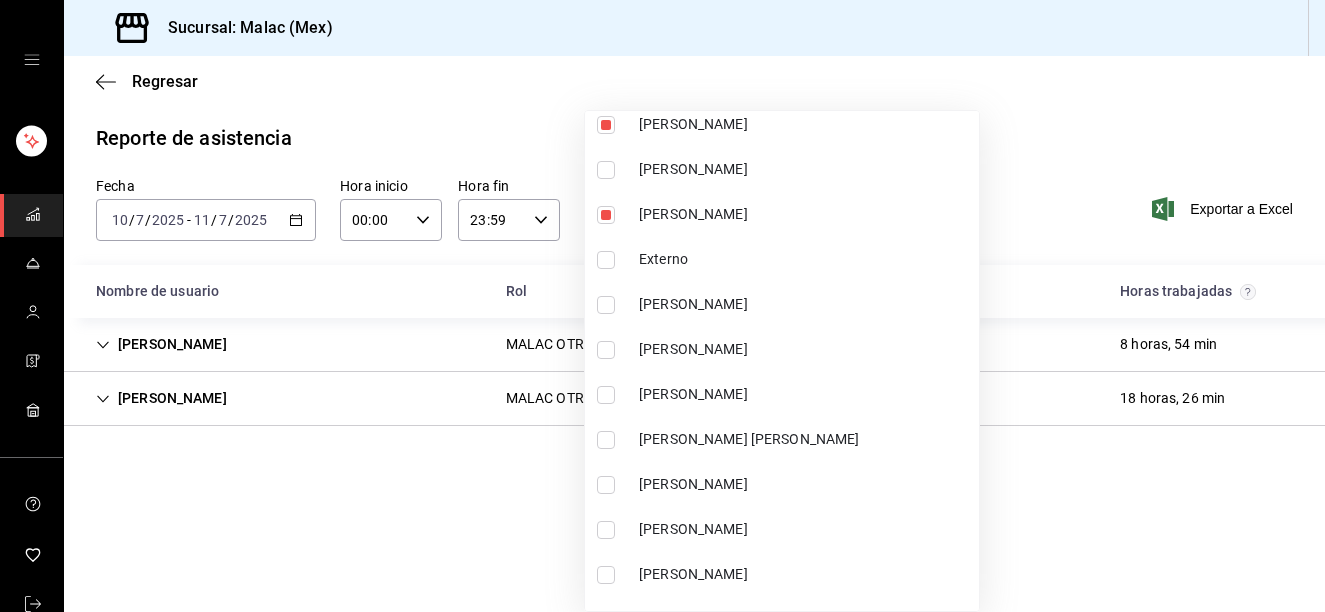 scroll, scrollTop: 448, scrollLeft: 0, axis: vertical 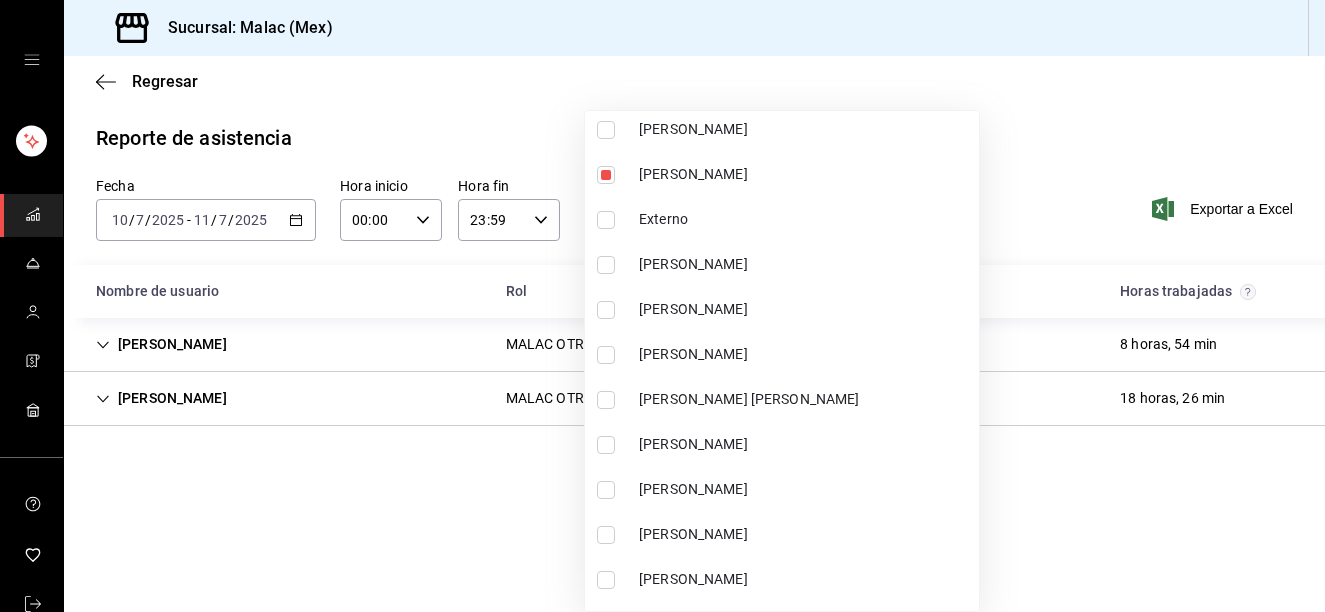 click on "[PERSON_NAME]" at bounding box center [805, 309] 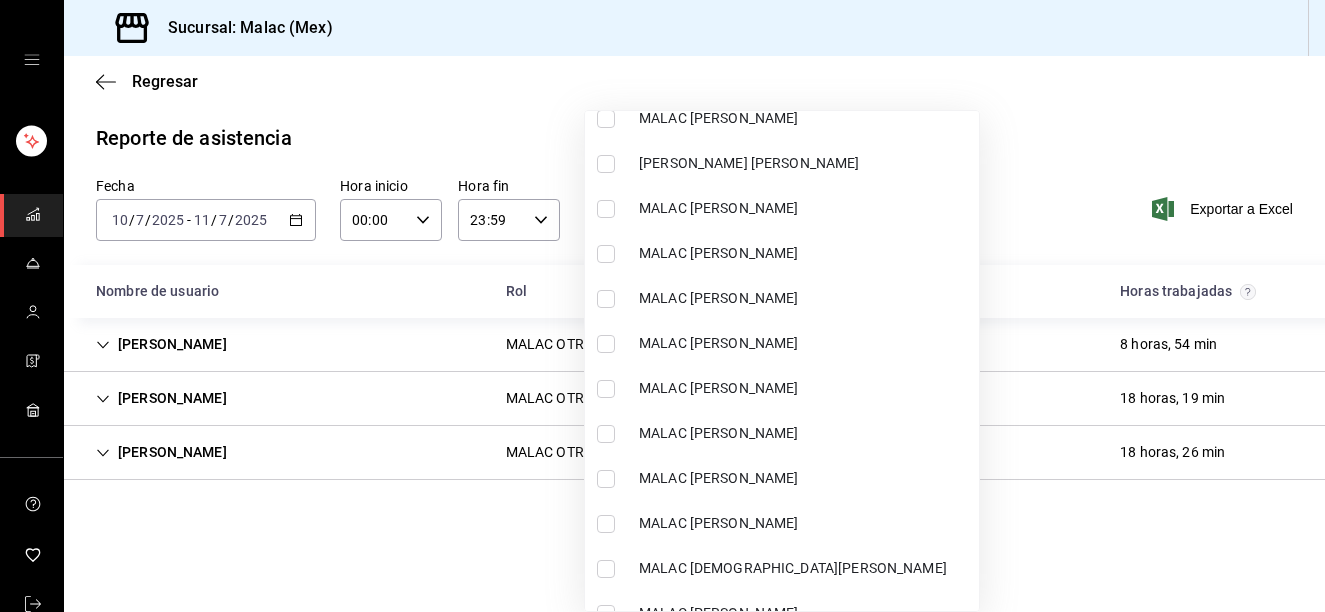 scroll, scrollTop: 1094, scrollLeft: 0, axis: vertical 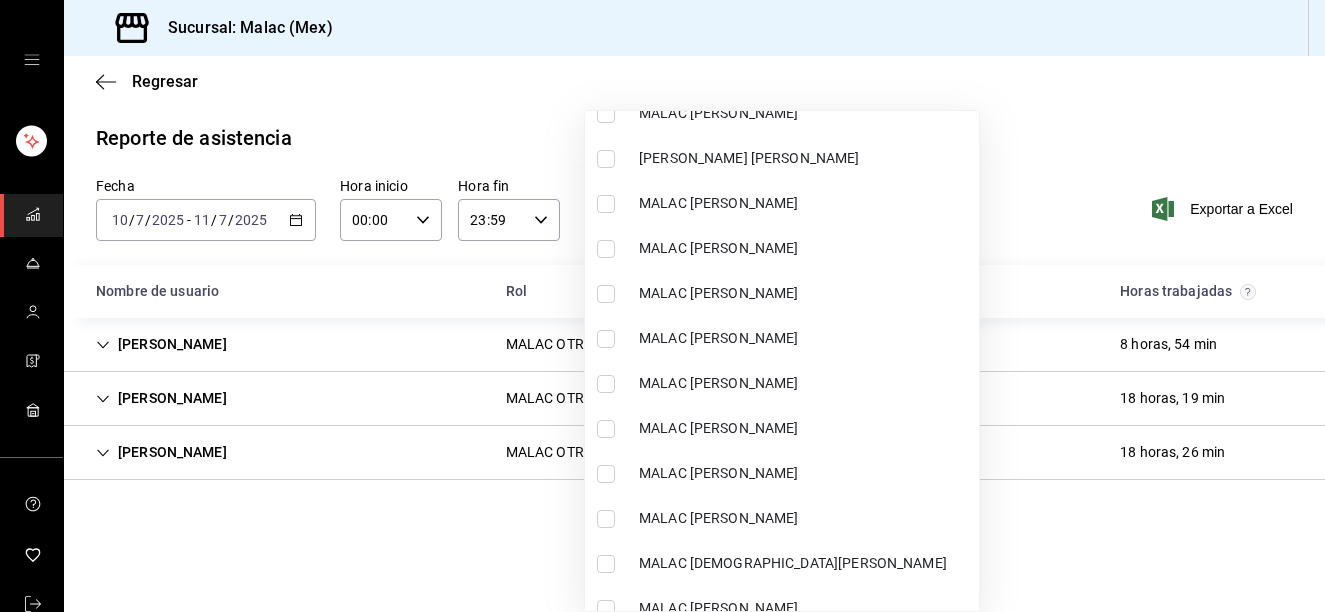 click on "MALAC [PERSON_NAME]" at bounding box center [782, 293] 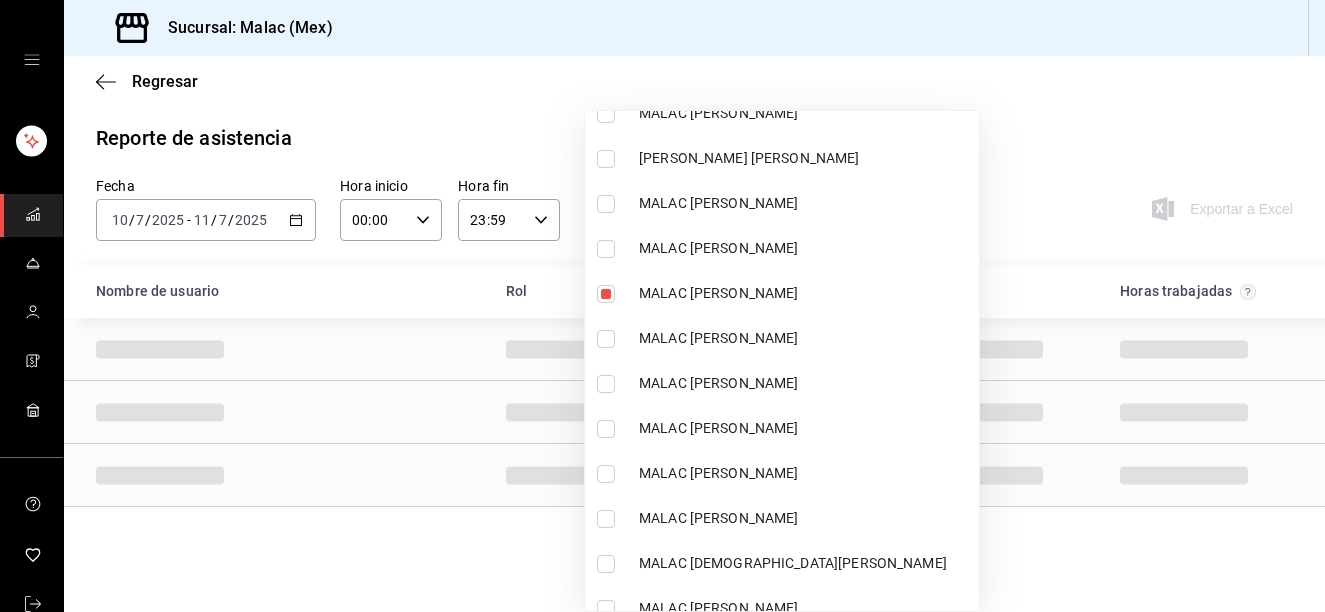 click at bounding box center (662, 306) 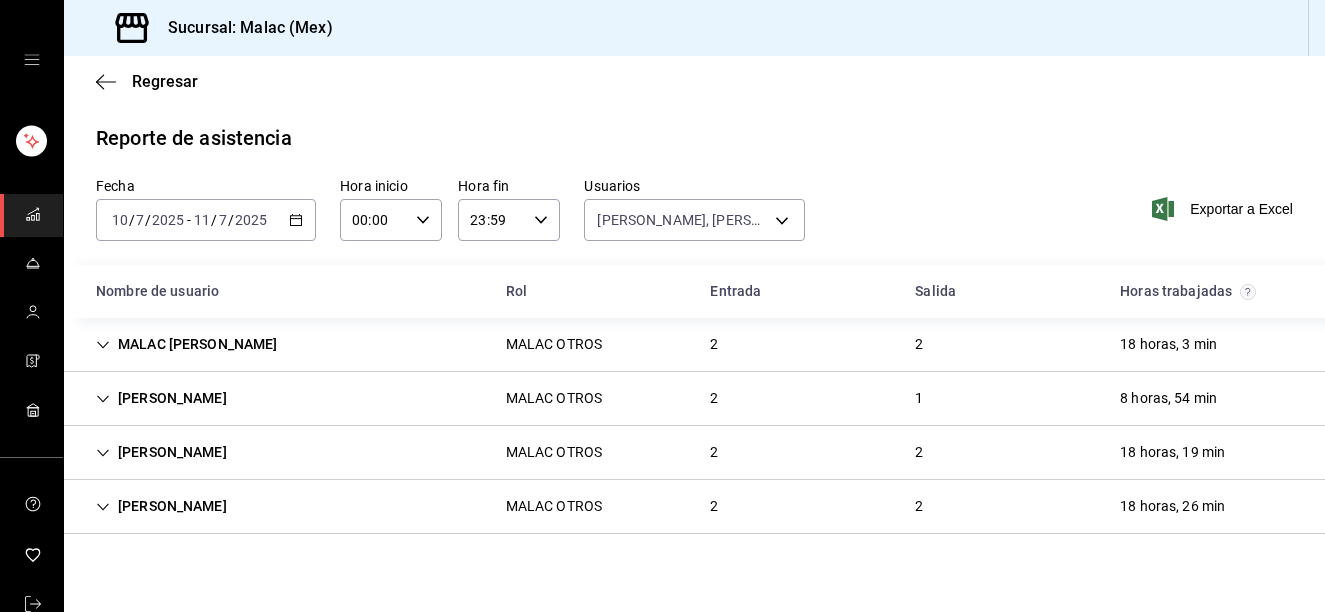 click on "MALAC OTROS" at bounding box center (554, 344) 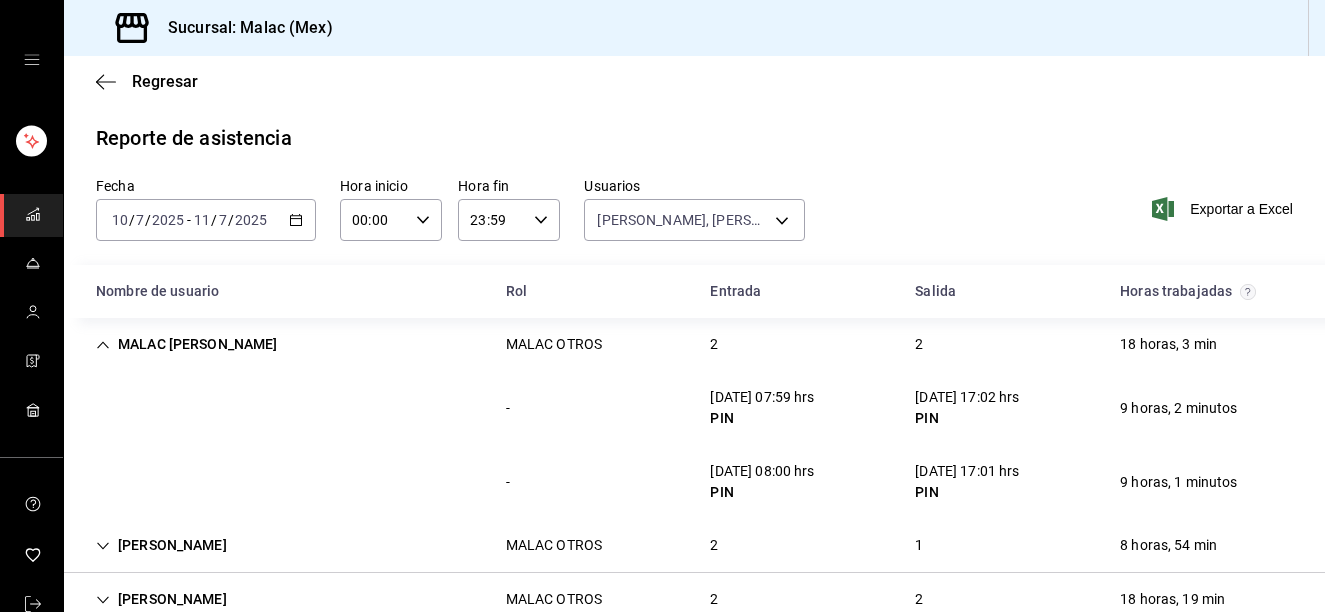 click on "MALAC OTROS" at bounding box center [554, 344] 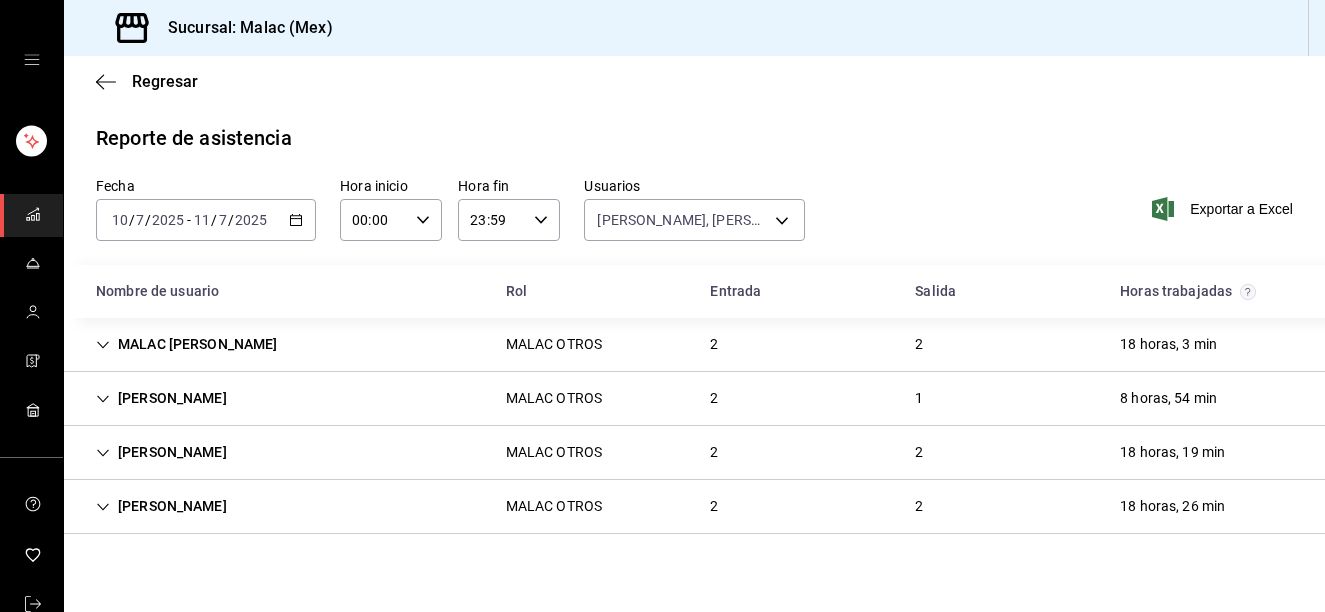 click on "MALAC OTROS" at bounding box center (554, 398) 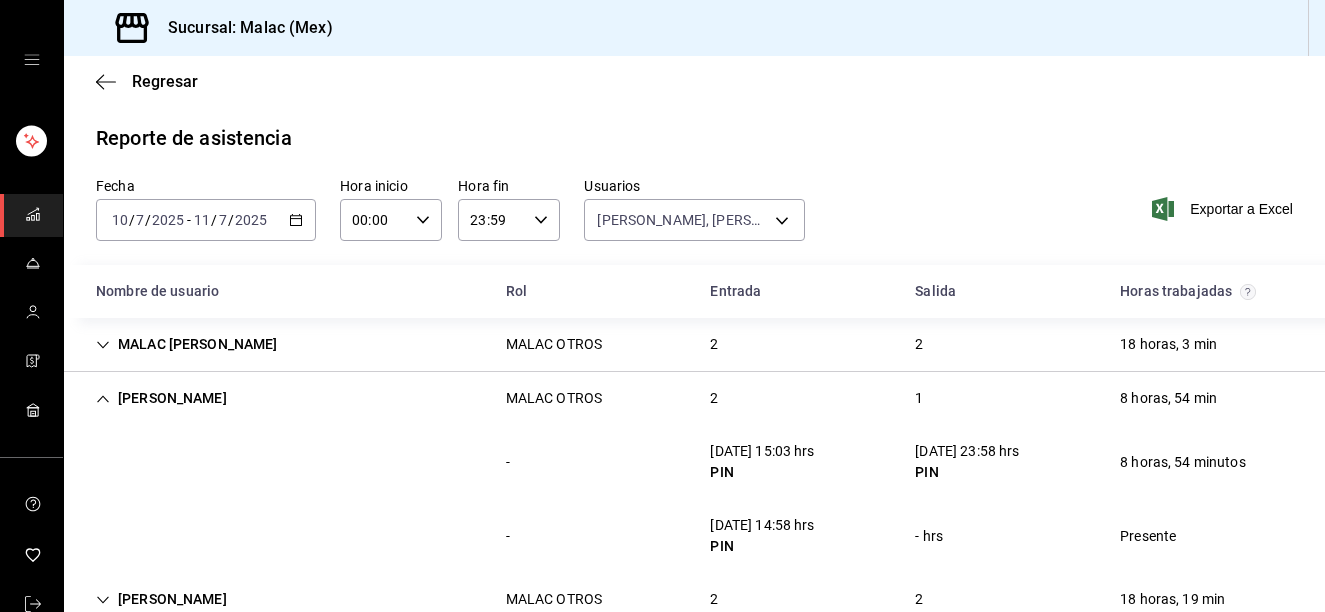 click on "[PERSON_NAME] MALAC OTROS 2 1 8 horas, 54 min" at bounding box center [694, 398] 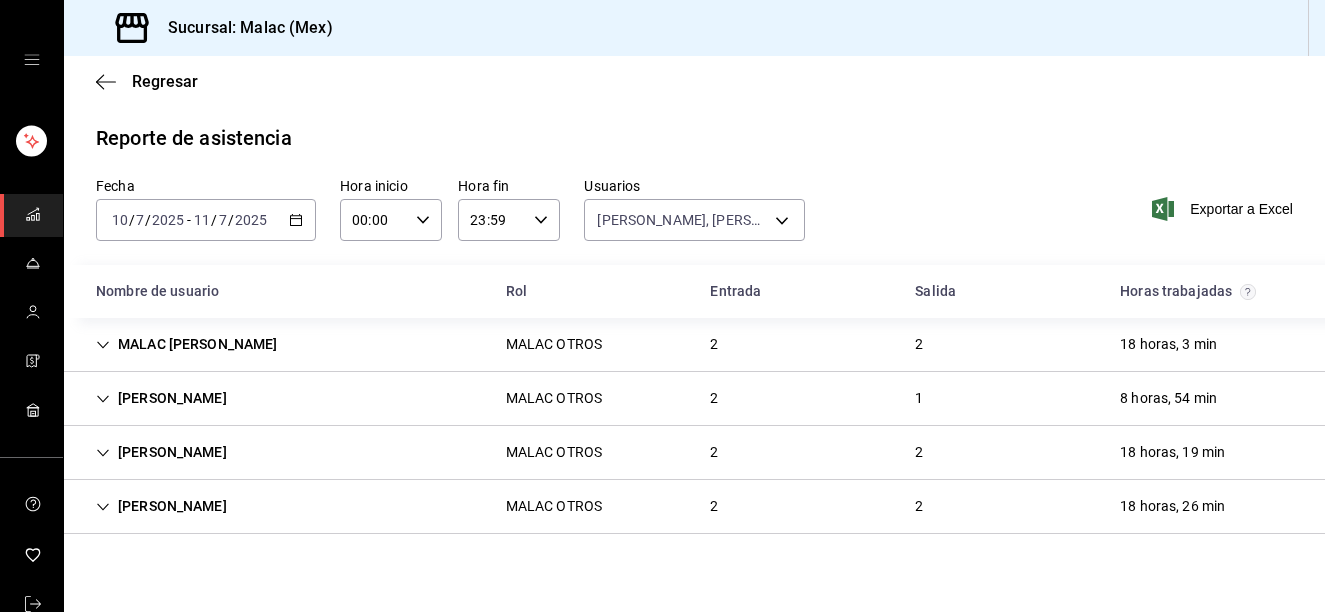 click on "[PERSON_NAME] MALAC OTROS 2 2 18 horas, 19 min" at bounding box center [694, 453] 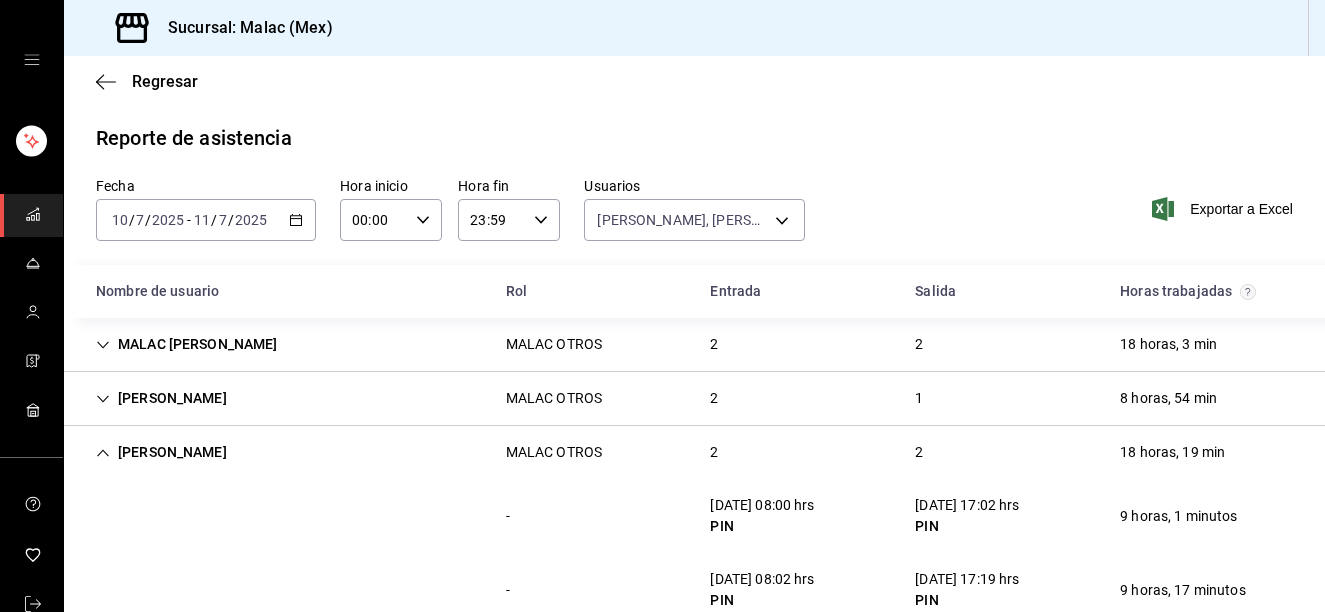 click on "[PERSON_NAME] MALAC OTROS 2 2 18 horas, 19 min" at bounding box center (694, 452) 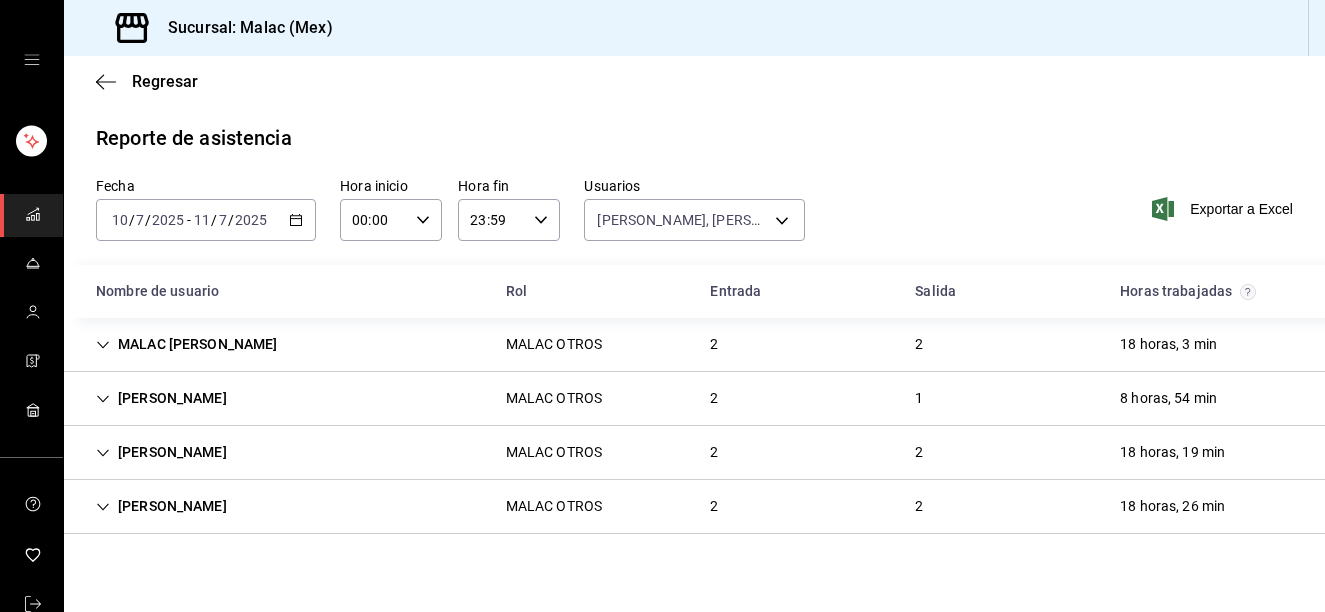 click on "[PERSON_NAME] MALAC OTROS 2 2 18 horas, 26 min" at bounding box center (694, 507) 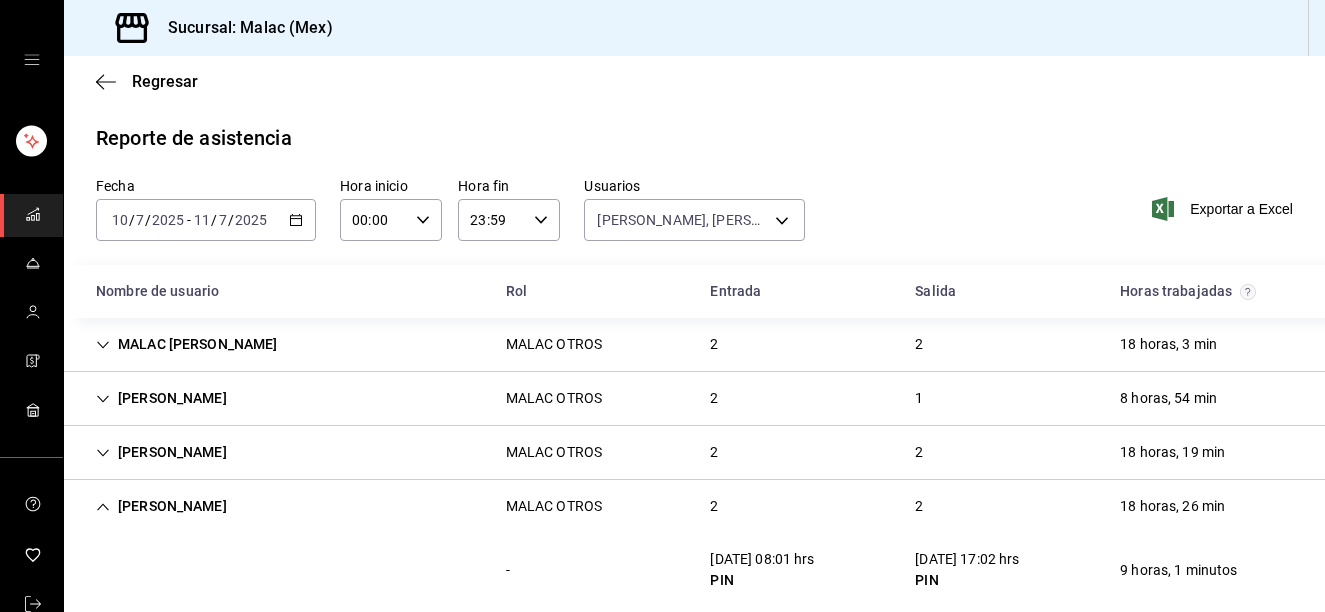 scroll, scrollTop: 101, scrollLeft: 0, axis: vertical 